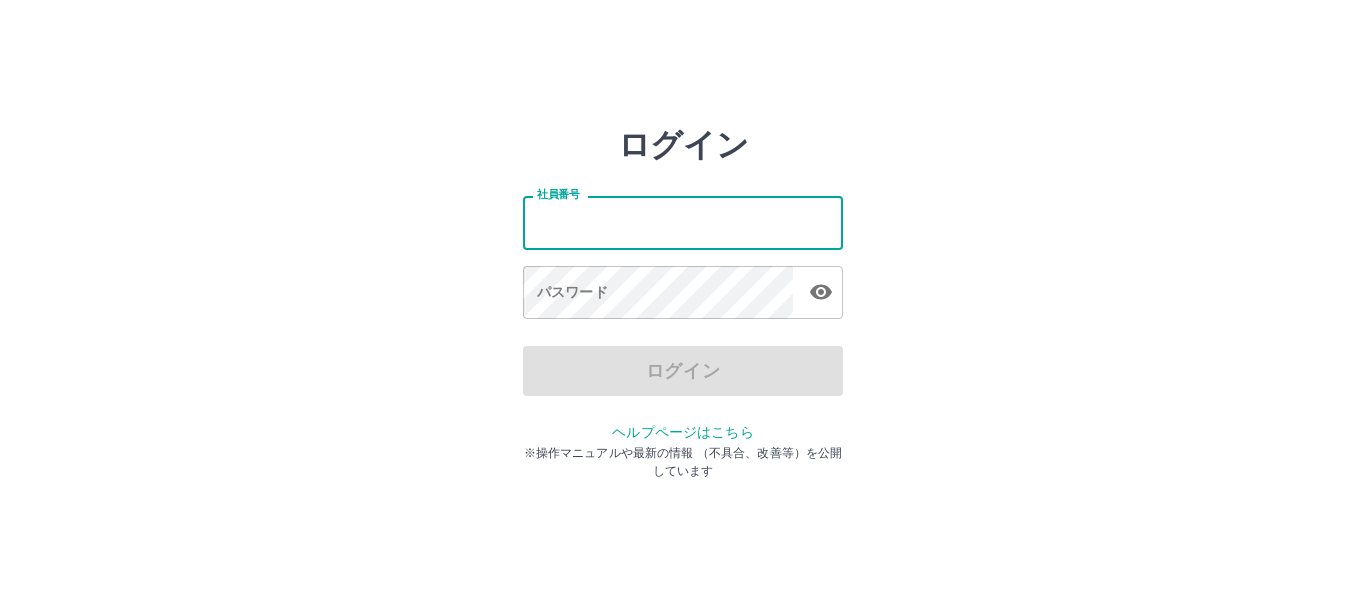 scroll, scrollTop: 0, scrollLeft: 0, axis: both 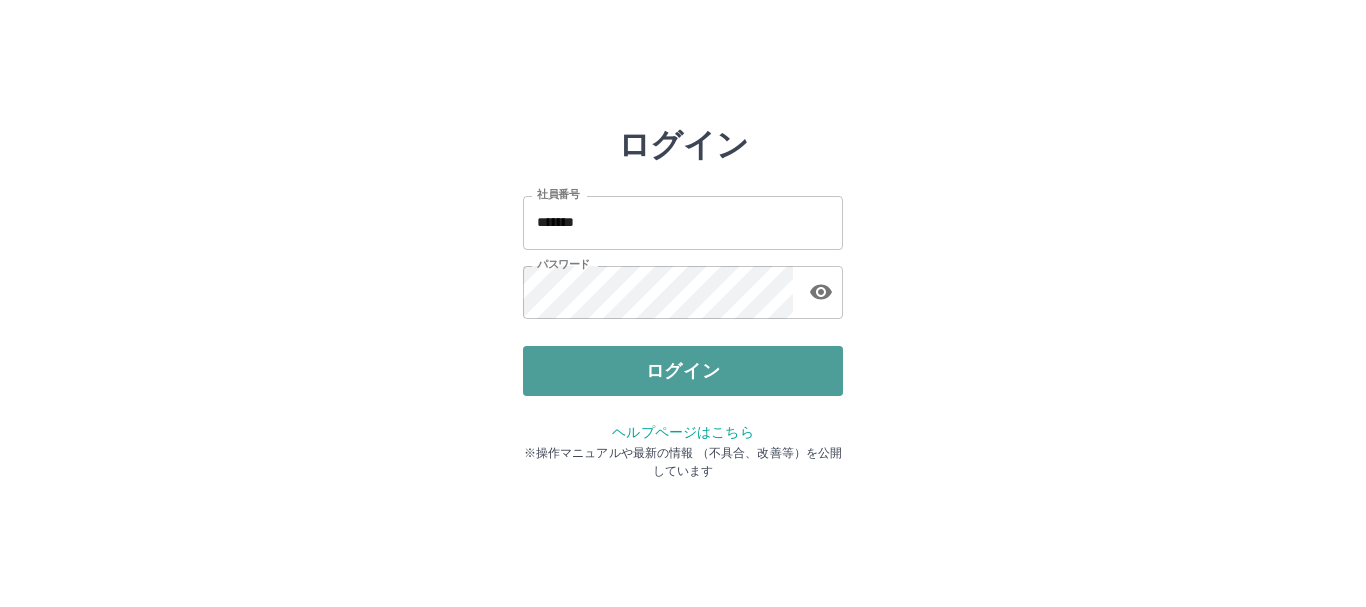 click on "ログイン" at bounding box center [683, 371] 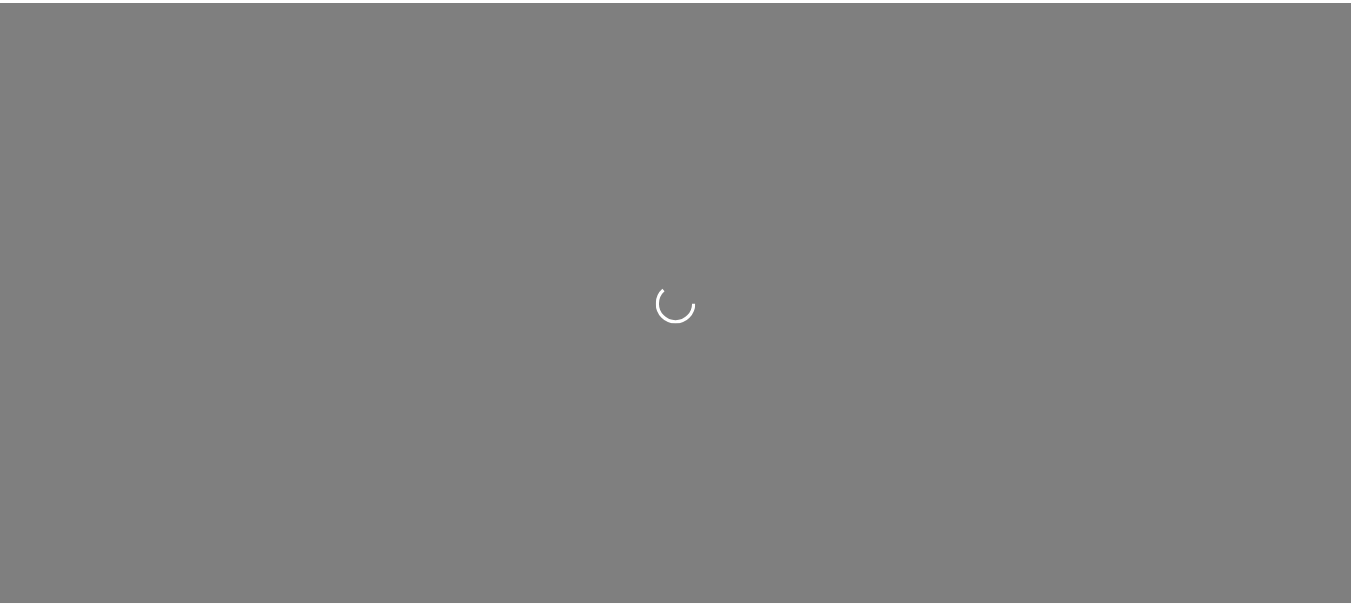 scroll, scrollTop: 0, scrollLeft: 0, axis: both 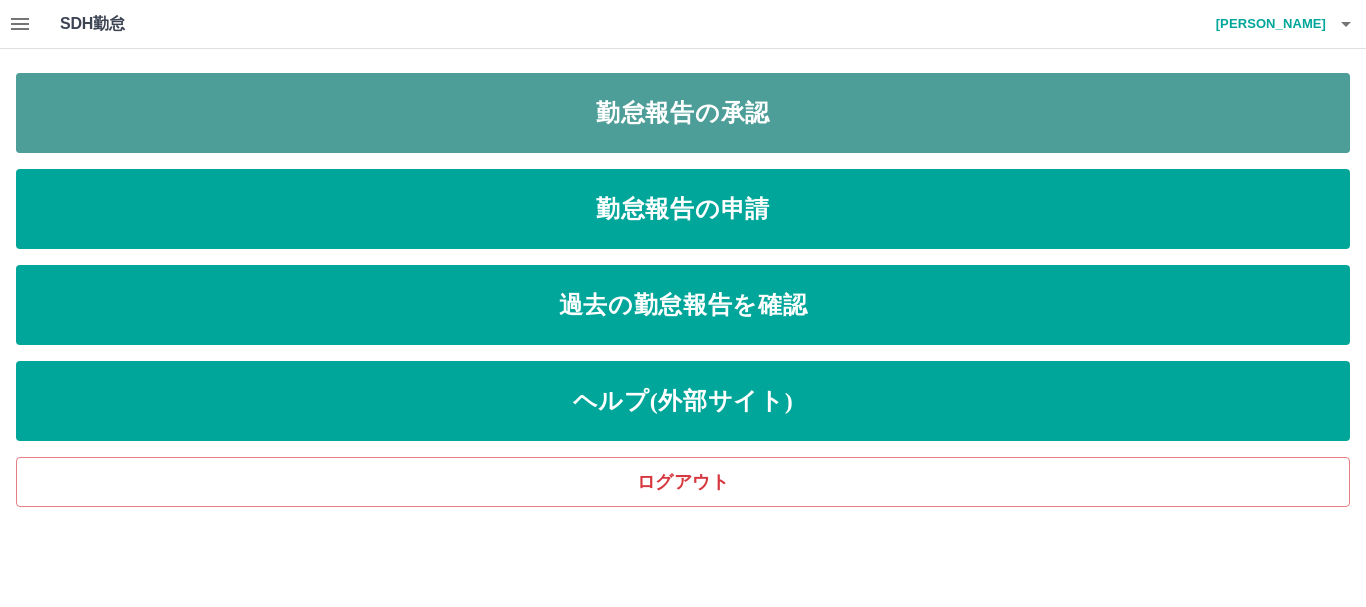 click on "勤怠報告の承認" at bounding box center (683, 113) 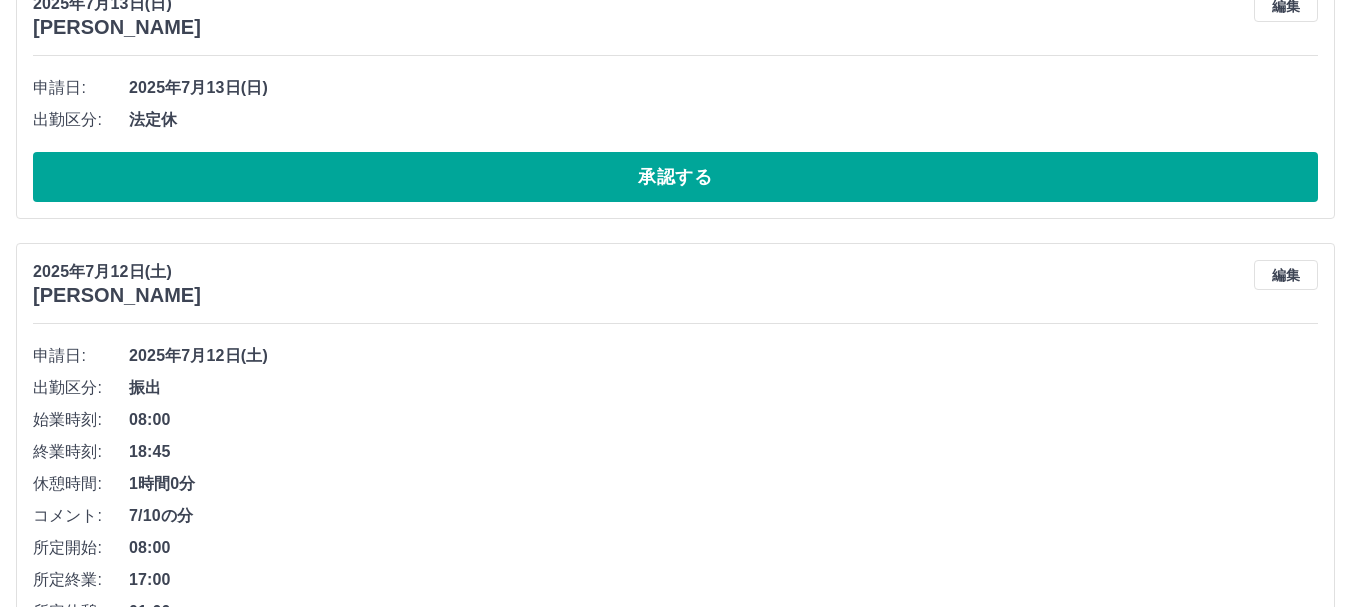 scroll, scrollTop: 0, scrollLeft: 0, axis: both 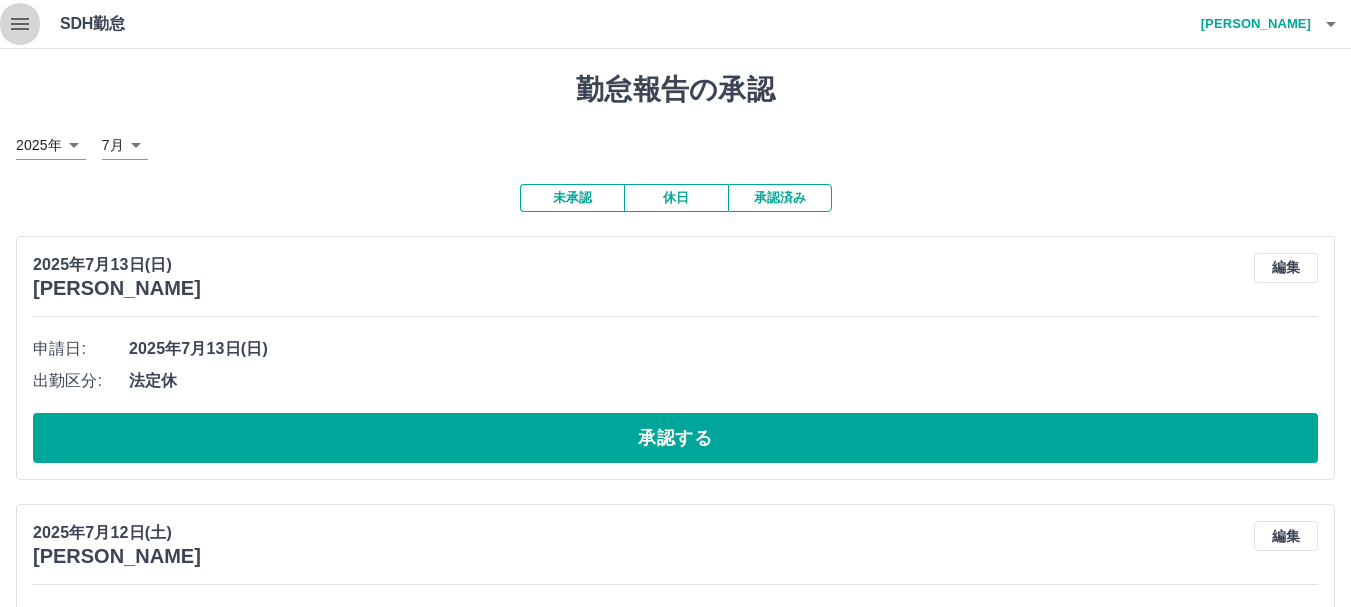 click 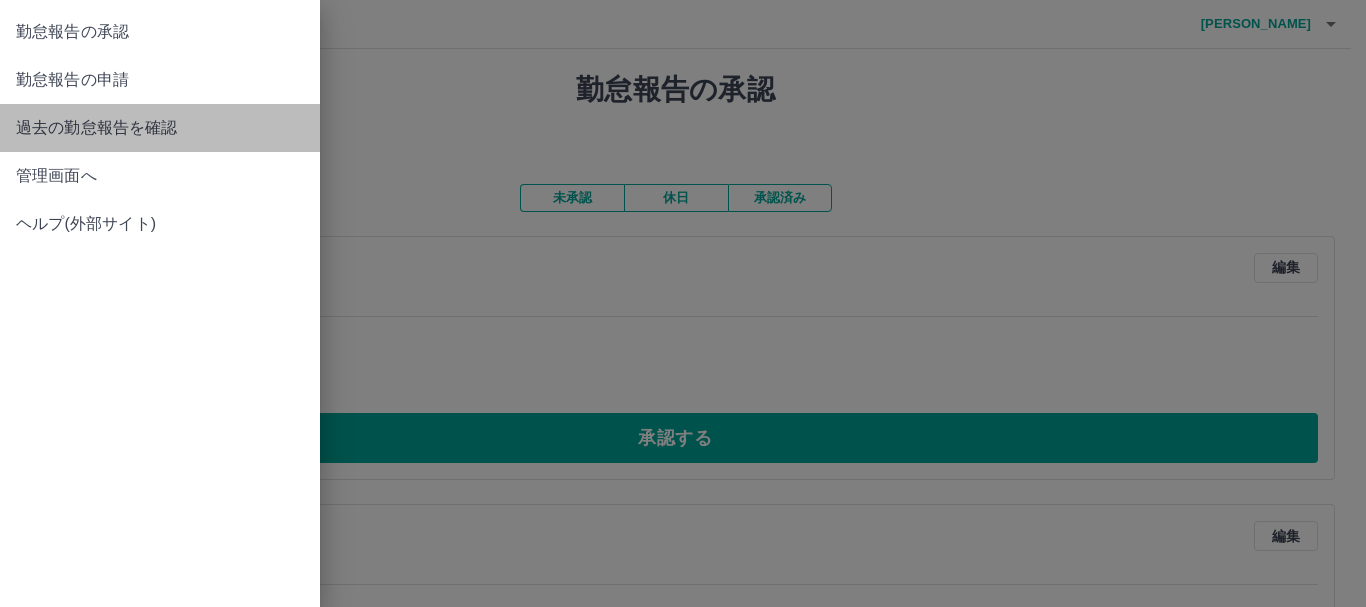 click on "過去の勤怠報告を確認" at bounding box center (160, 128) 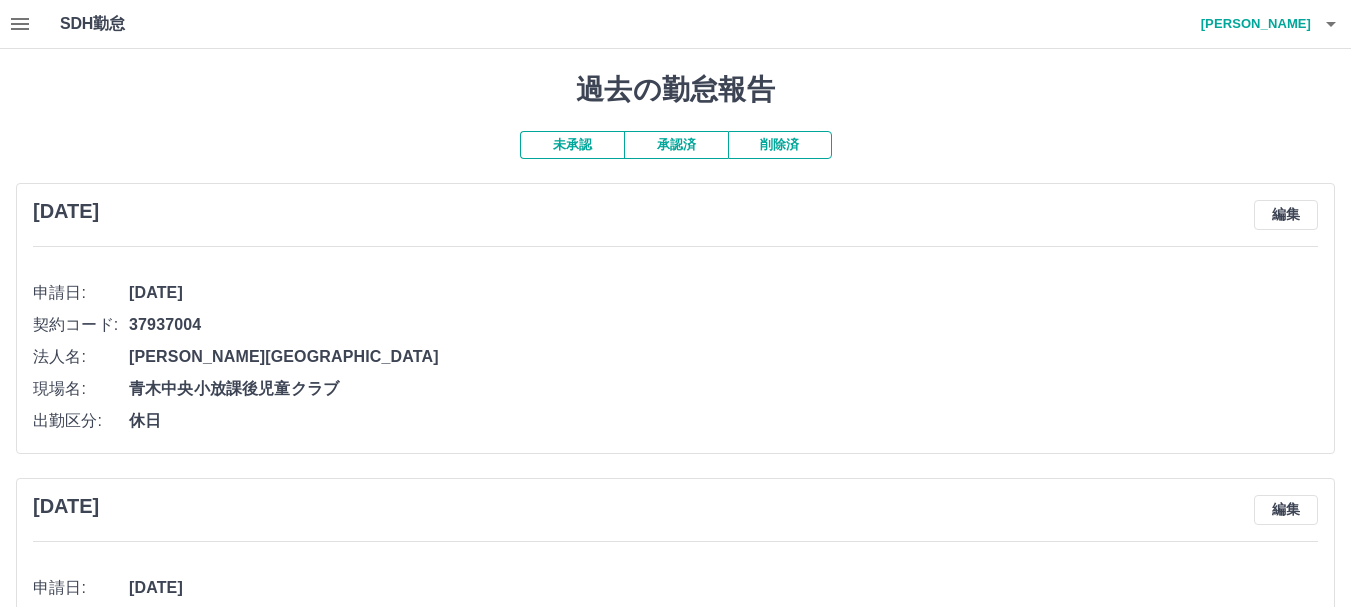 click on "承認済" at bounding box center [676, 145] 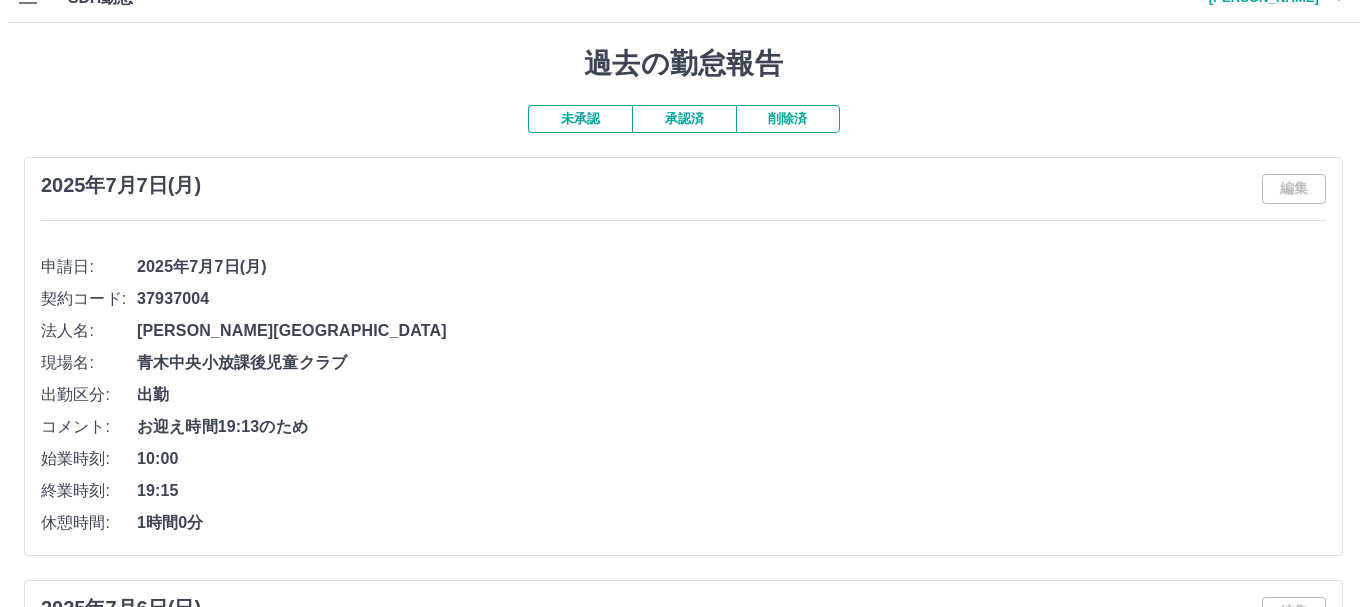 scroll, scrollTop: 9, scrollLeft: 0, axis: vertical 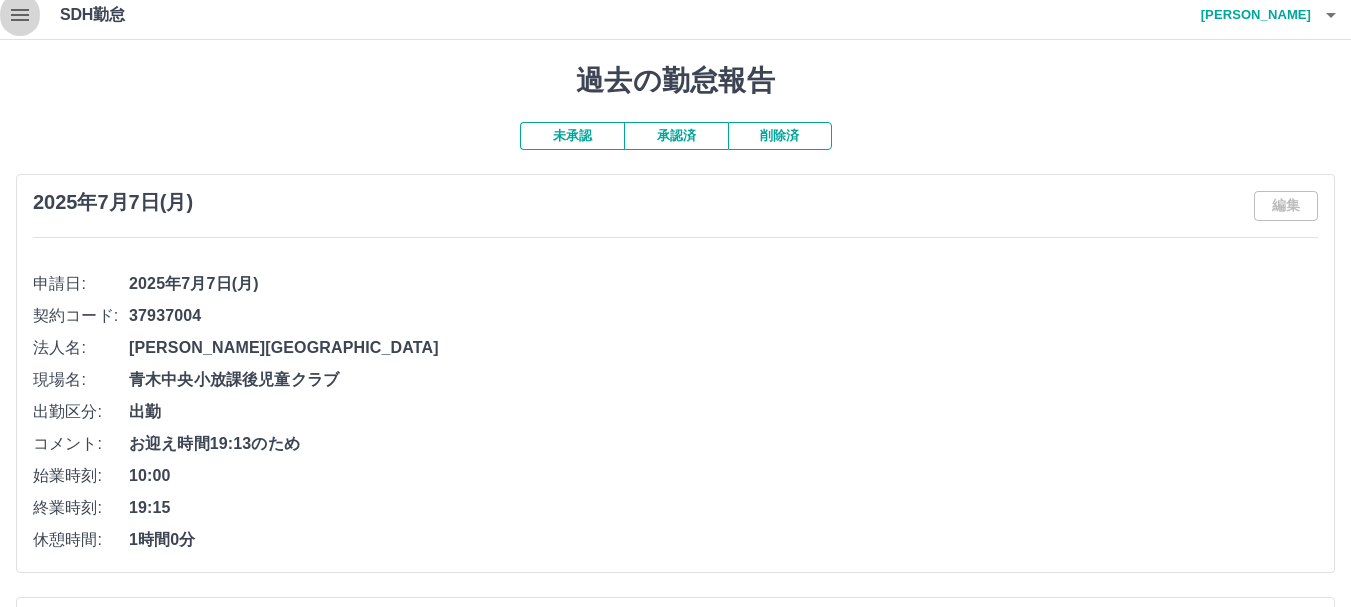 click 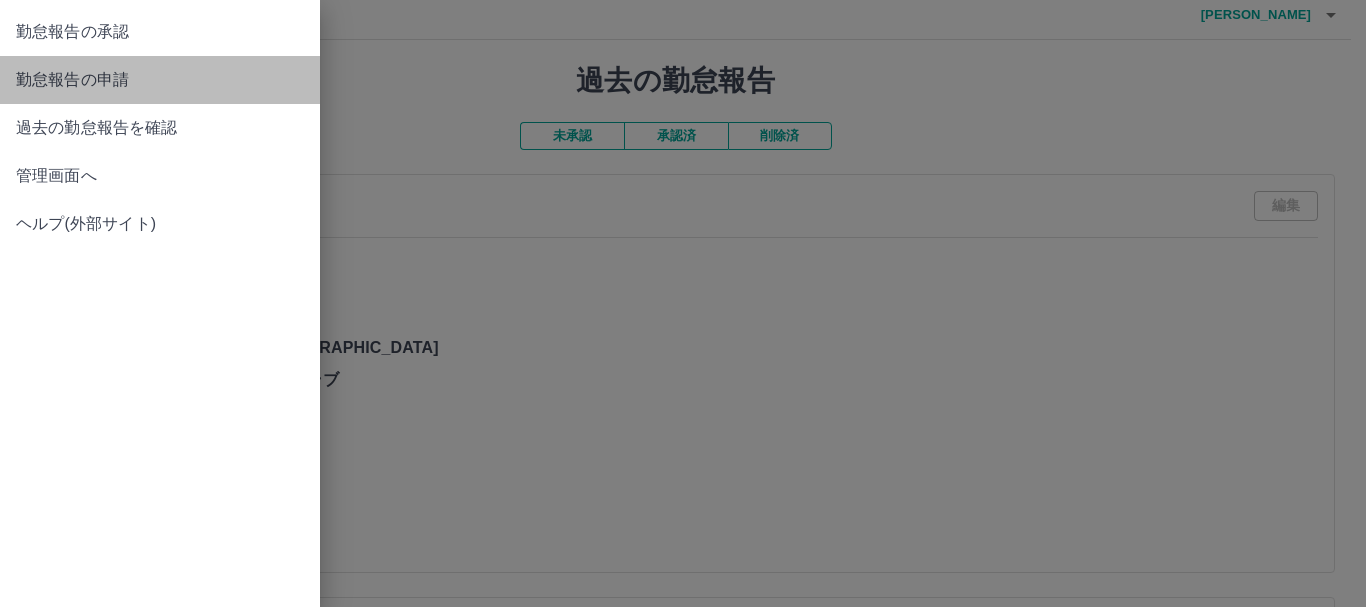click on "勤怠報告の申請" at bounding box center [160, 80] 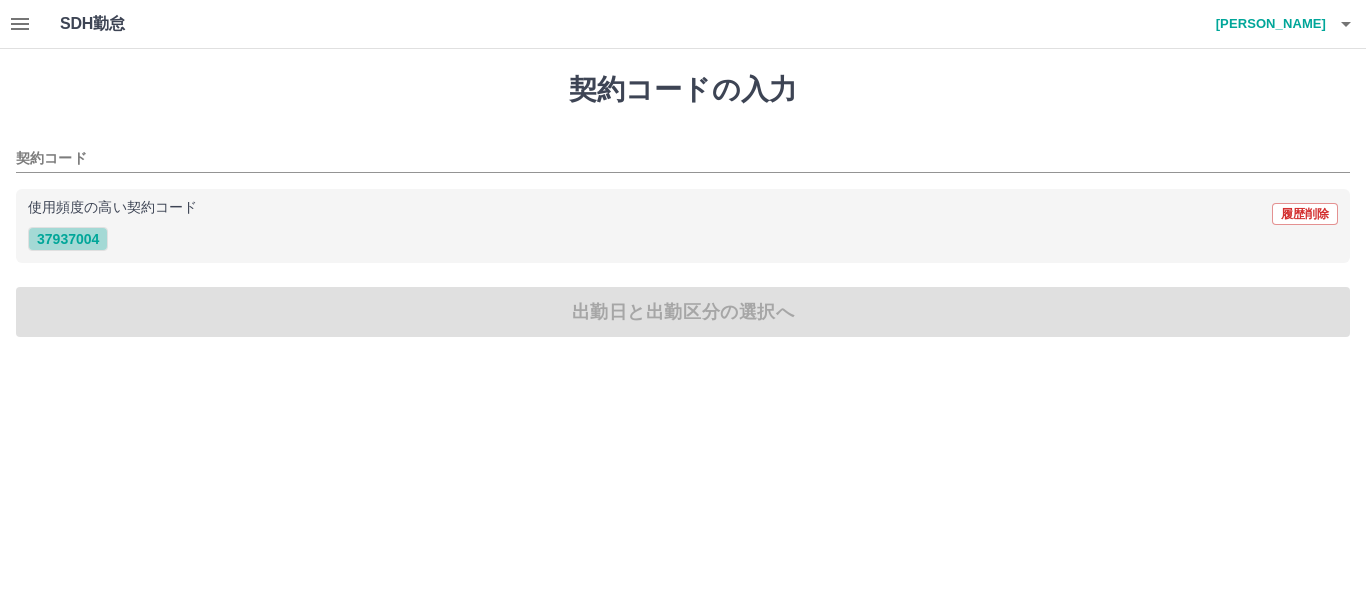 click on "37937004" at bounding box center (68, 239) 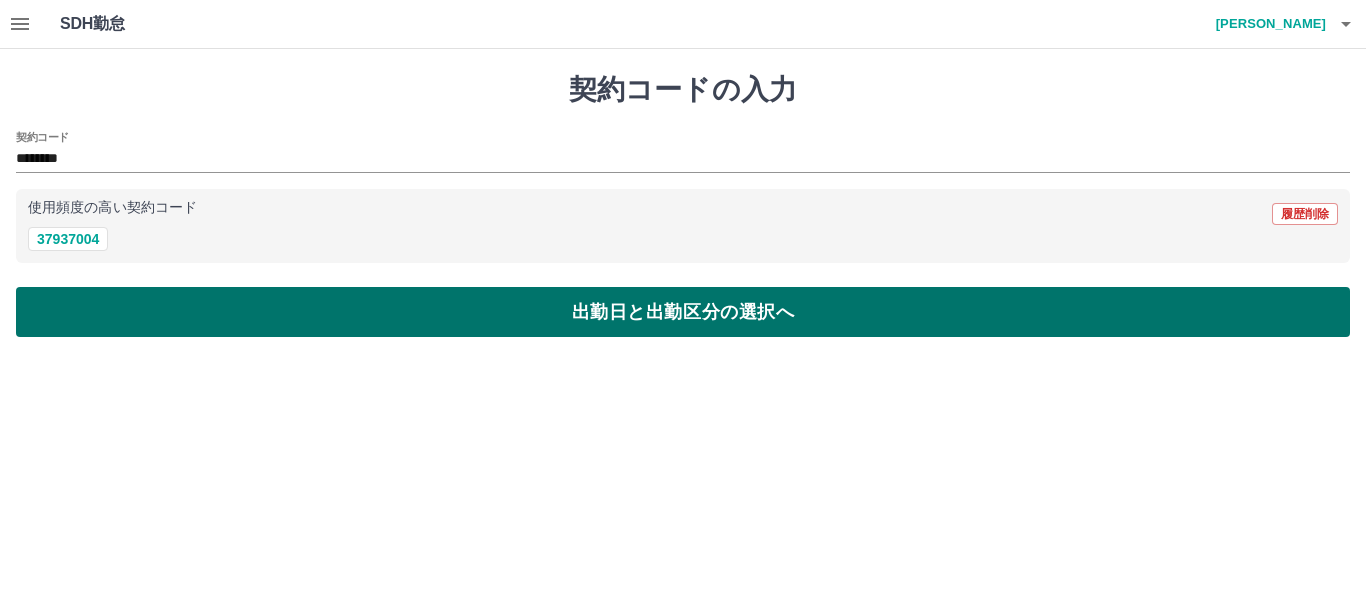 click on "出勤日と出勤区分の選択へ" at bounding box center [683, 312] 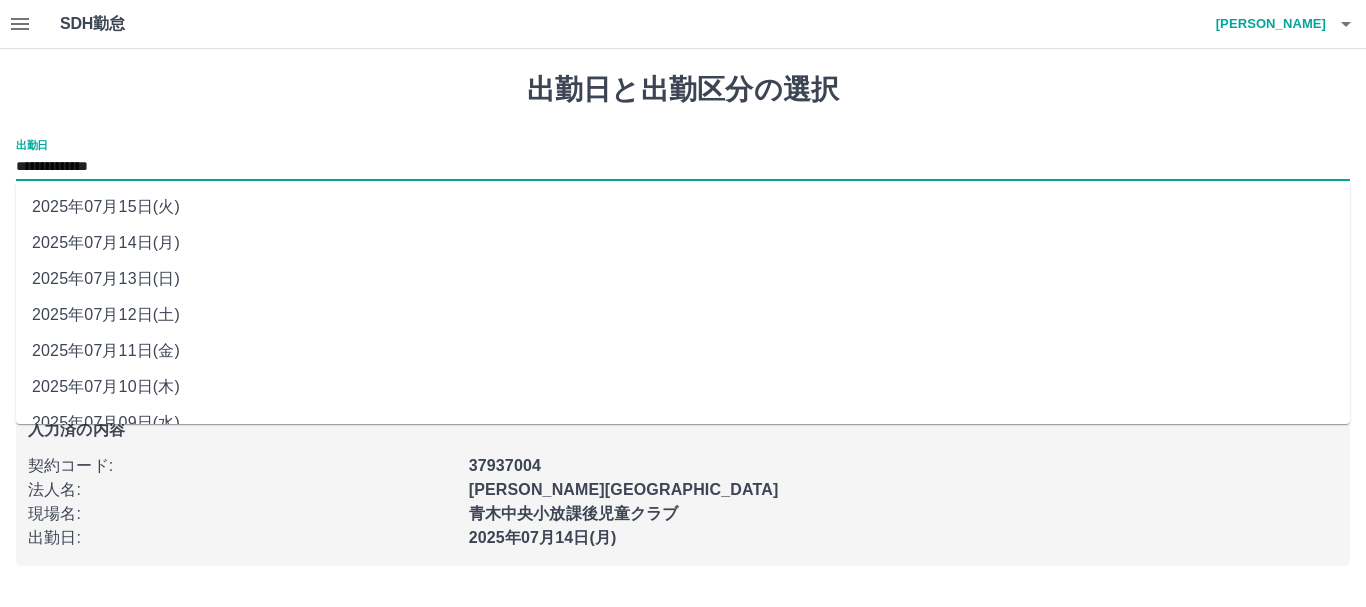 click on "**********" at bounding box center (683, 167) 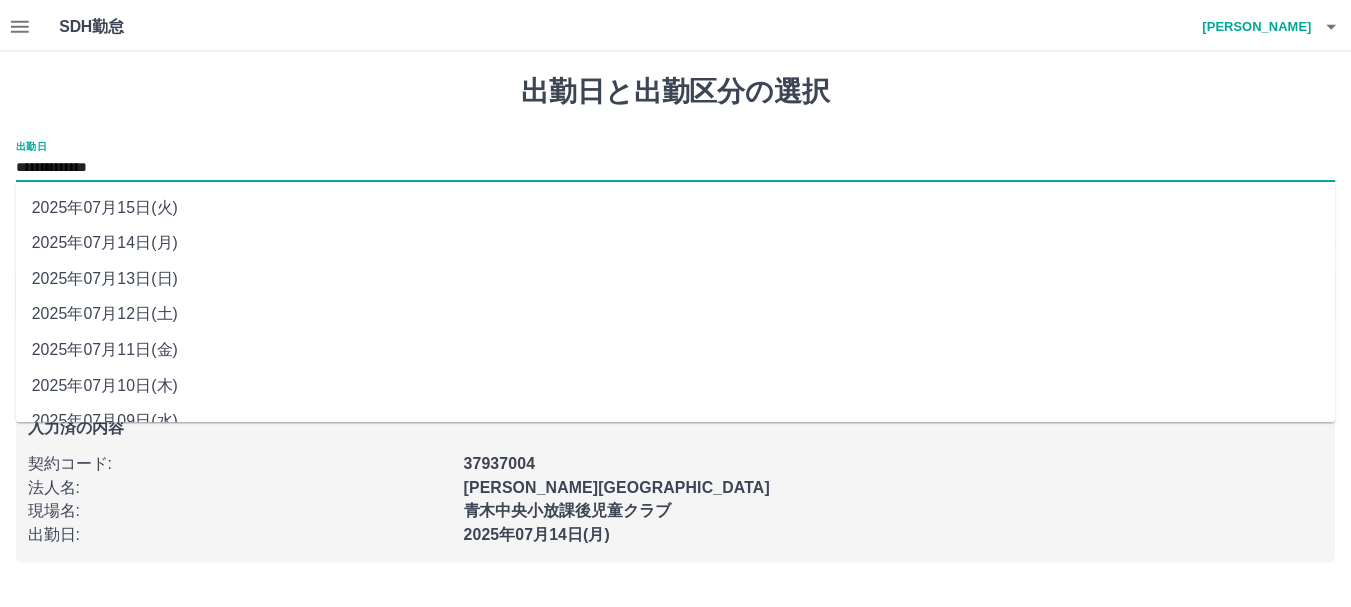 scroll, scrollTop: 97, scrollLeft: 0, axis: vertical 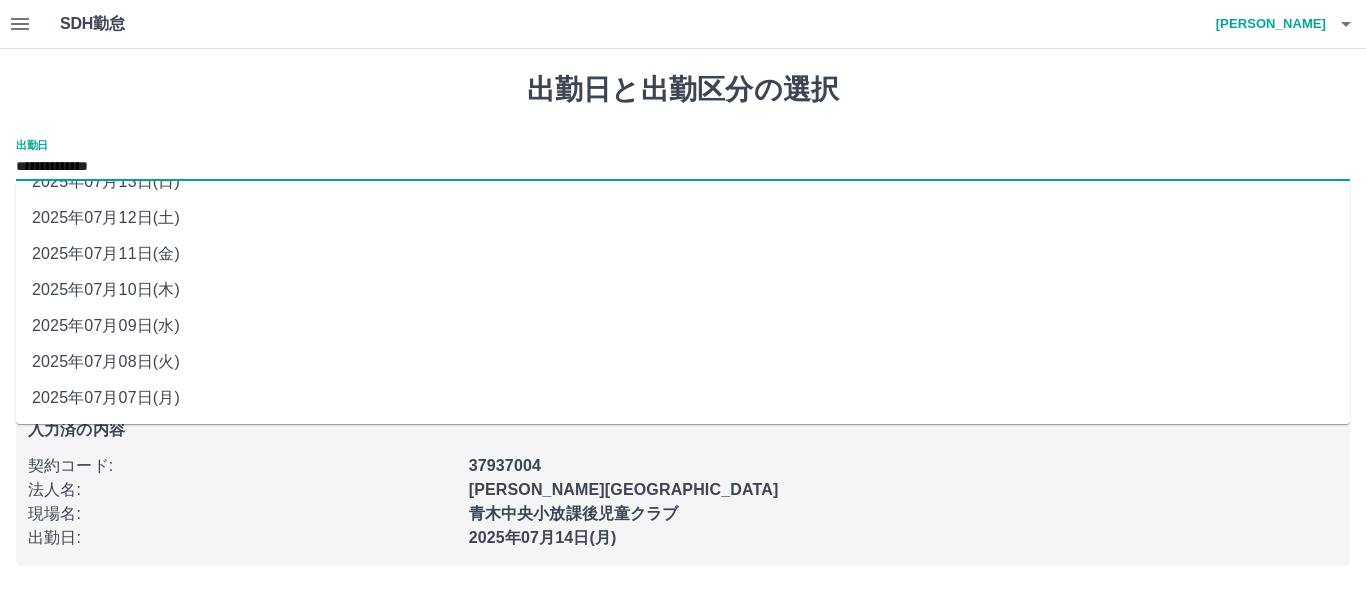 click on "2025年07月08日(火)" at bounding box center (683, 362) 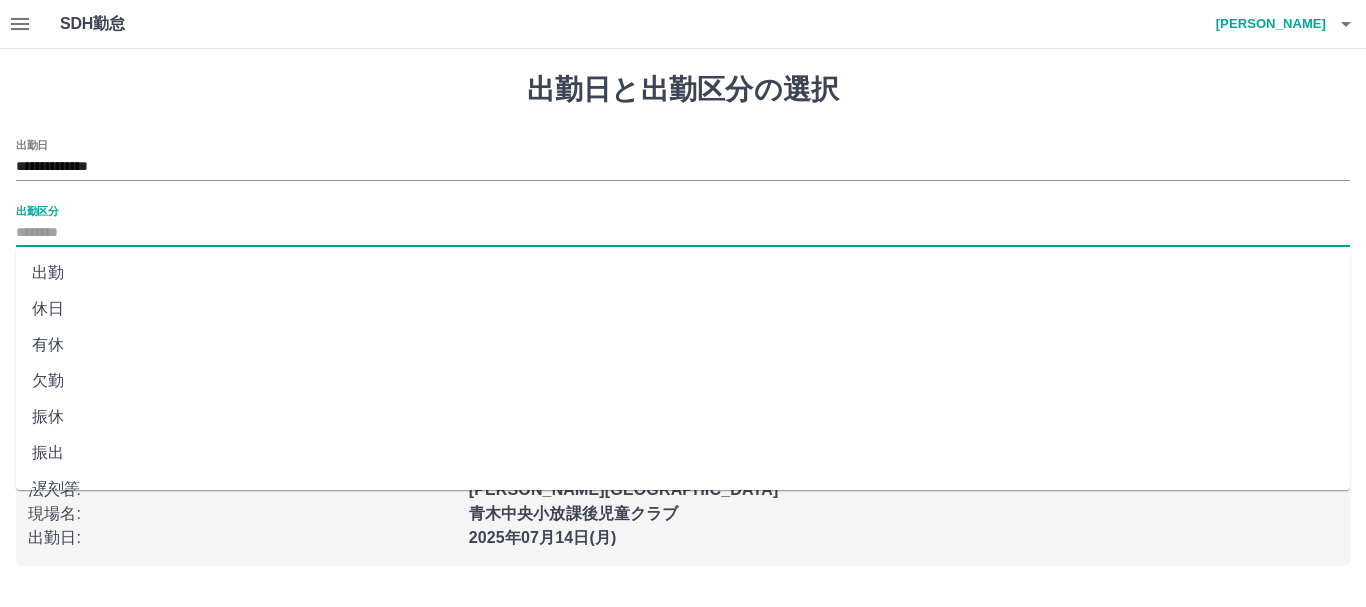 click on "出勤区分" at bounding box center [683, 233] 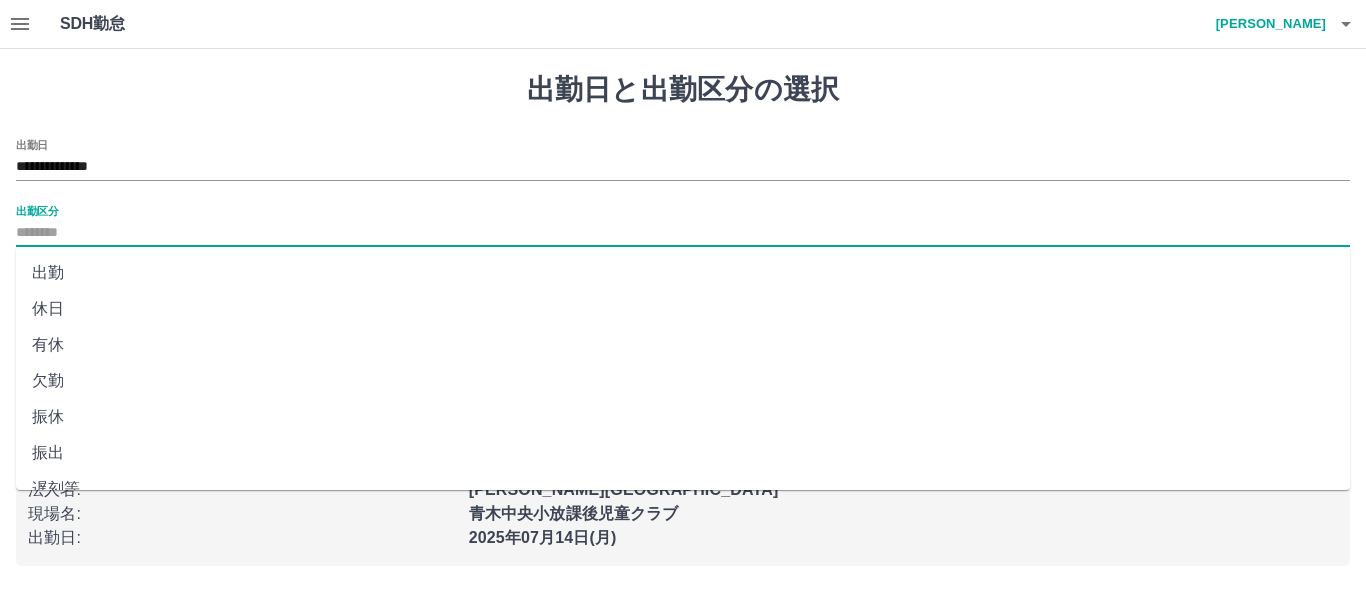 click on "出勤" at bounding box center [683, 273] 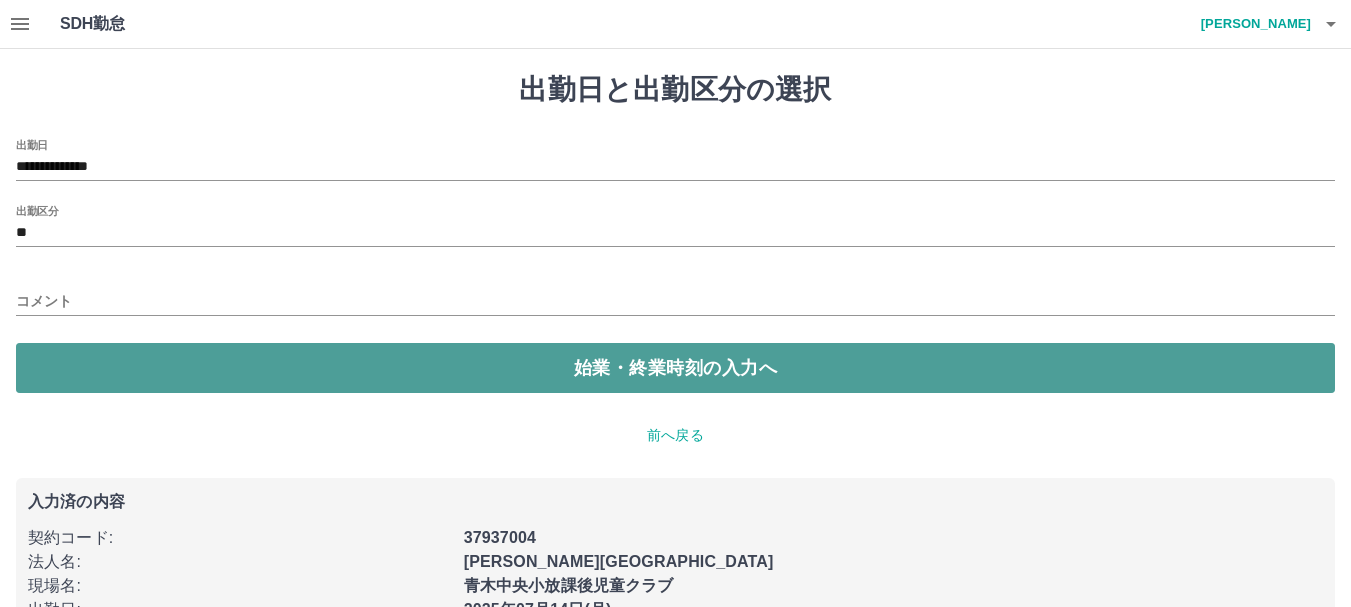click on "始業・終業時刻の入力へ" at bounding box center [675, 368] 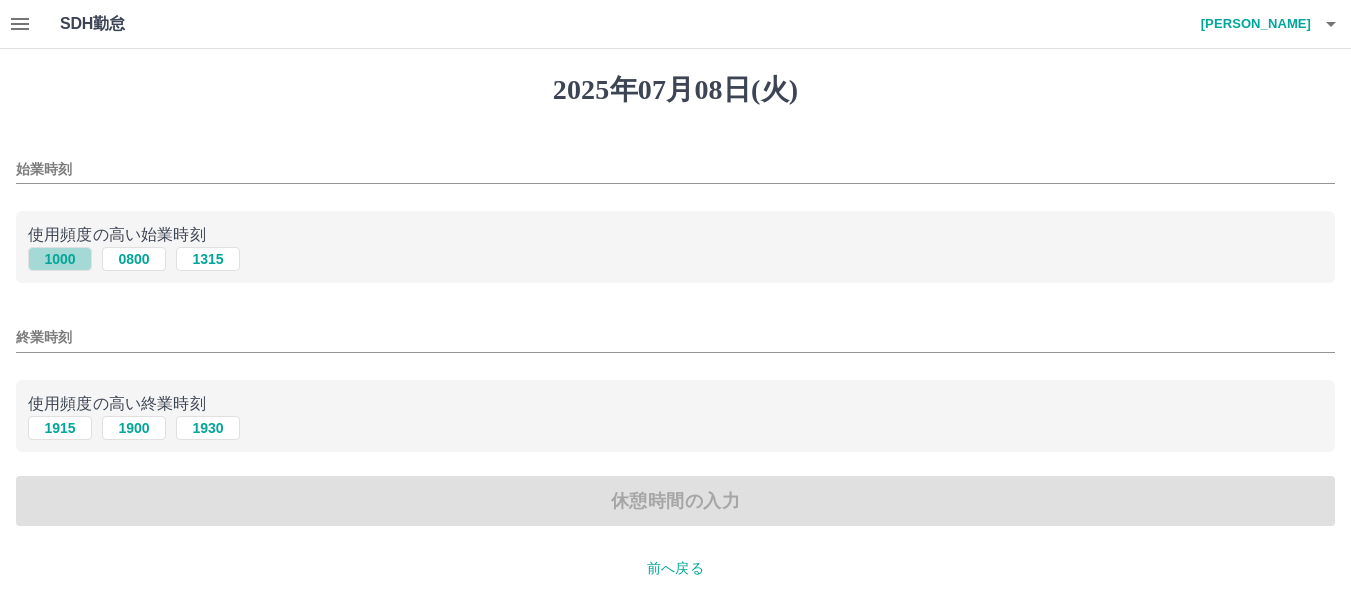 click on "1000" at bounding box center [60, 259] 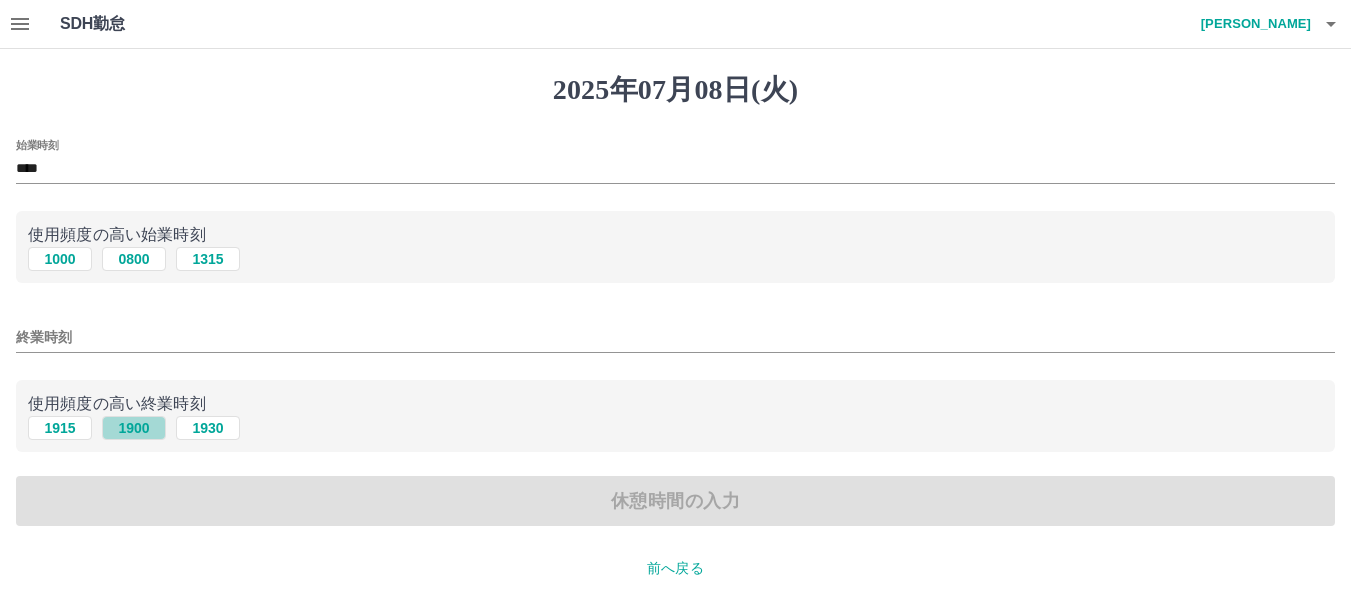 click on "1900" at bounding box center [134, 428] 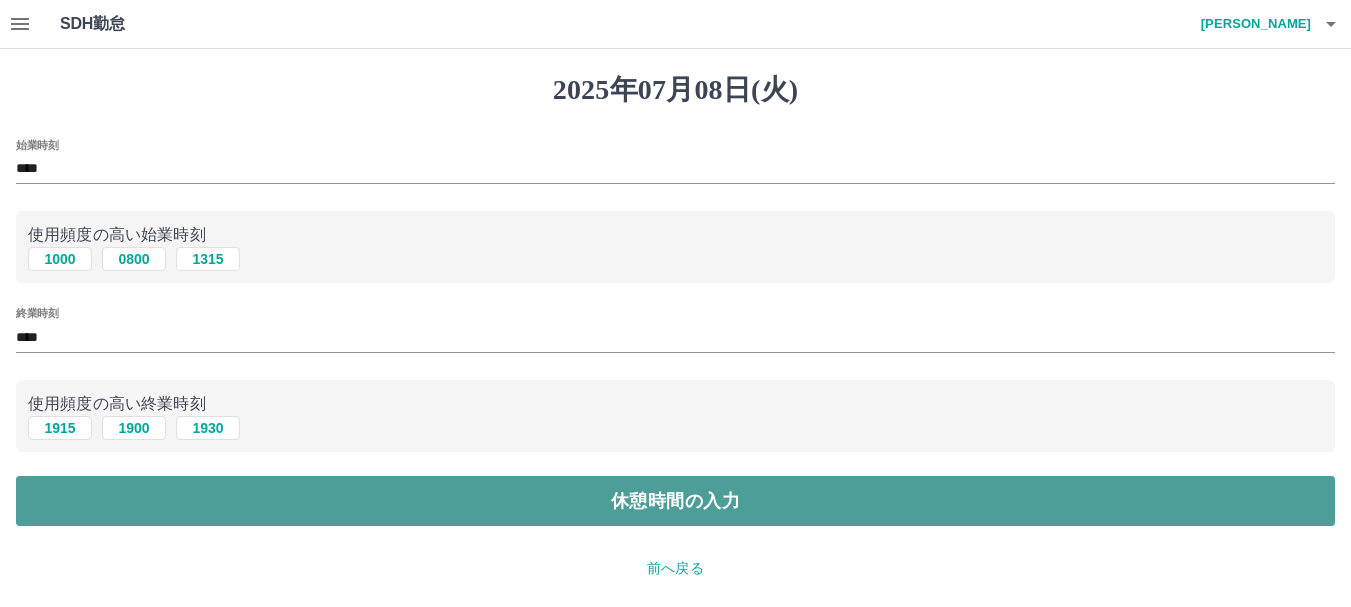 click on "休憩時間の入力" at bounding box center [675, 501] 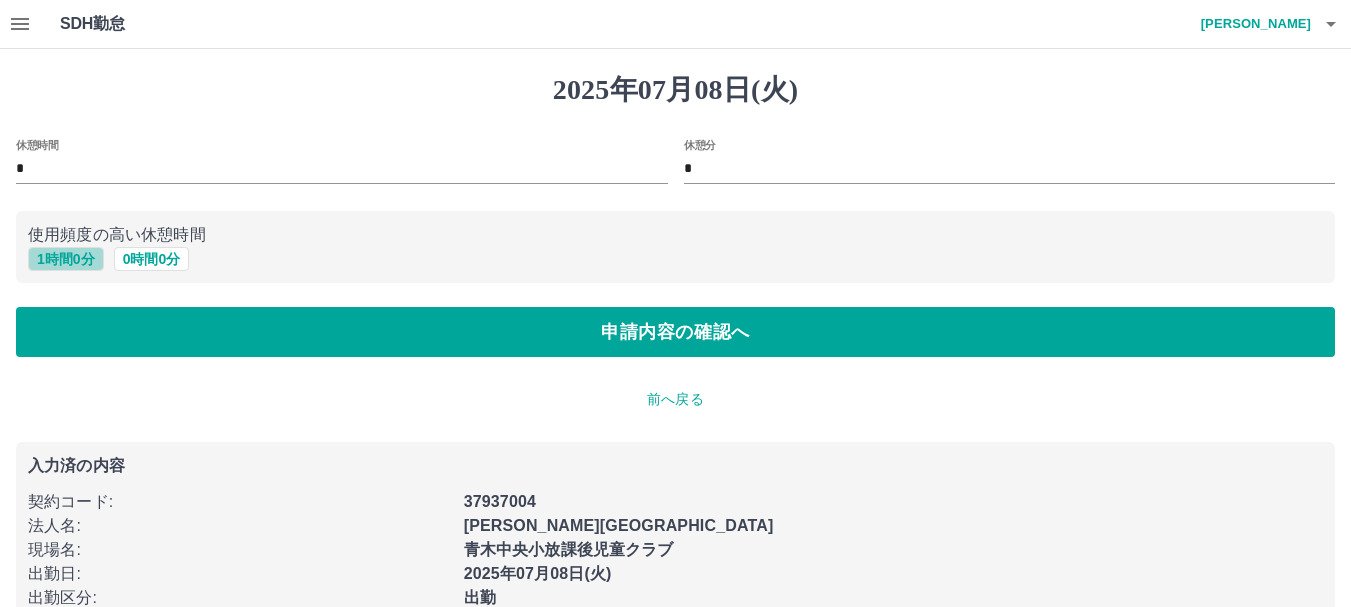 click on "1 時間 0 分" at bounding box center [66, 259] 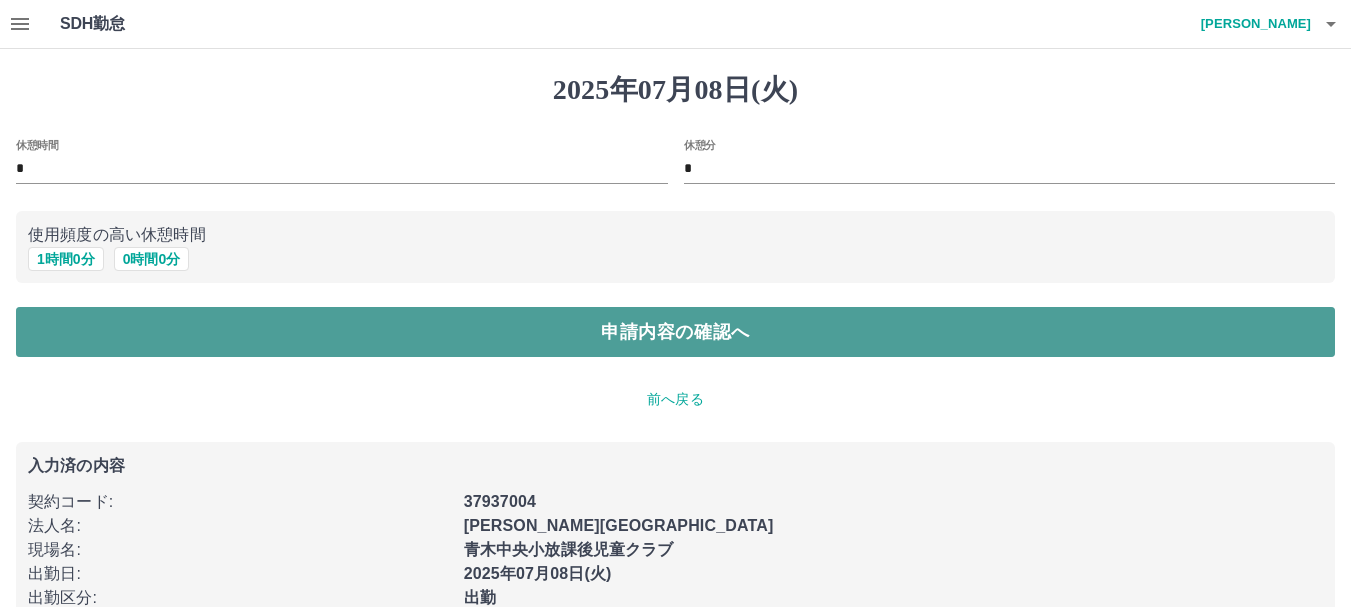 click on "申請内容の確認へ" at bounding box center (675, 332) 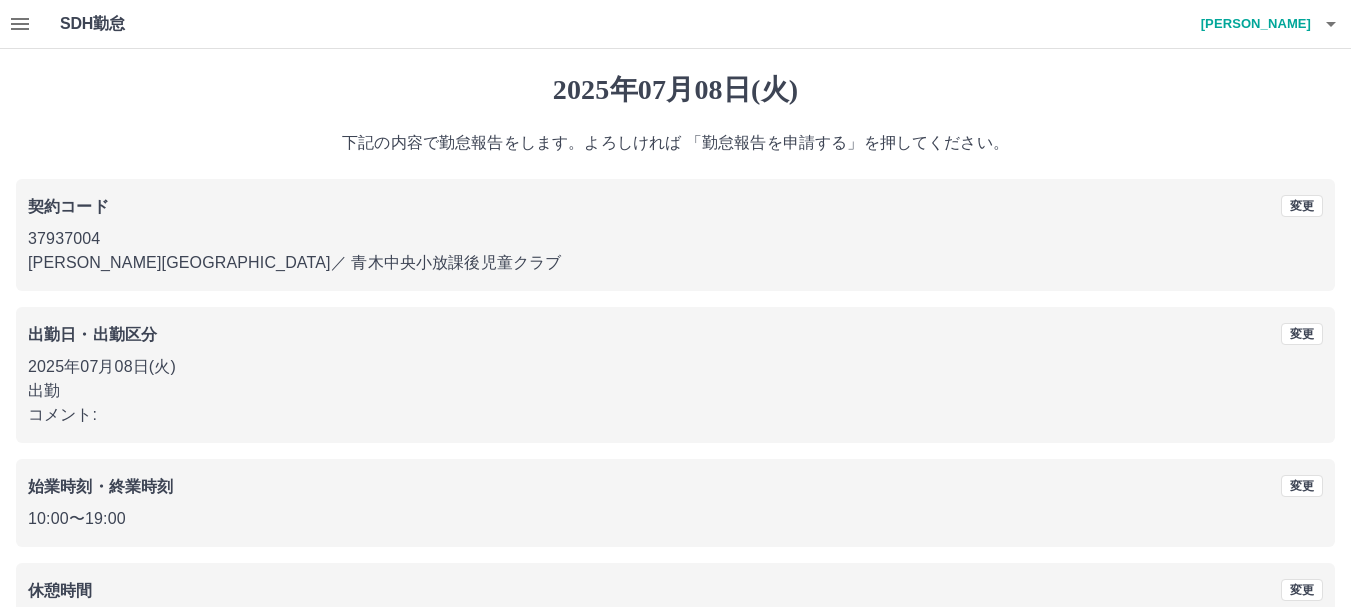 scroll, scrollTop: 142, scrollLeft: 0, axis: vertical 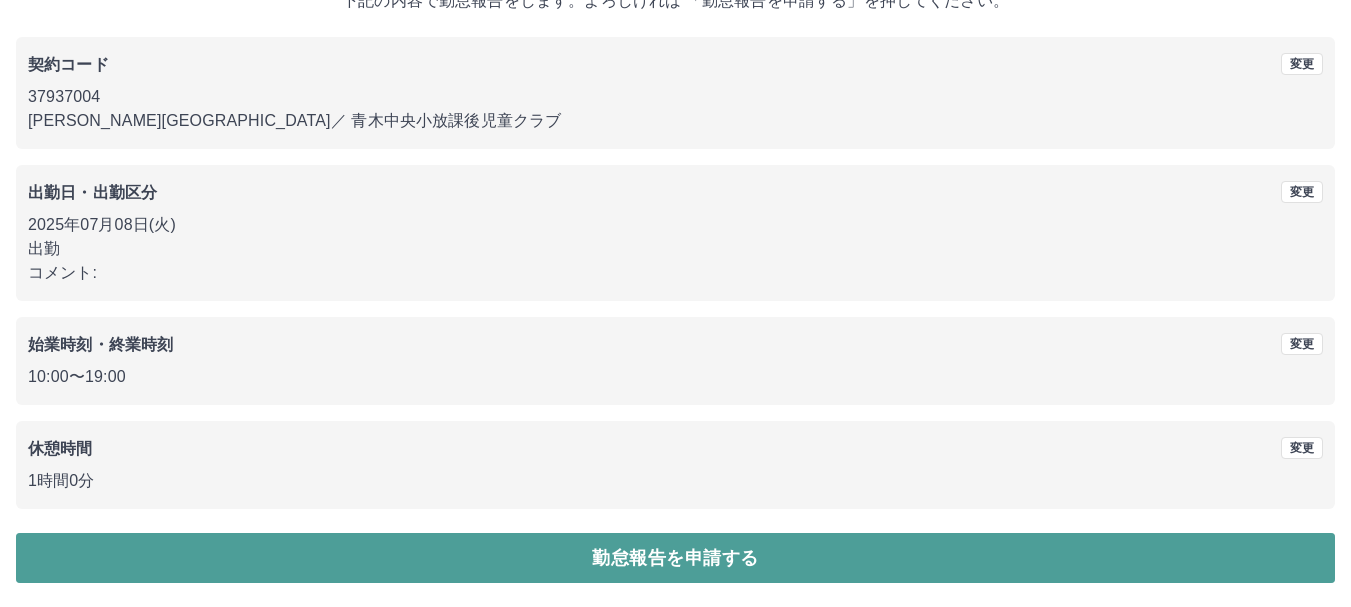 click on "勤怠報告を申請する" at bounding box center (675, 558) 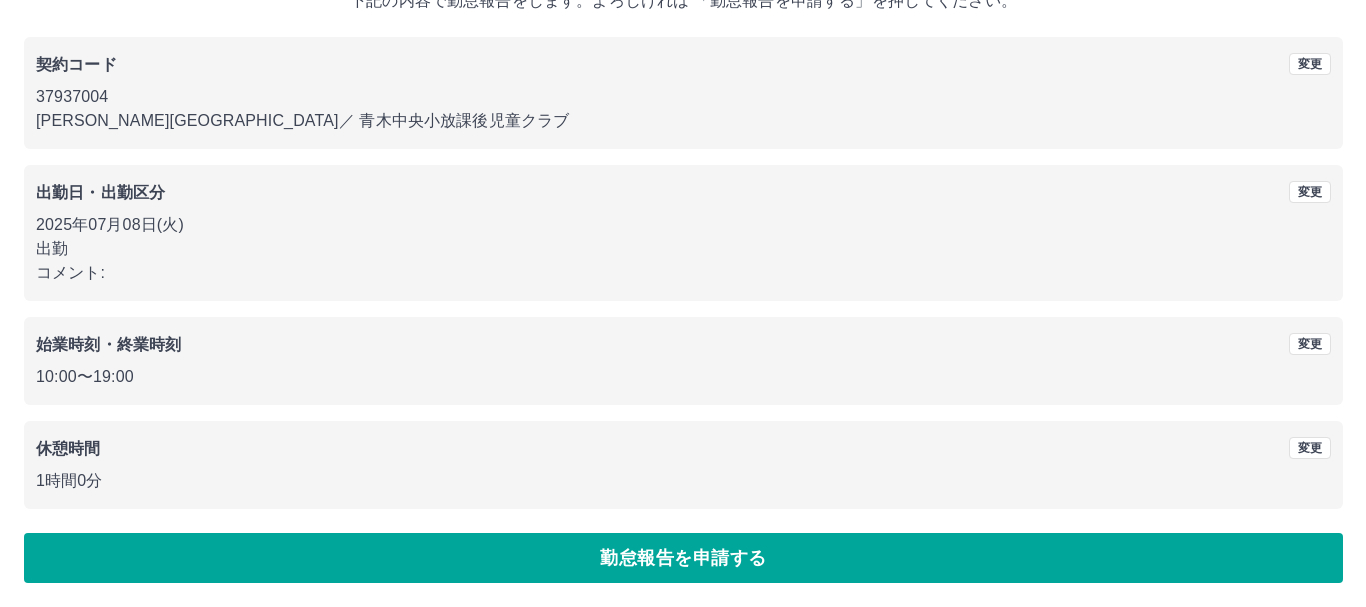 scroll, scrollTop: 0, scrollLeft: 0, axis: both 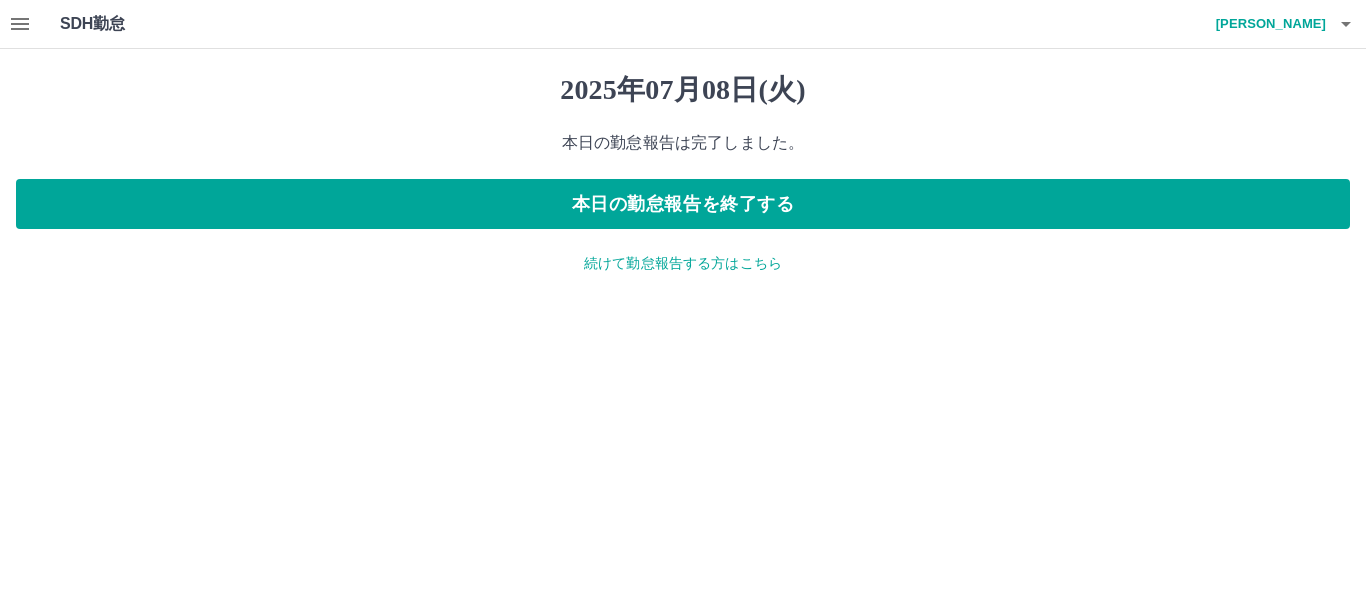 click on "続けて勤怠報告する方はこちら" at bounding box center (683, 263) 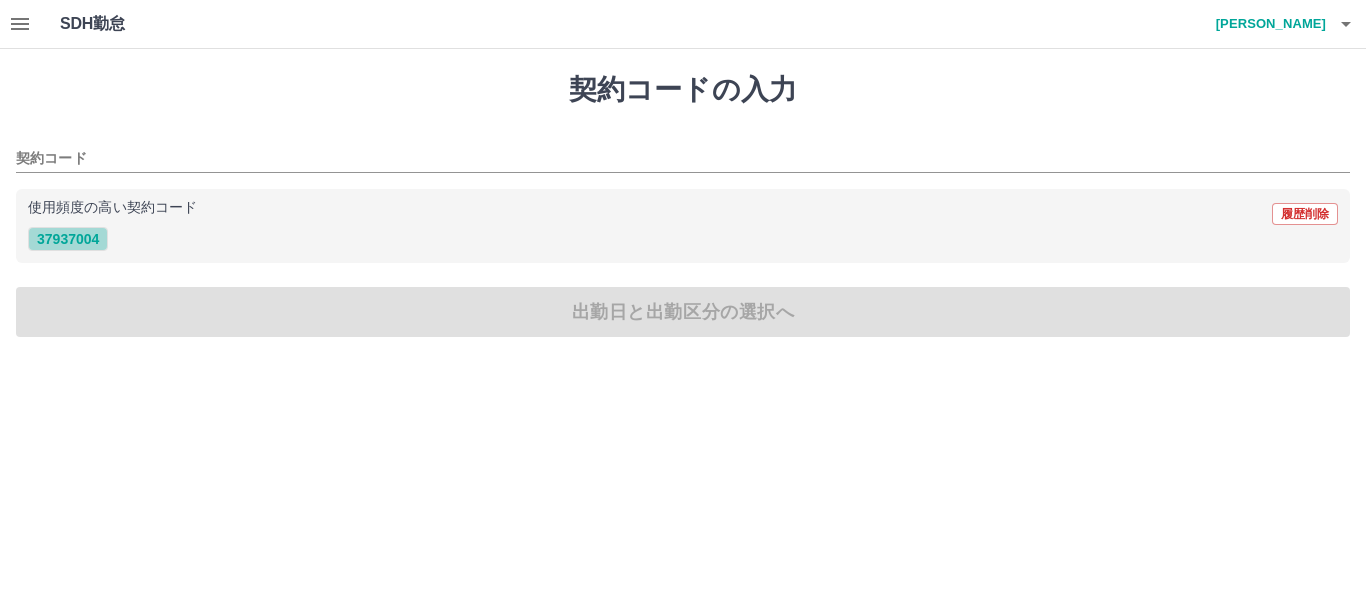 click on "37937004" at bounding box center (68, 239) 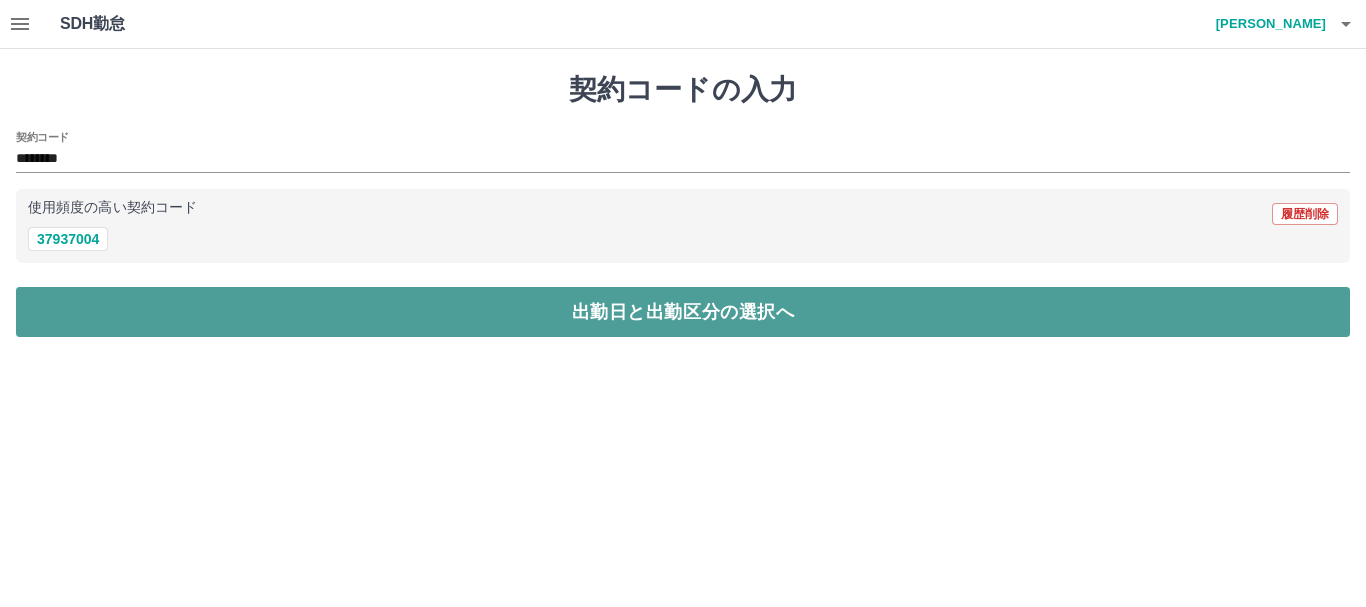 click on "出勤日と出勤区分の選択へ" at bounding box center (683, 312) 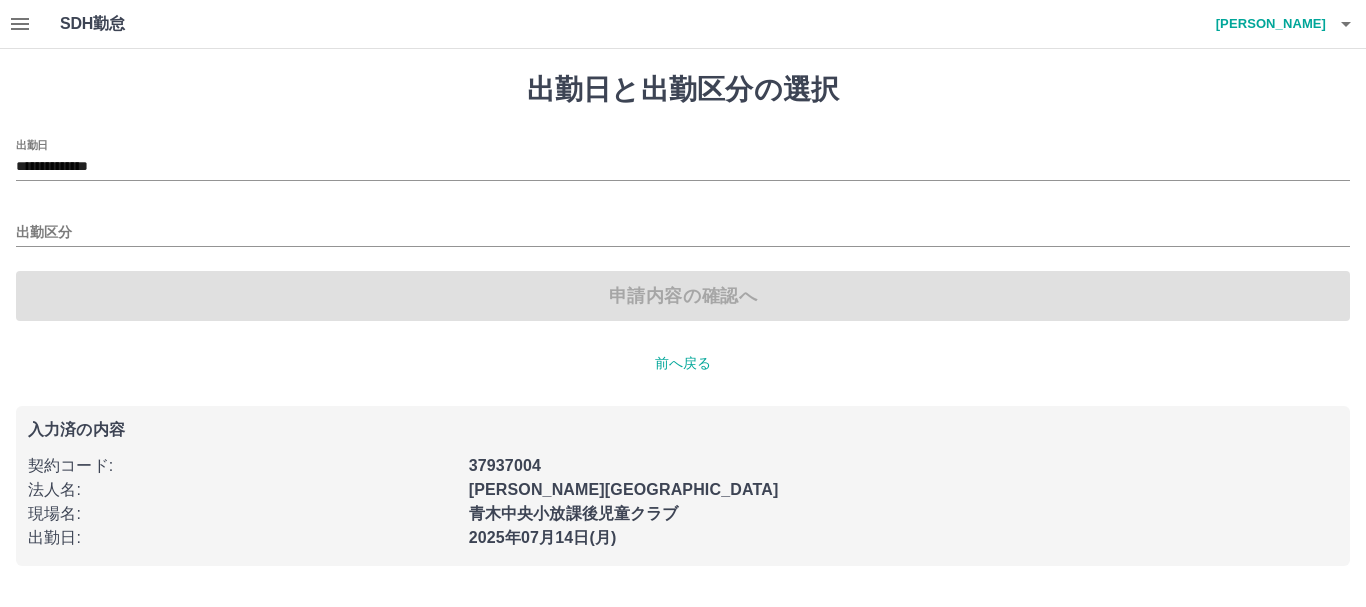 click on "**********" at bounding box center (683, 160) 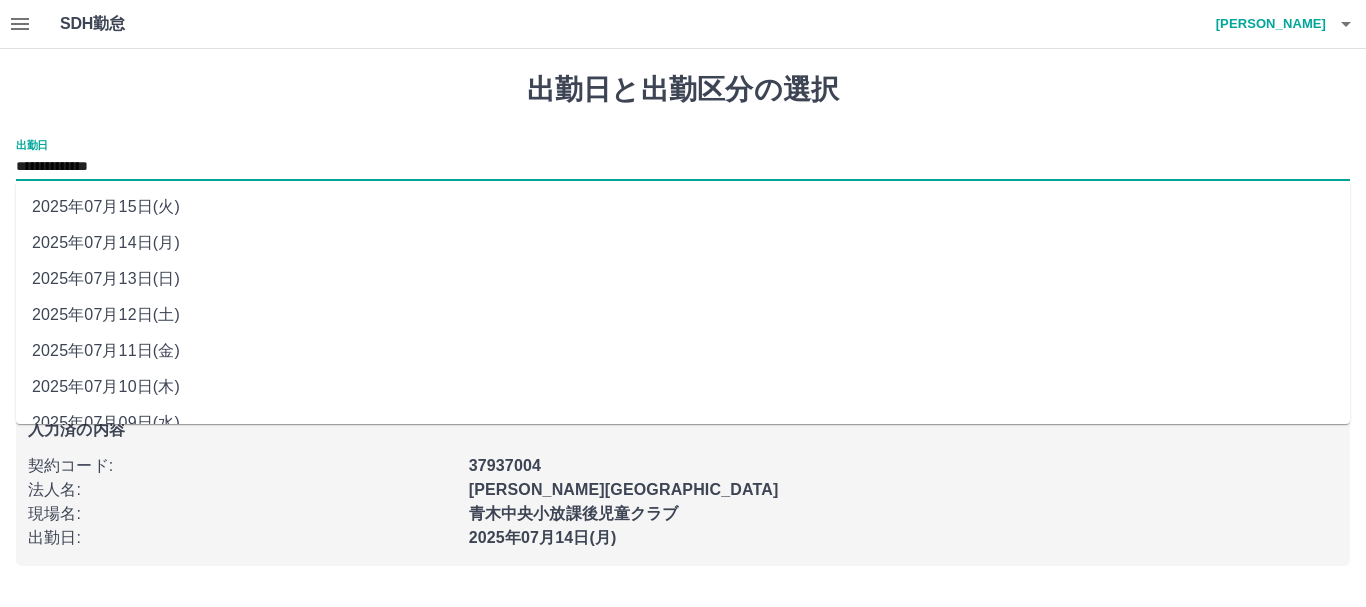 click on "**********" at bounding box center (683, 167) 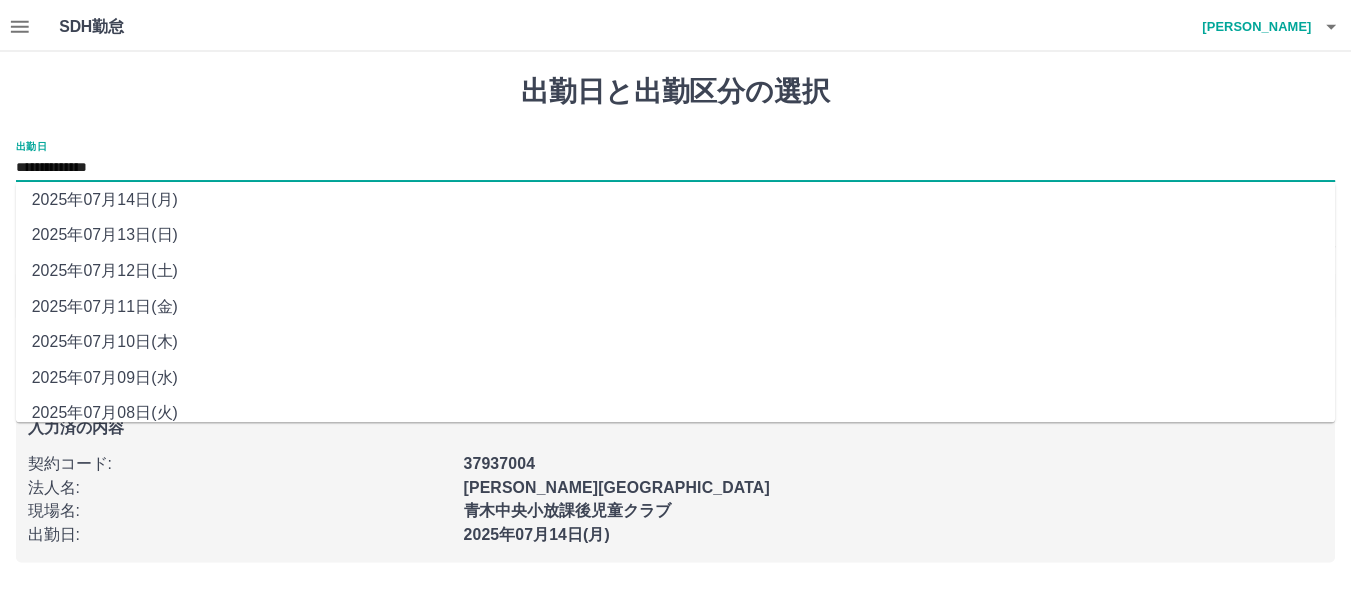 scroll, scrollTop: 49, scrollLeft: 0, axis: vertical 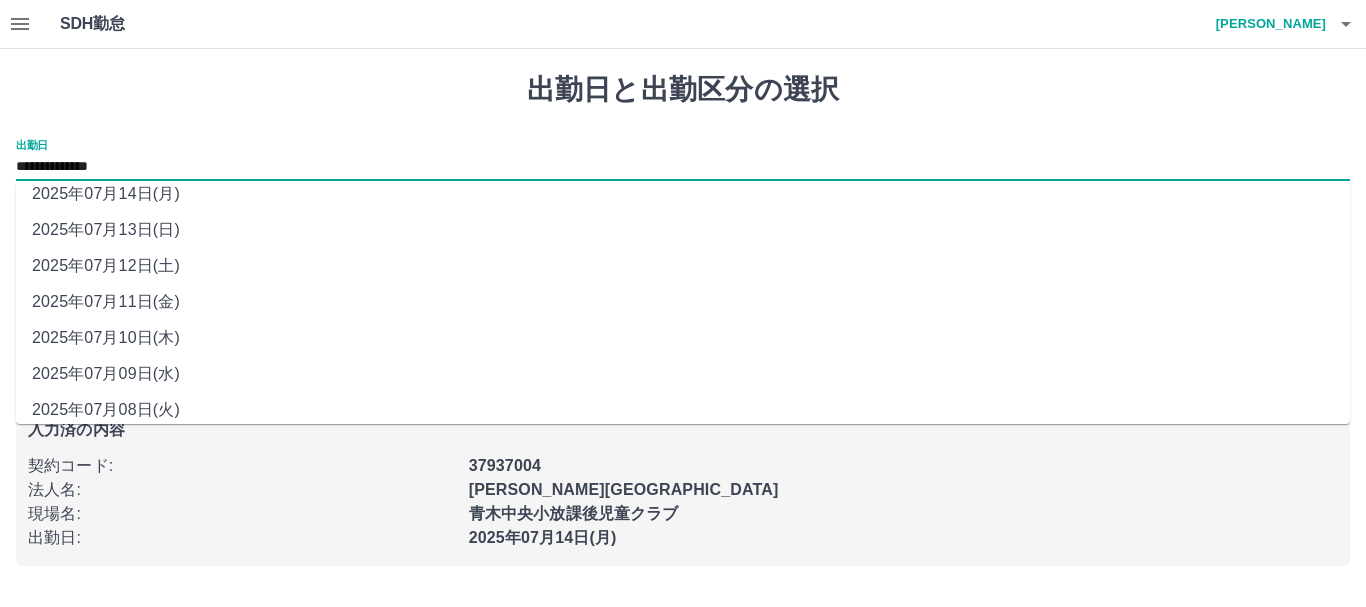 click on "2025年07月09日(水)" at bounding box center [683, 374] 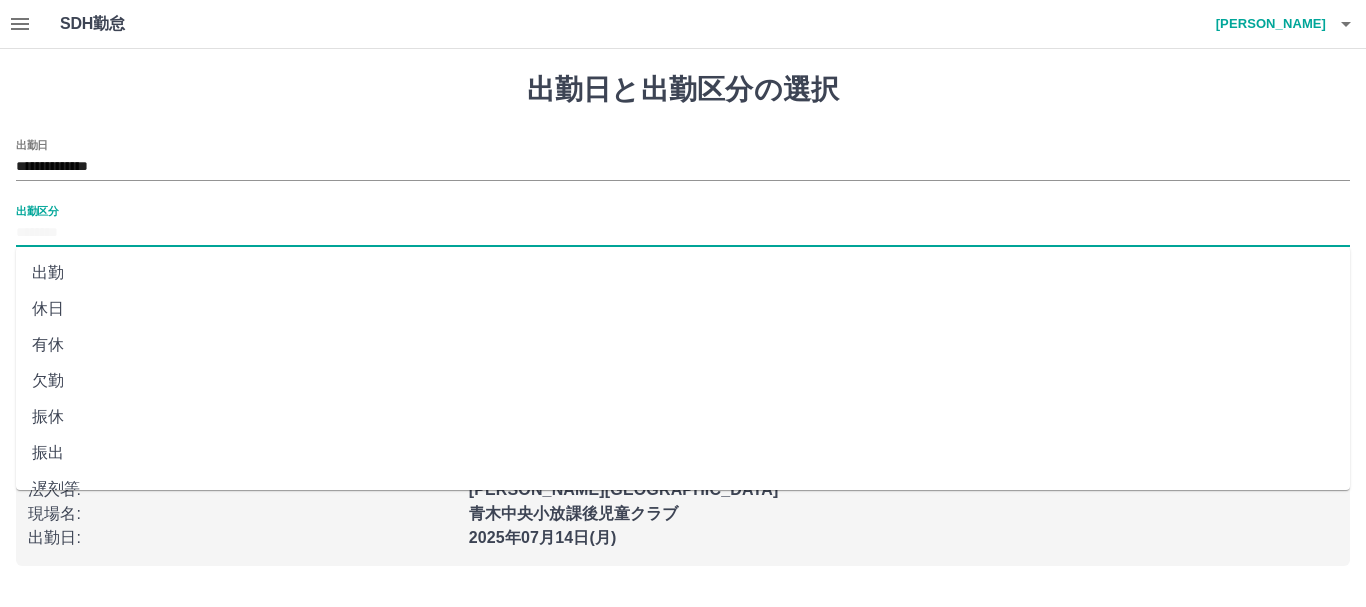 click on "出勤区分" at bounding box center [683, 233] 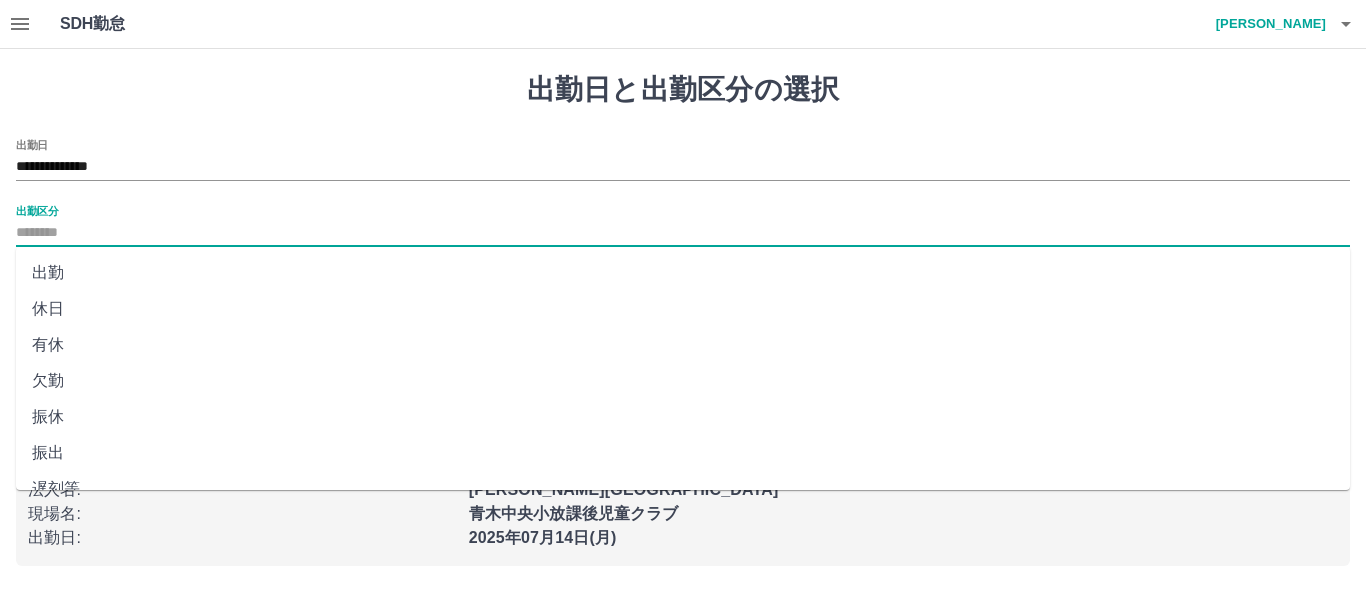click on "出勤" at bounding box center (683, 273) 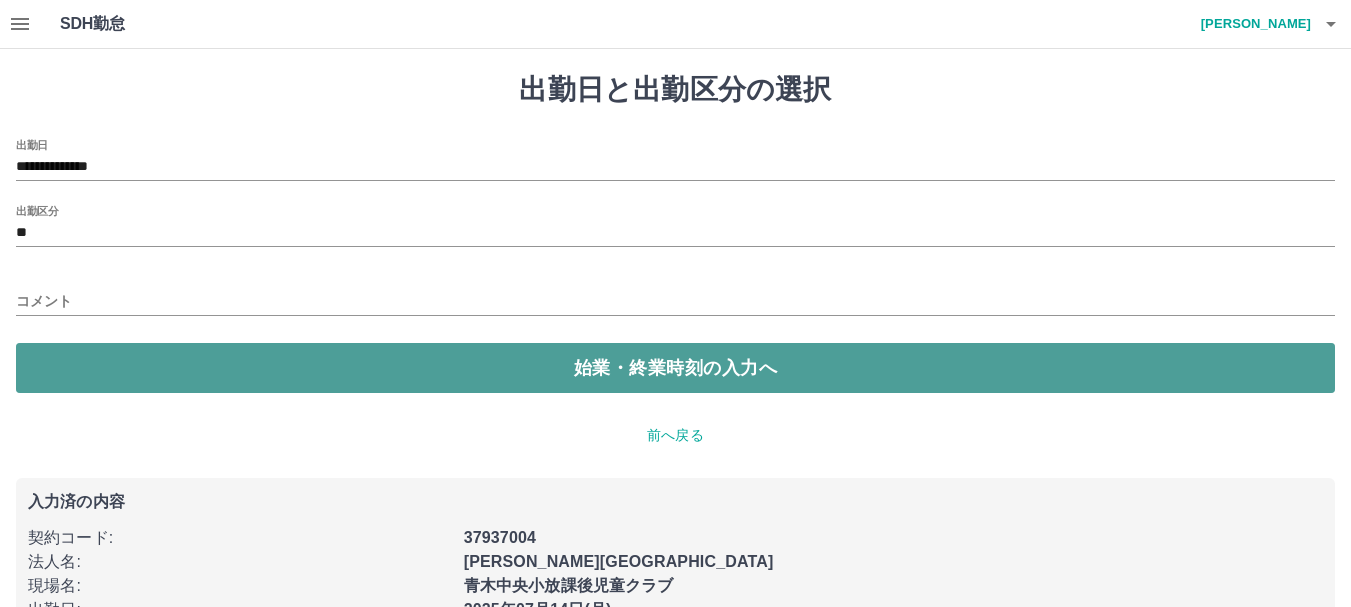 click on "始業・終業時刻の入力へ" at bounding box center (675, 368) 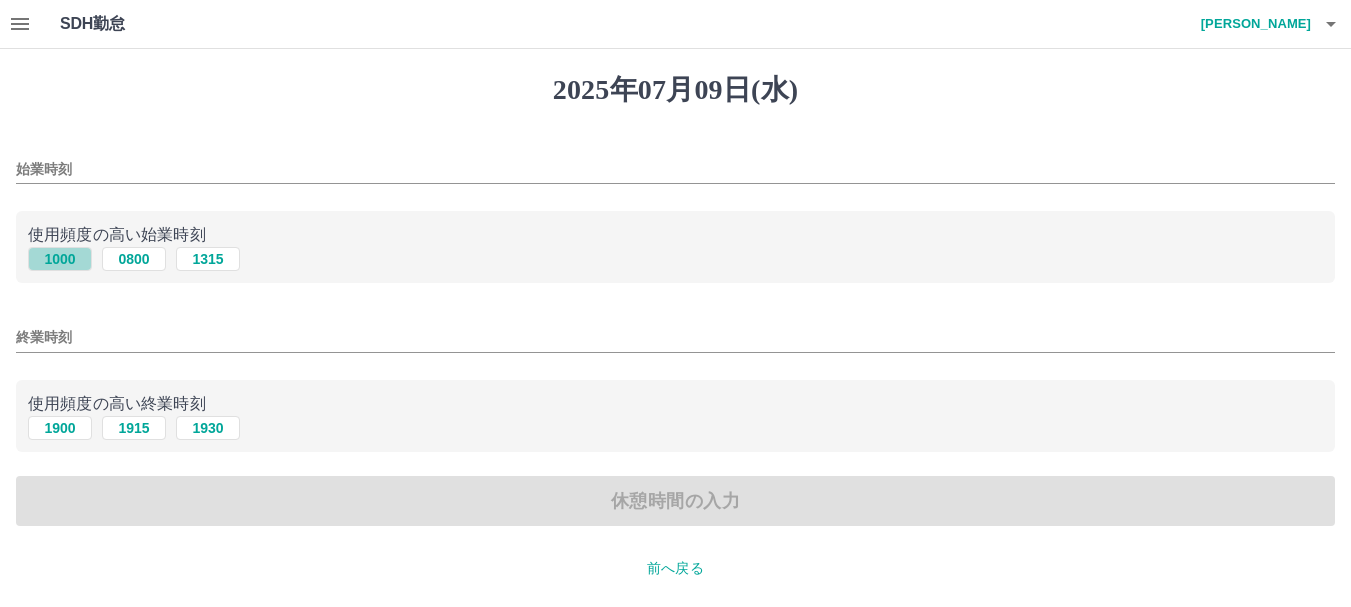 click on "1000" at bounding box center [60, 259] 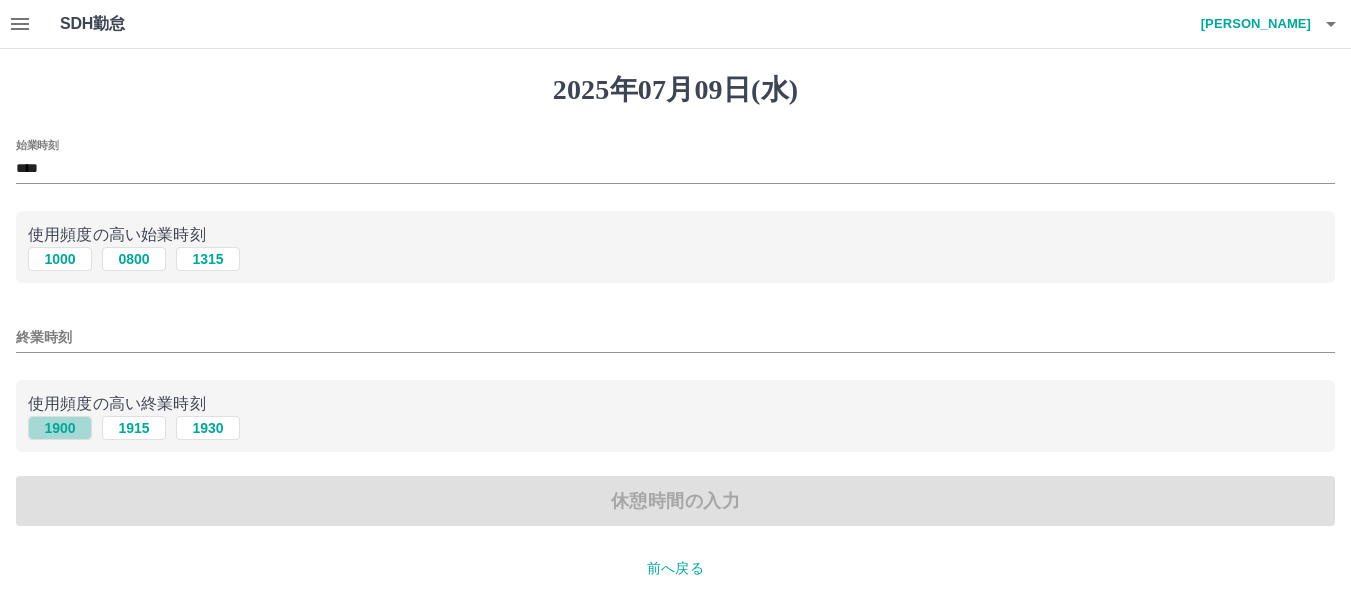 click on "1900" at bounding box center (60, 428) 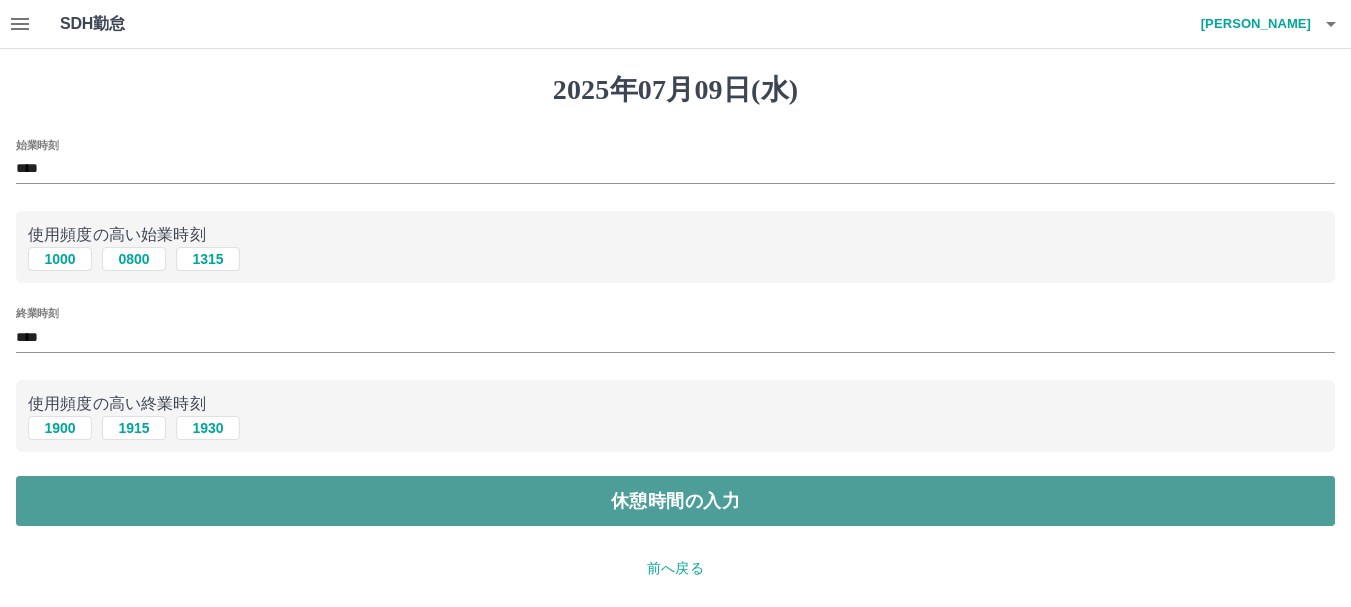 click on "休憩時間の入力" at bounding box center (675, 501) 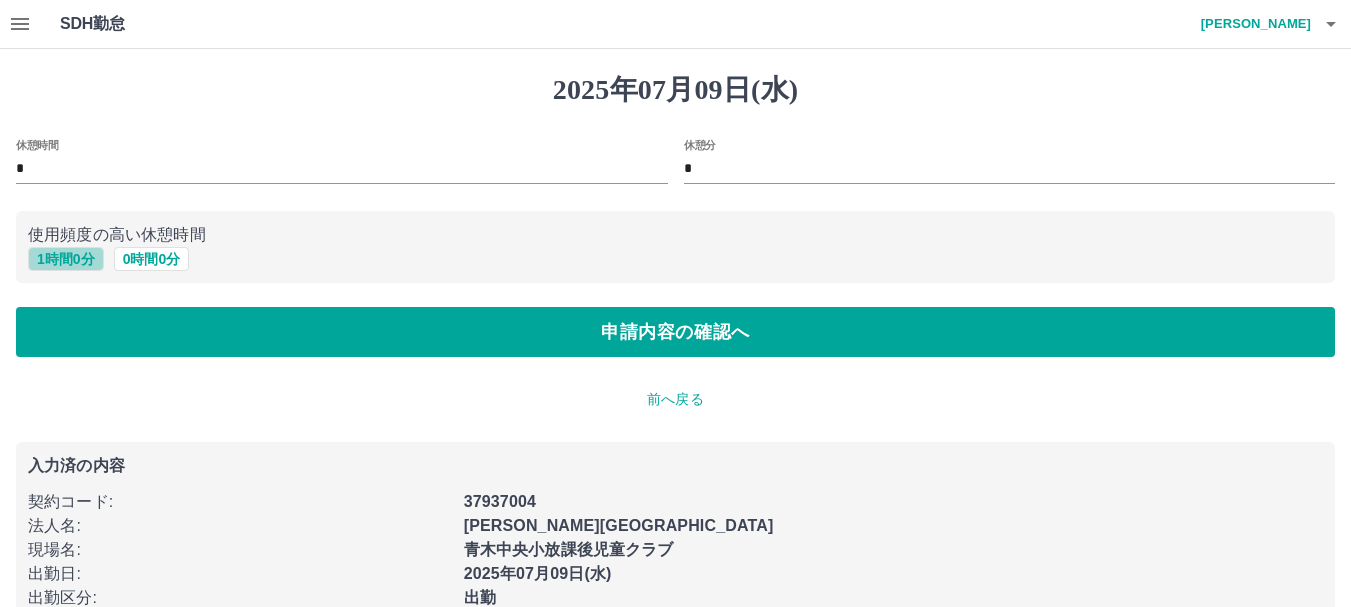 click on "1 時間 0 分" at bounding box center (66, 259) 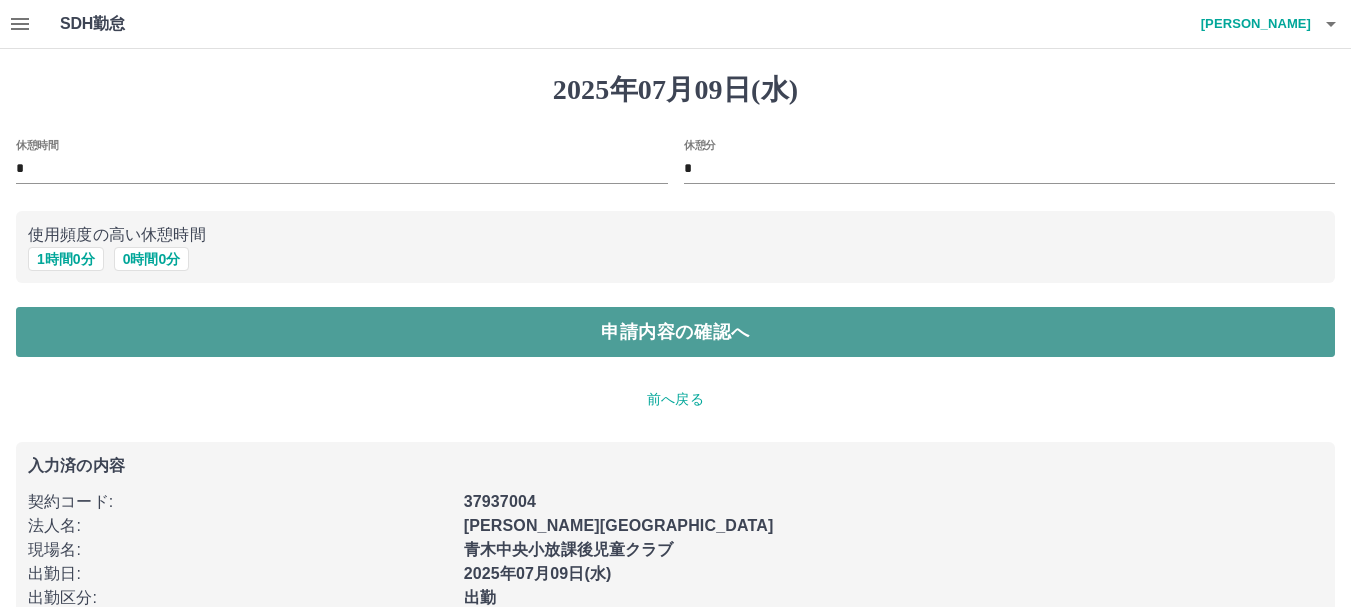click on "申請内容の確認へ" at bounding box center [675, 332] 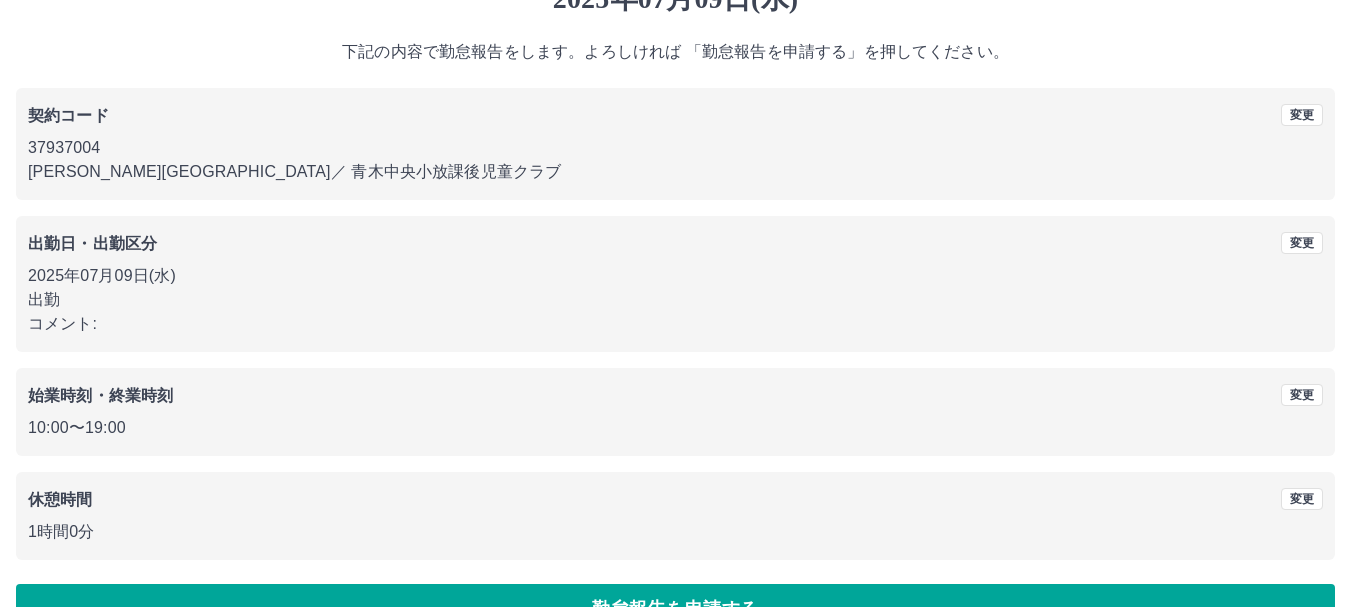 scroll, scrollTop: 142, scrollLeft: 0, axis: vertical 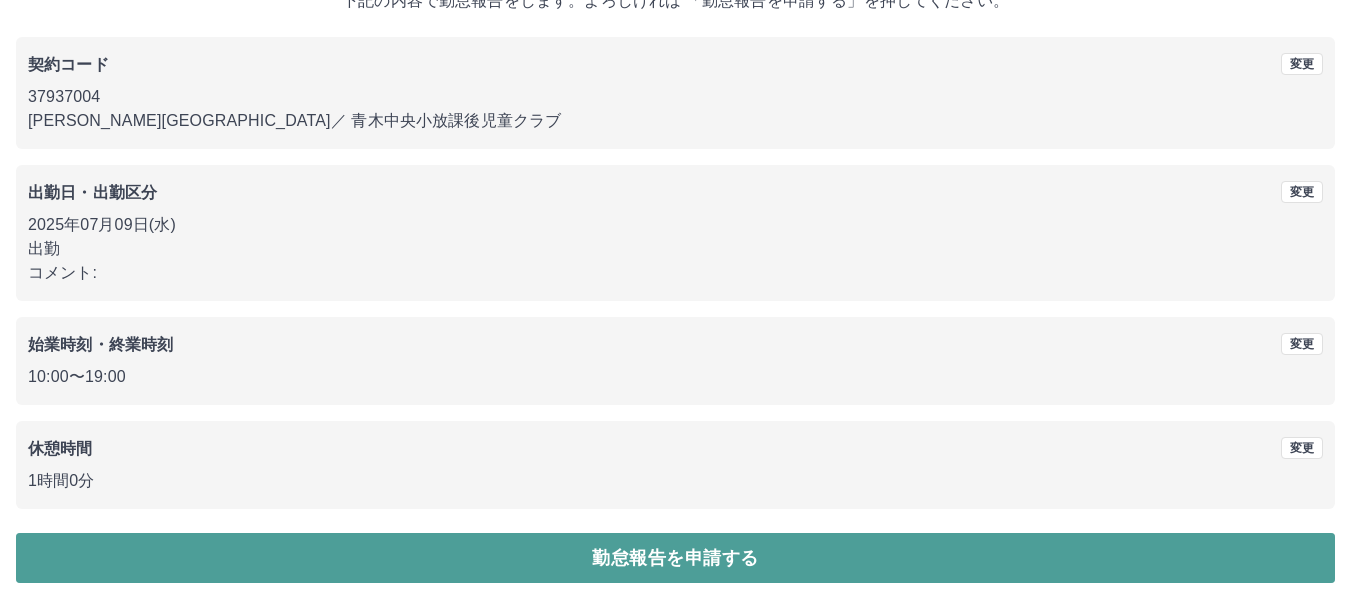 click on "勤怠報告を申請する" at bounding box center (675, 558) 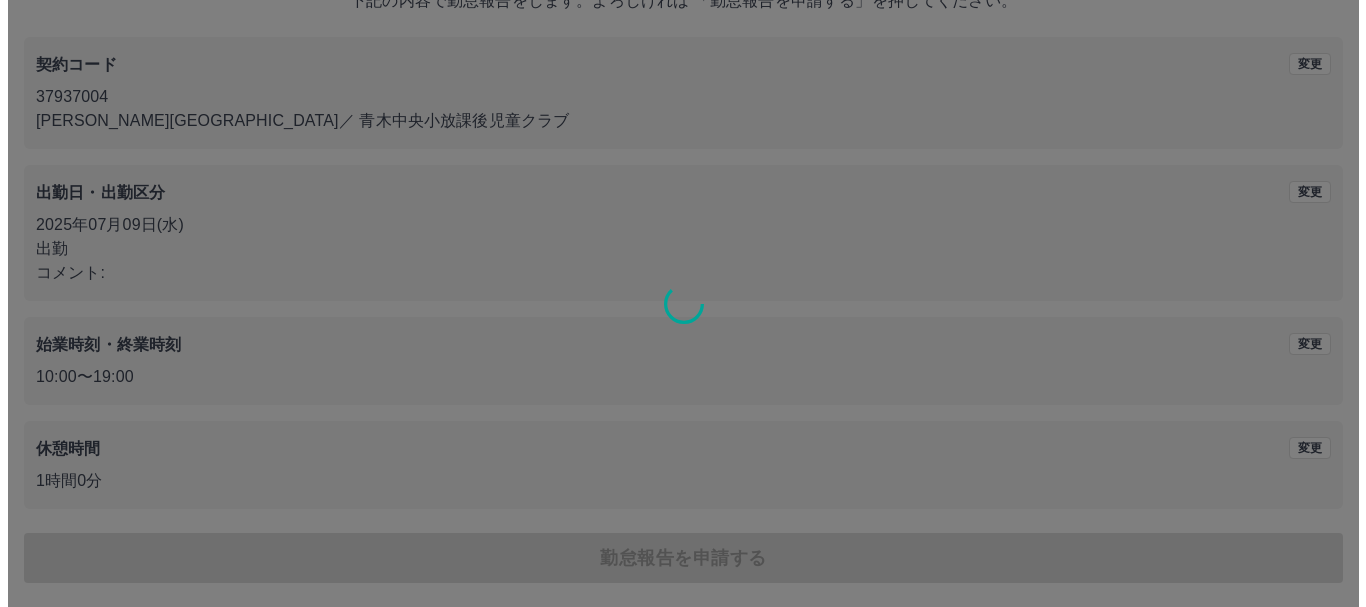 scroll, scrollTop: 0, scrollLeft: 0, axis: both 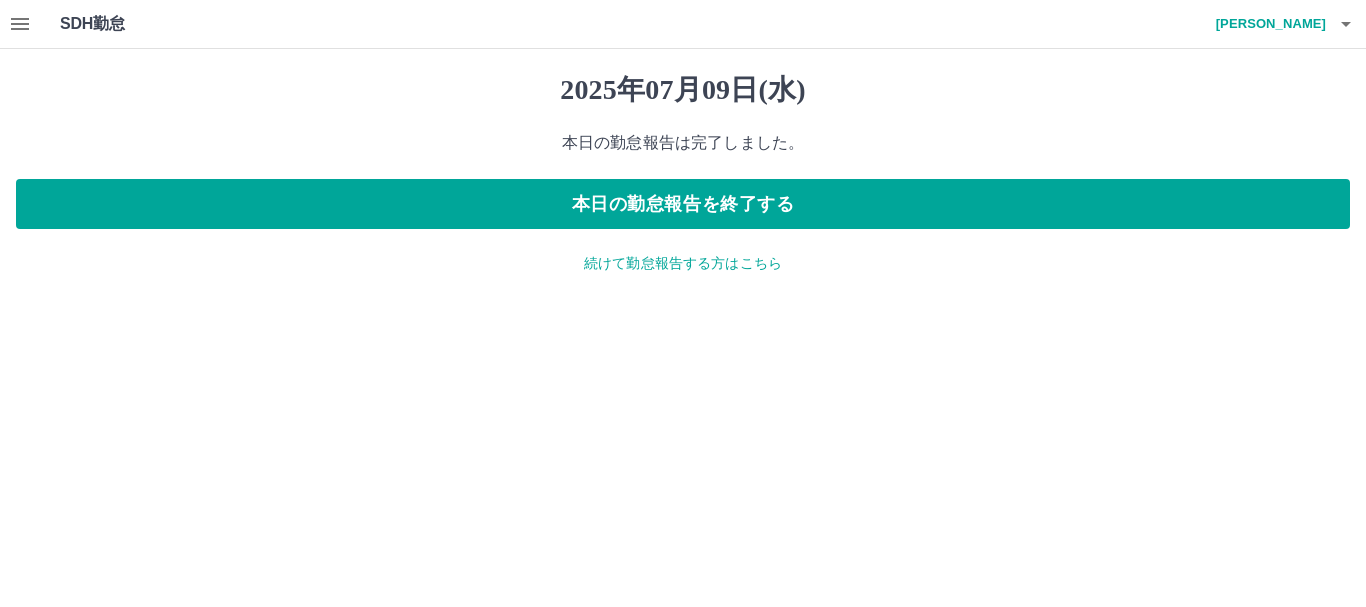 click on "続けて勤怠報告する方はこちら" at bounding box center [683, 263] 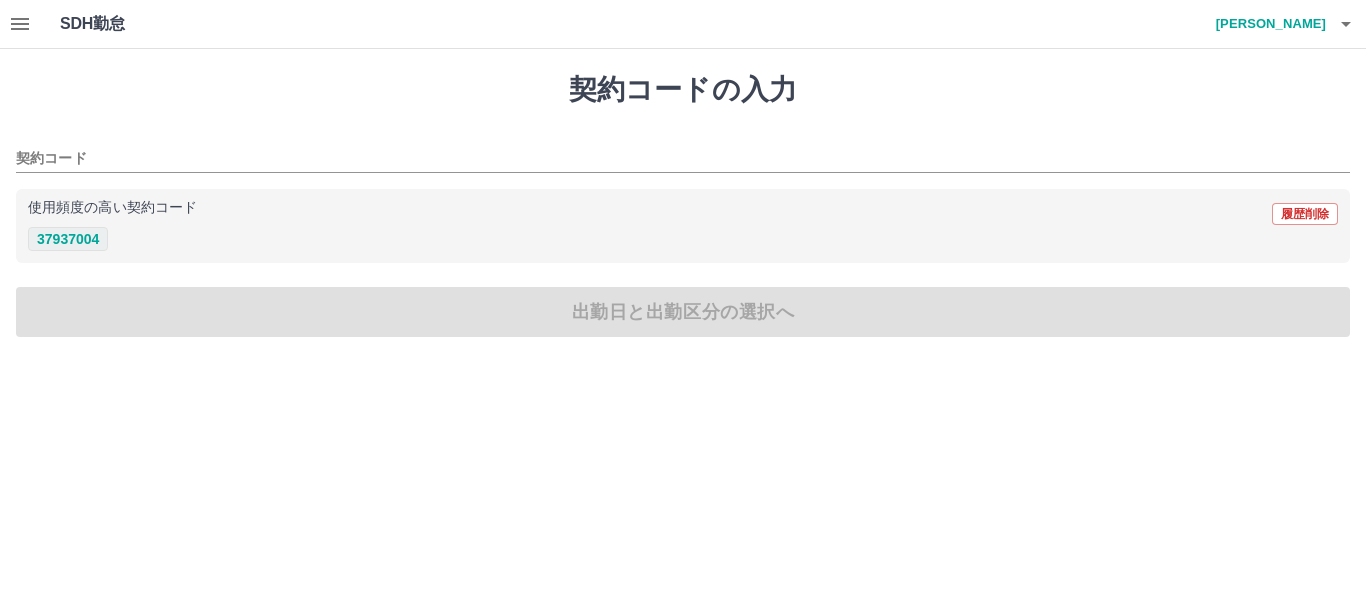 click on "37937004" at bounding box center [68, 239] 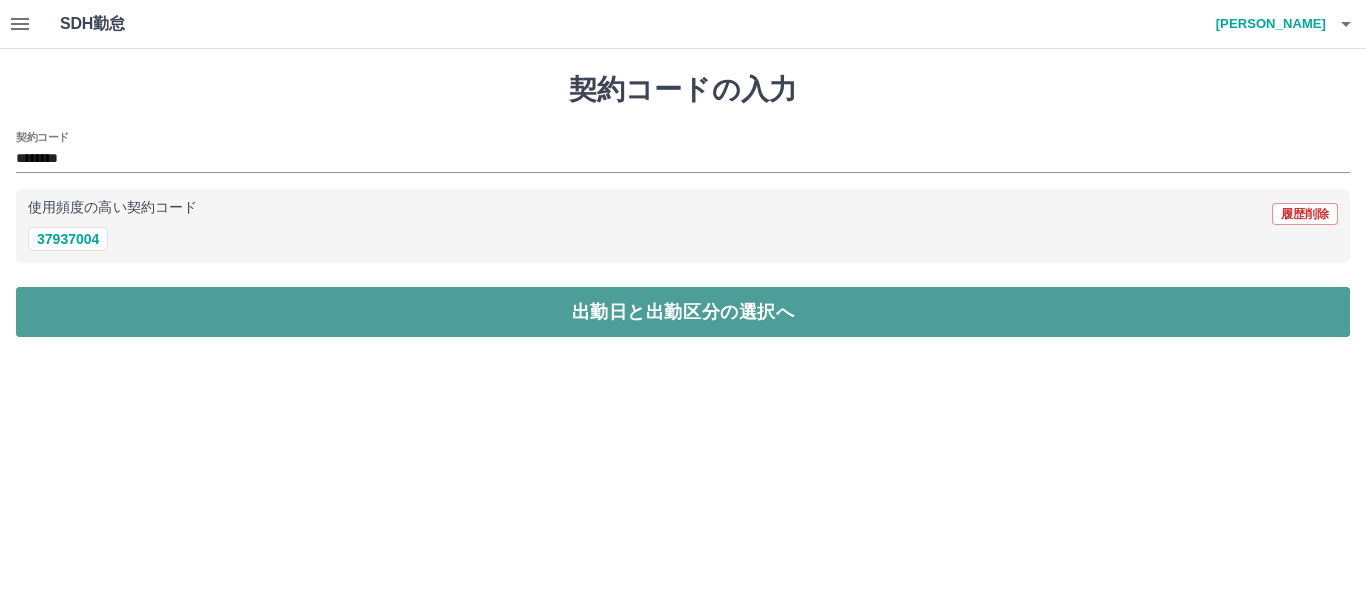 click on "出勤日と出勤区分の選択へ" at bounding box center [683, 312] 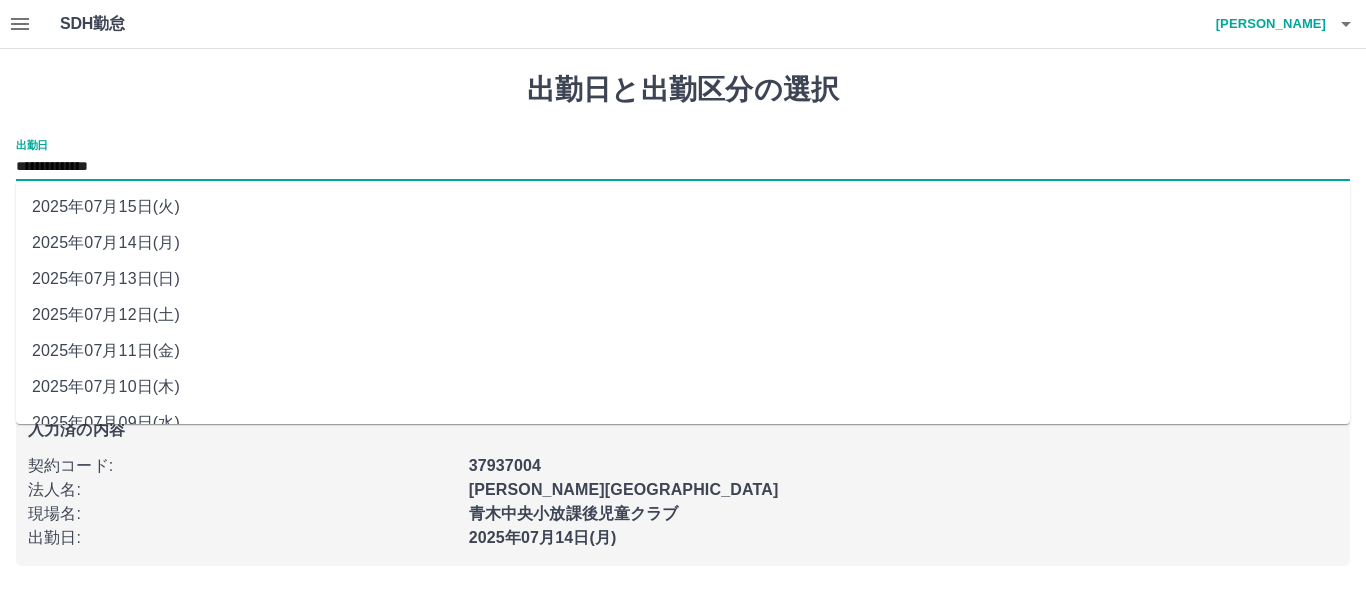 click on "**********" at bounding box center (683, 167) 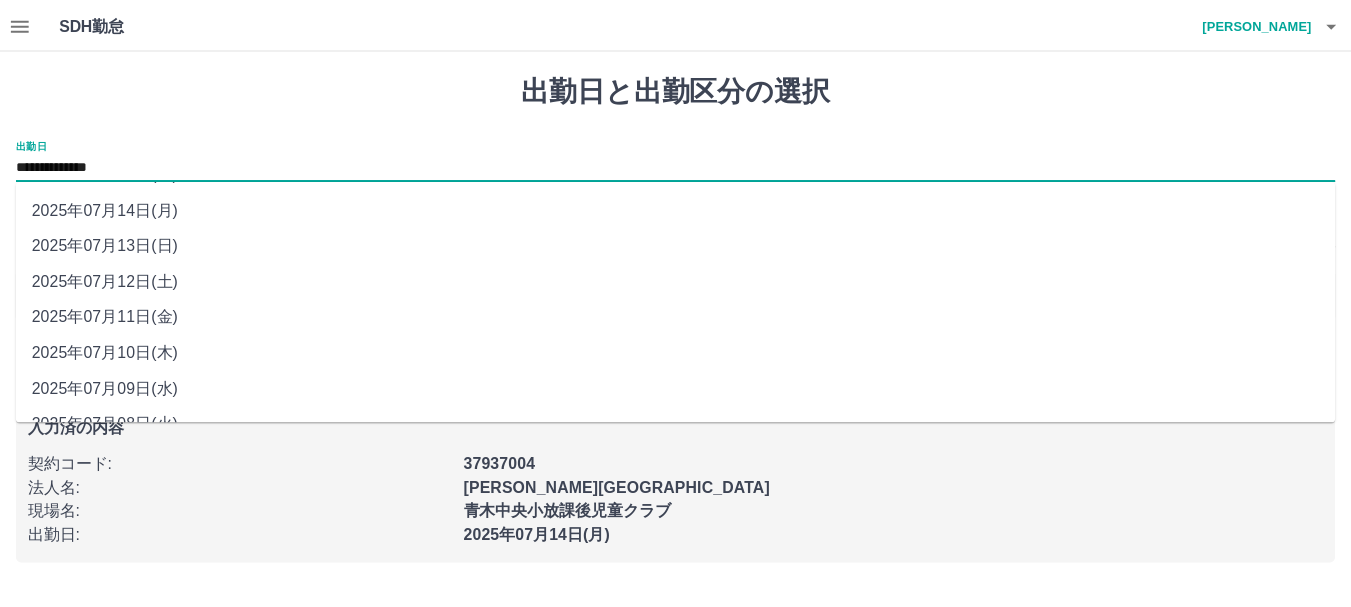 scroll, scrollTop: 34, scrollLeft: 0, axis: vertical 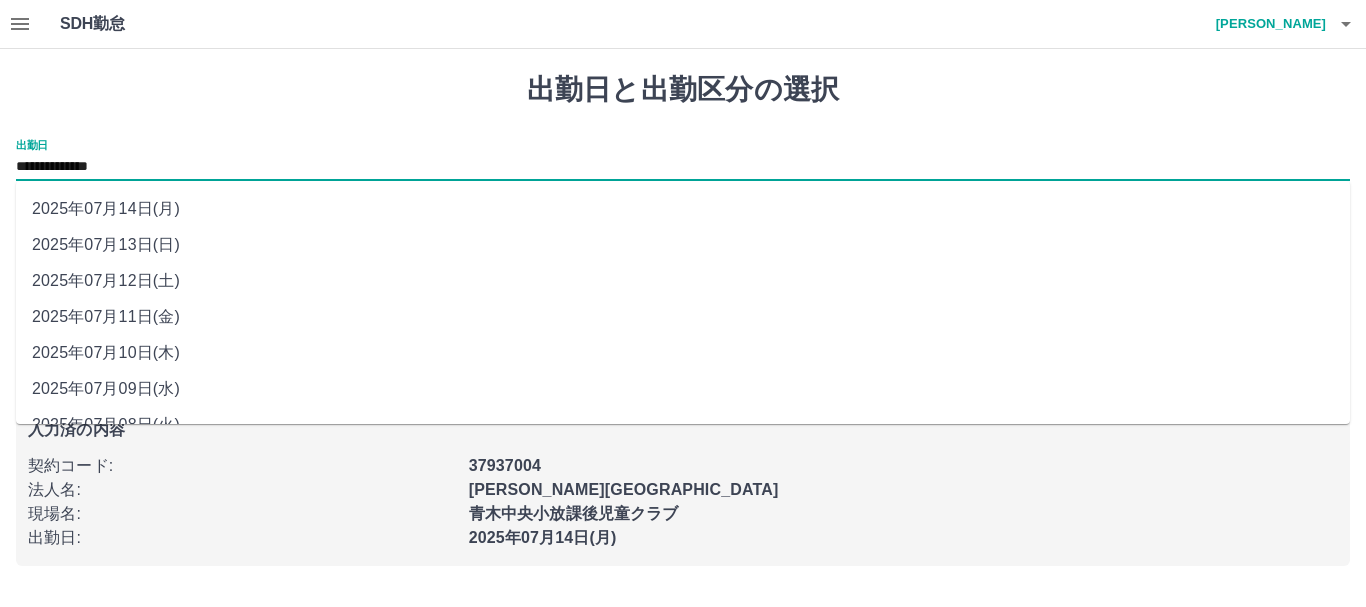 click on "2025年07月10日(木)" at bounding box center [683, 353] 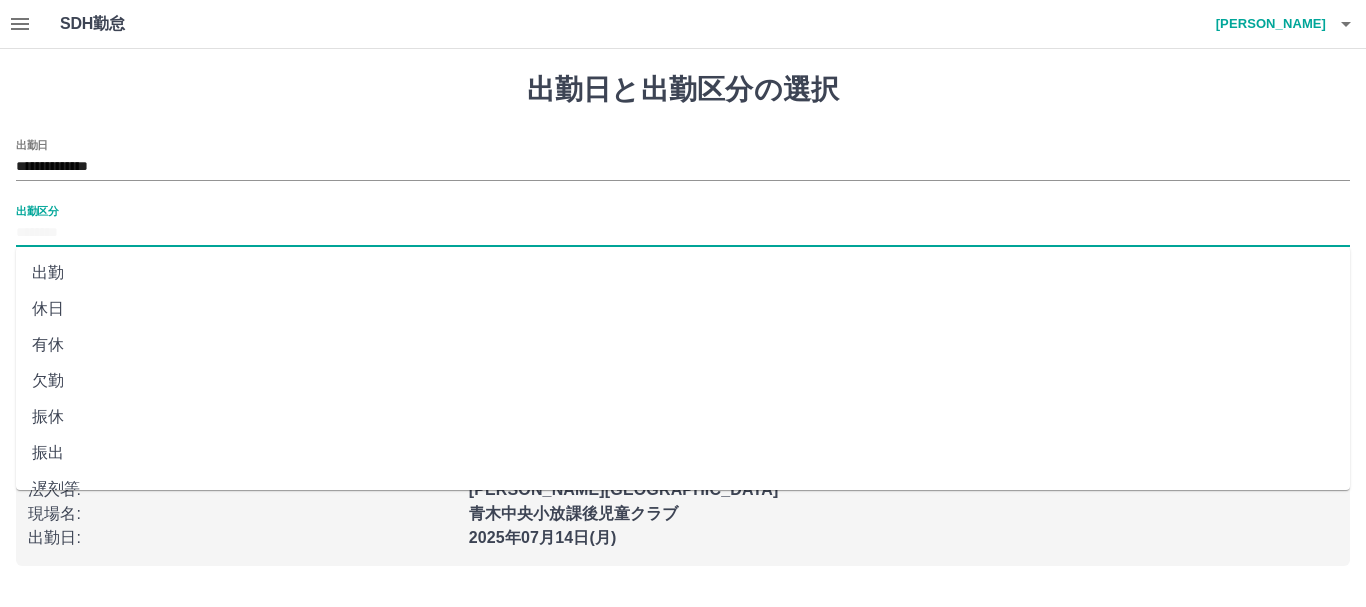 click on "出勤区分" at bounding box center (683, 233) 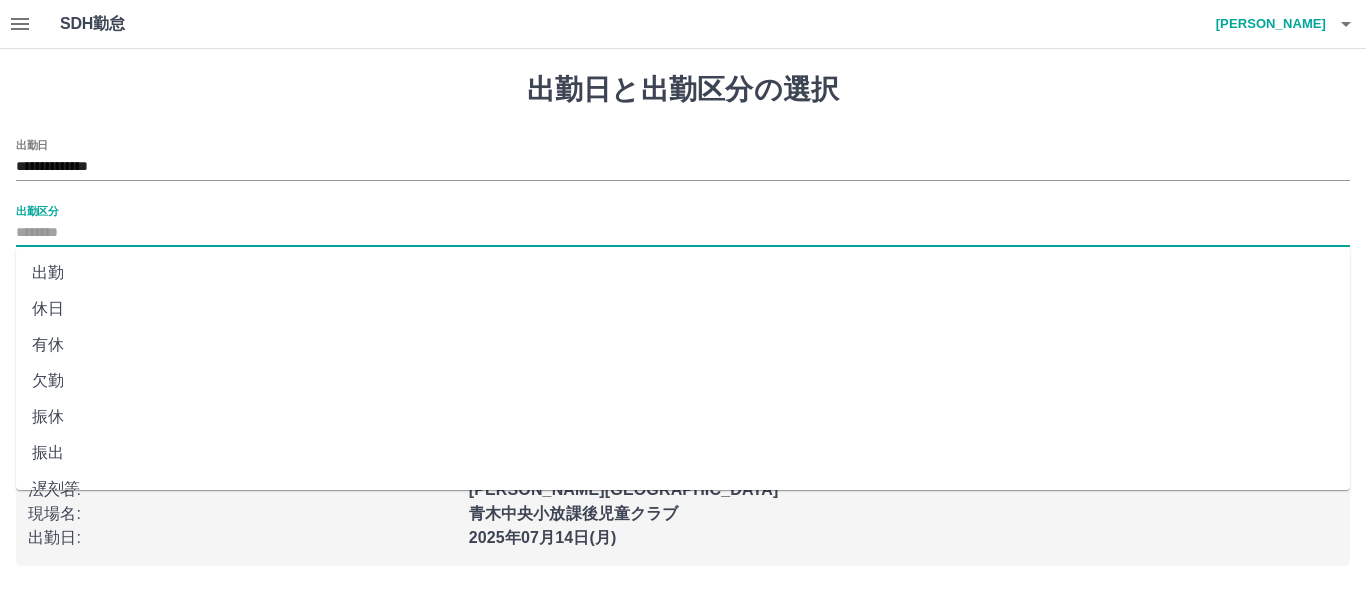 click on "出勤" at bounding box center (683, 273) 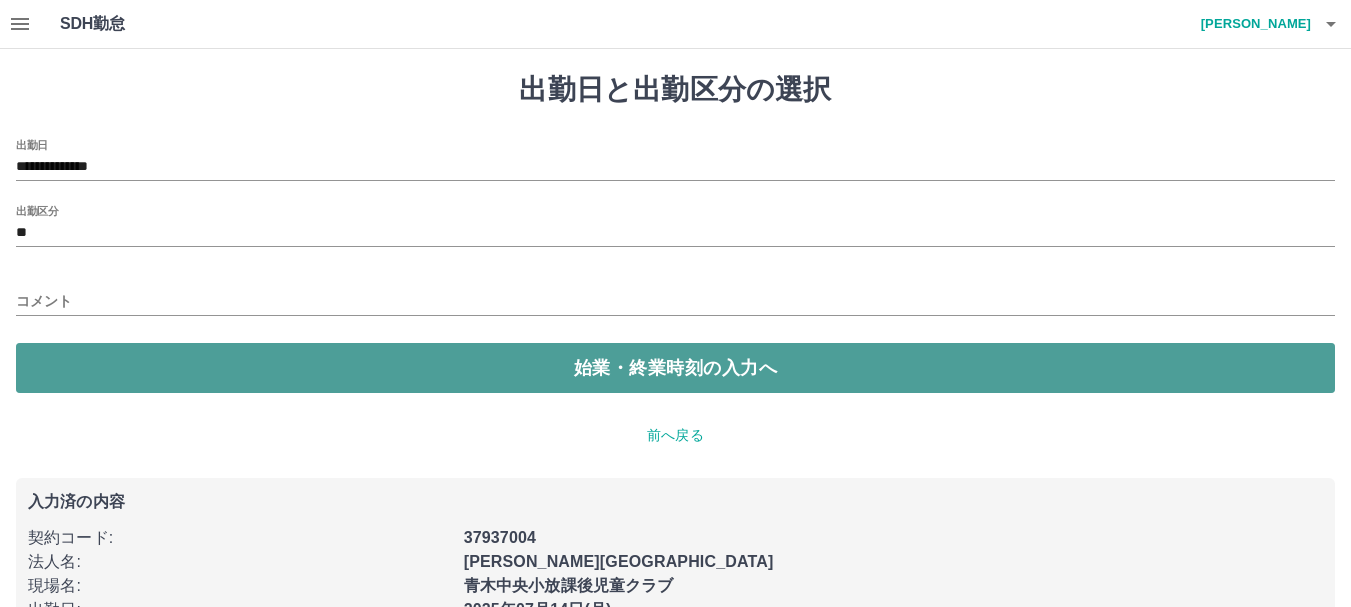 click on "始業・終業時刻の入力へ" at bounding box center (675, 368) 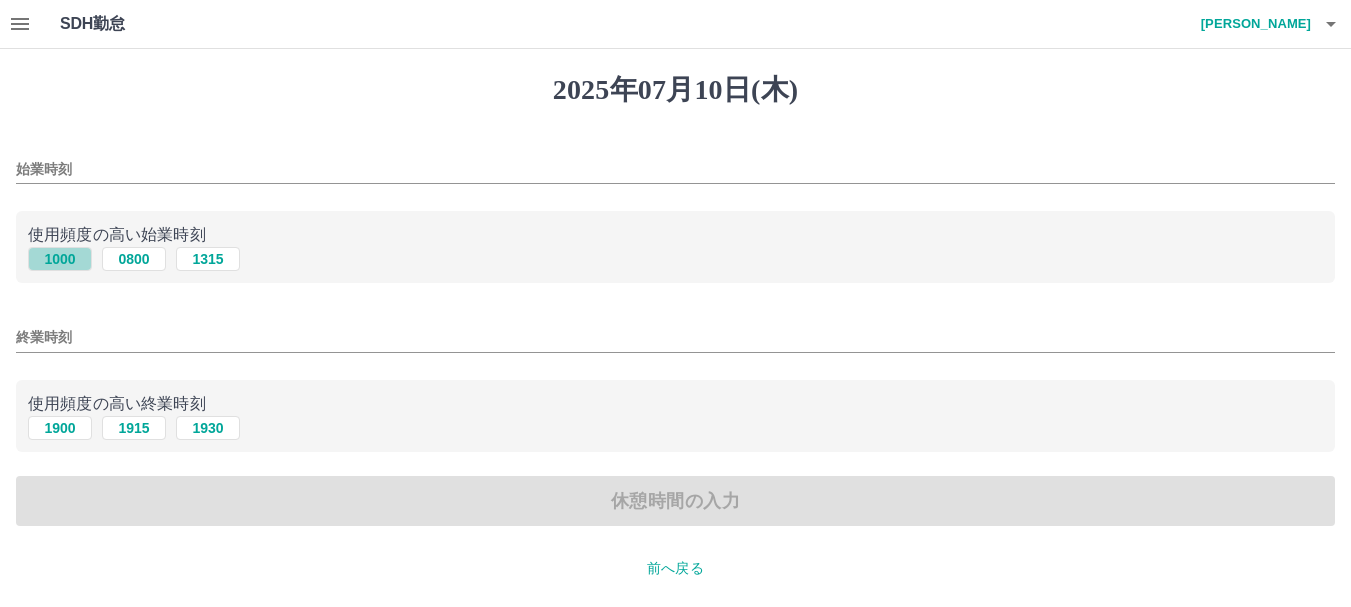 click on "1000" at bounding box center (60, 259) 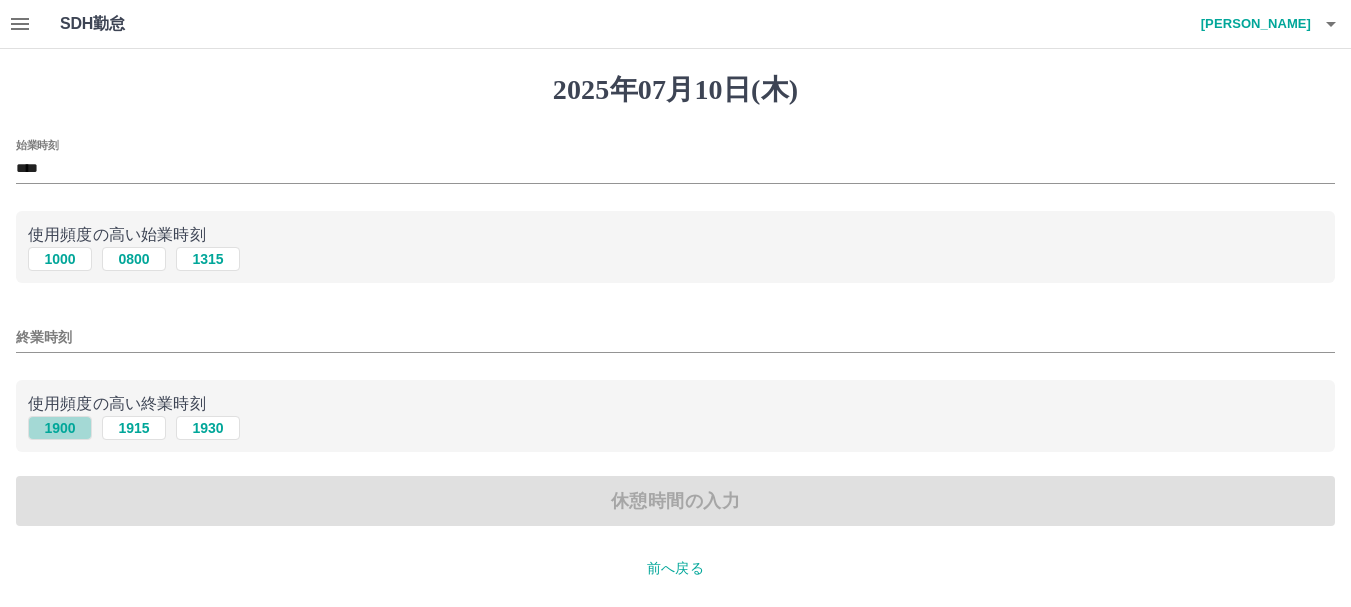 click on "1900" at bounding box center [60, 428] 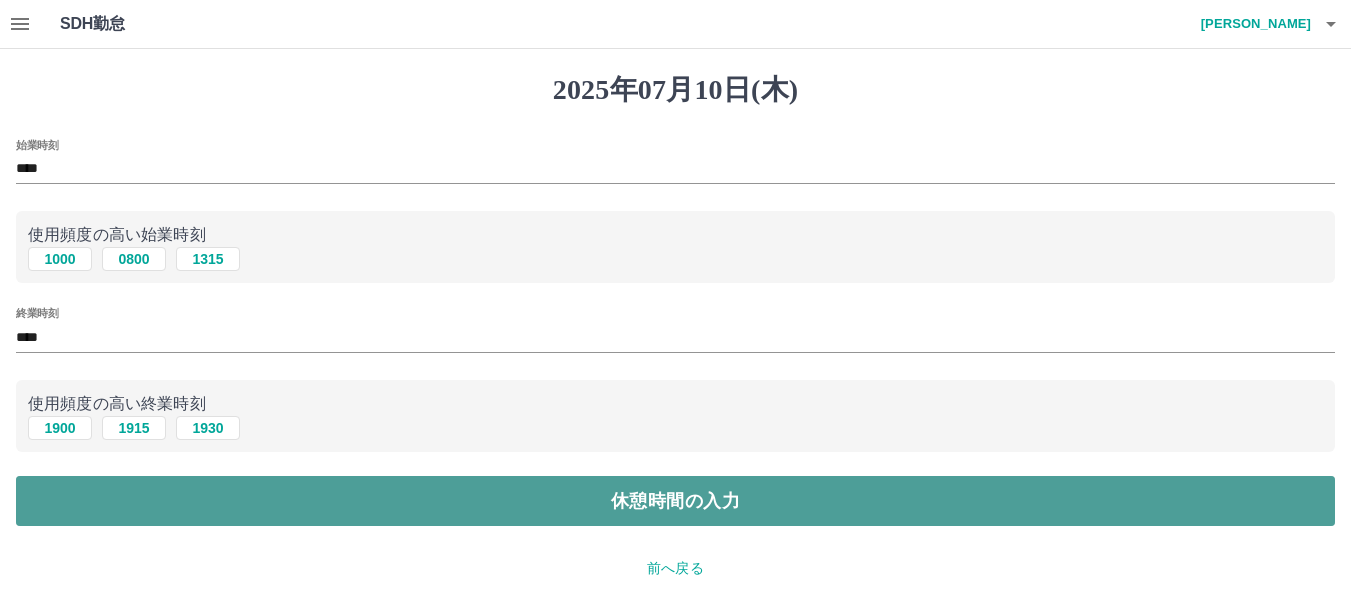 click on "休憩時間の入力" at bounding box center [675, 501] 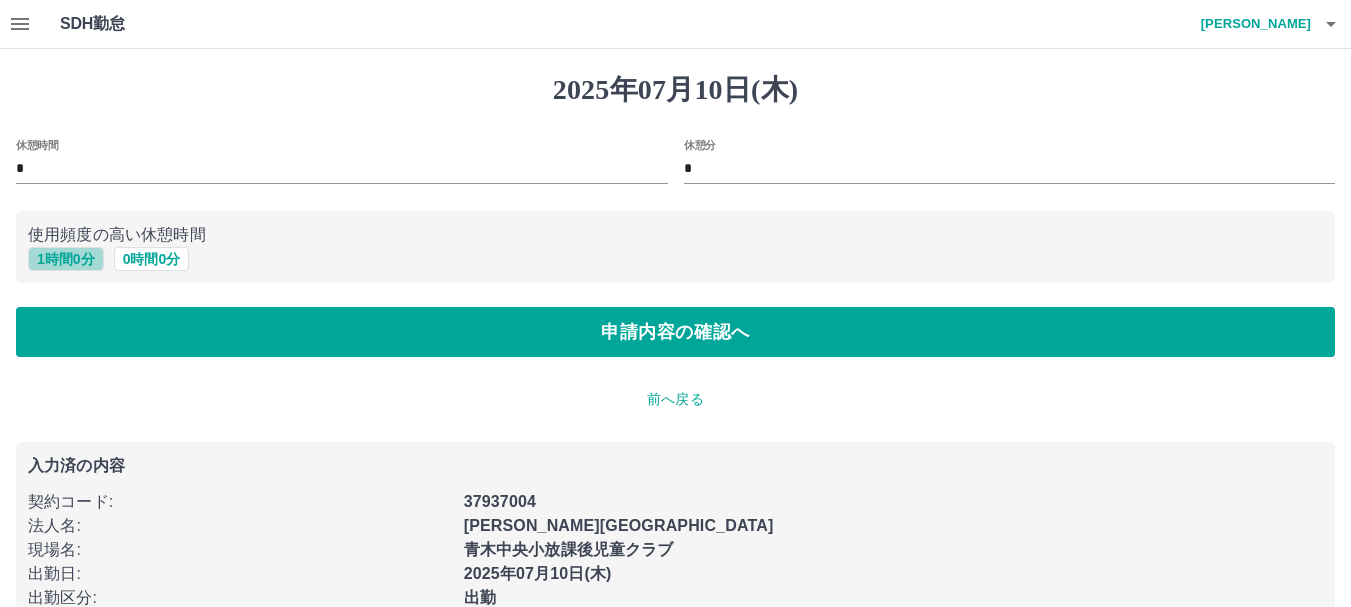 click on "1 時間 0 分" at bounding box center [66, 259] 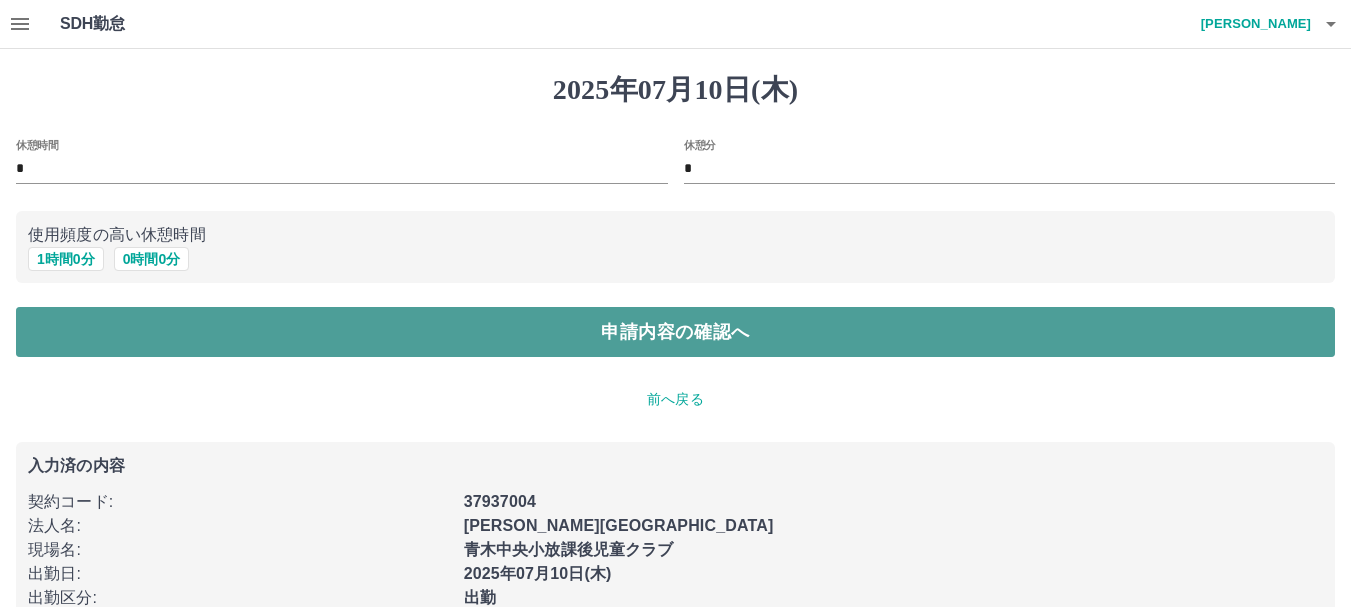 click on "申請内容の確認へ" at bounding box center (675, 332) 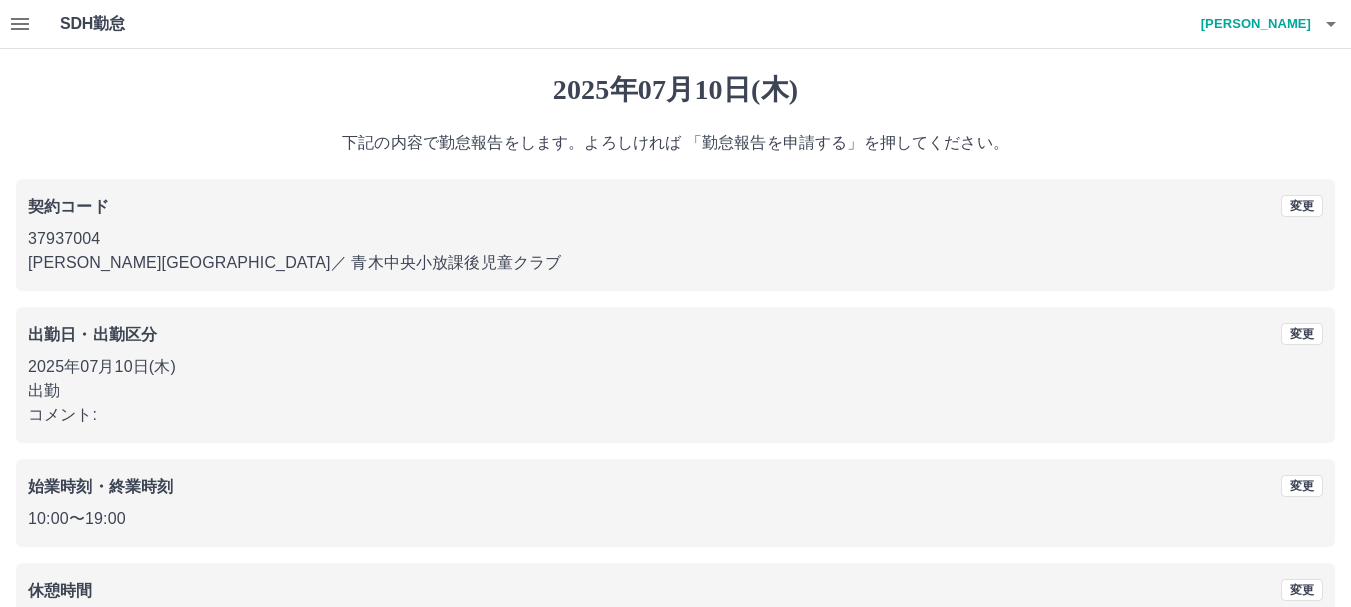 scroll, scrollTop: 142, scrollLeft: 0, axis: vertical 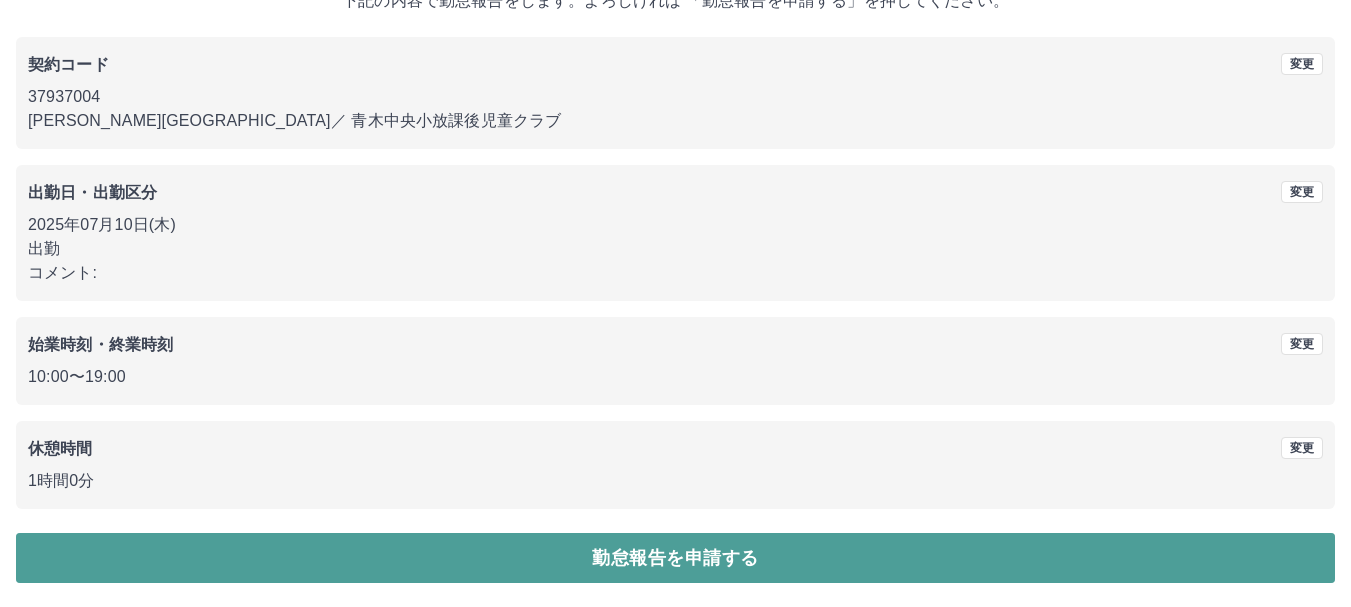 click on "勤怠報告を申請する" at bounding box center (675, 558) 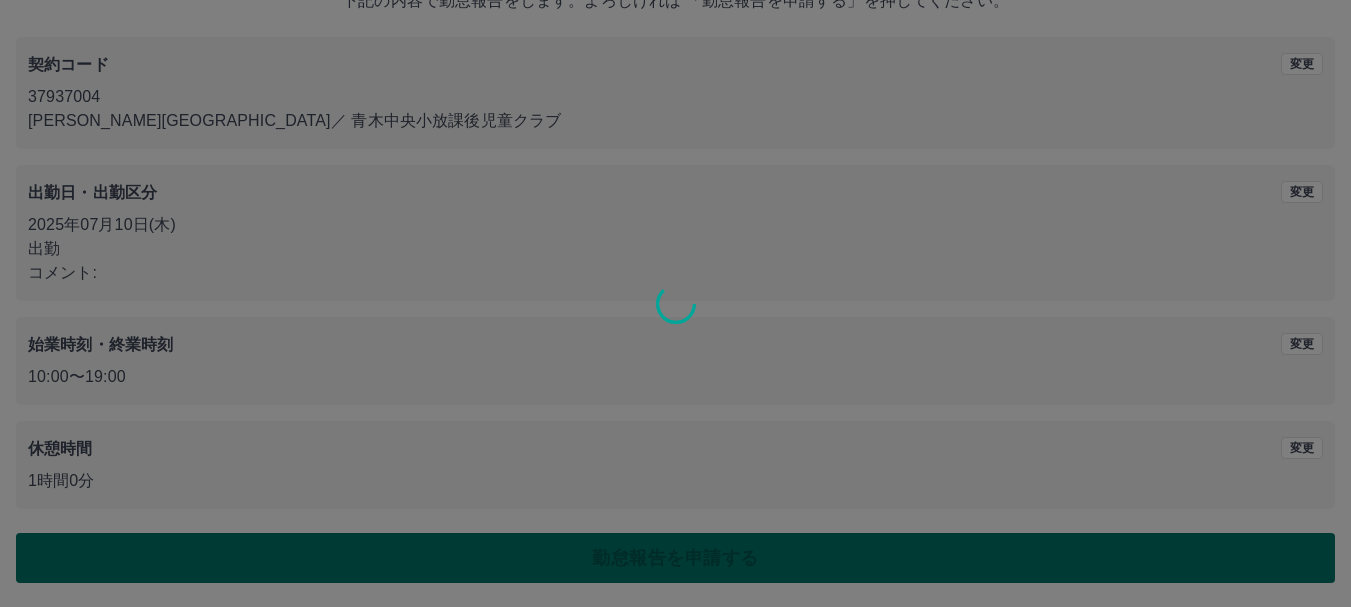 scroll, scrollTop: 0, scrollLeft: 0, axis: both 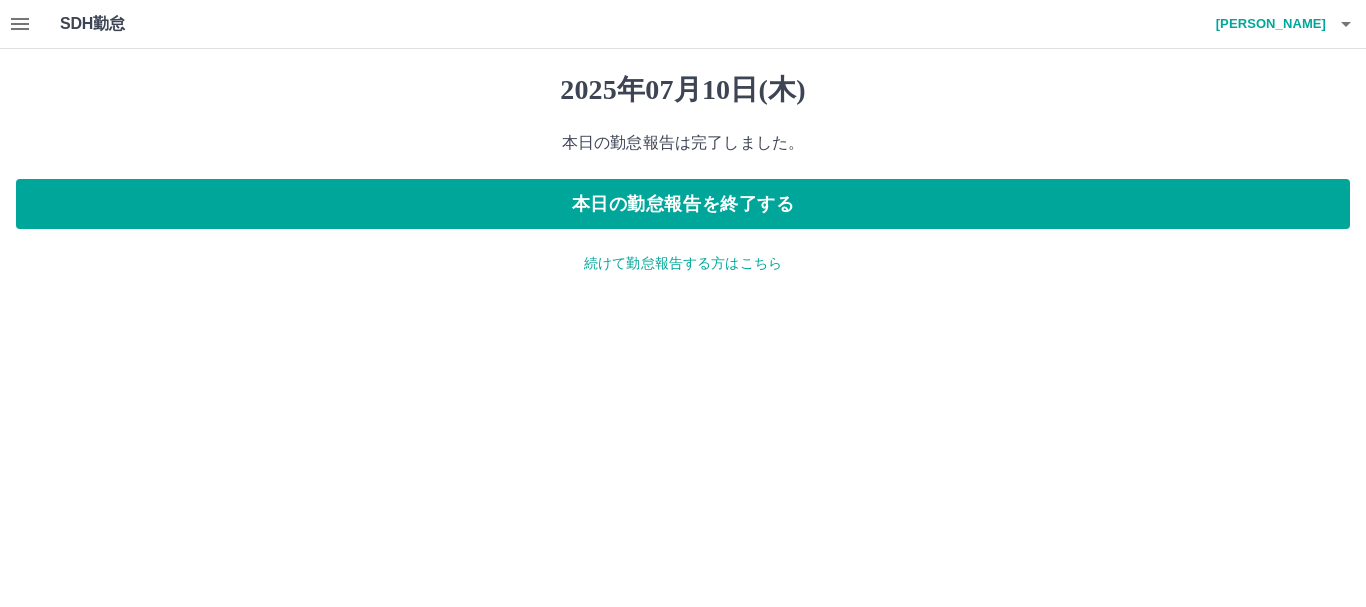 click on "続けて勤怠報告する方はこちら" at bounding box center [683, 263] 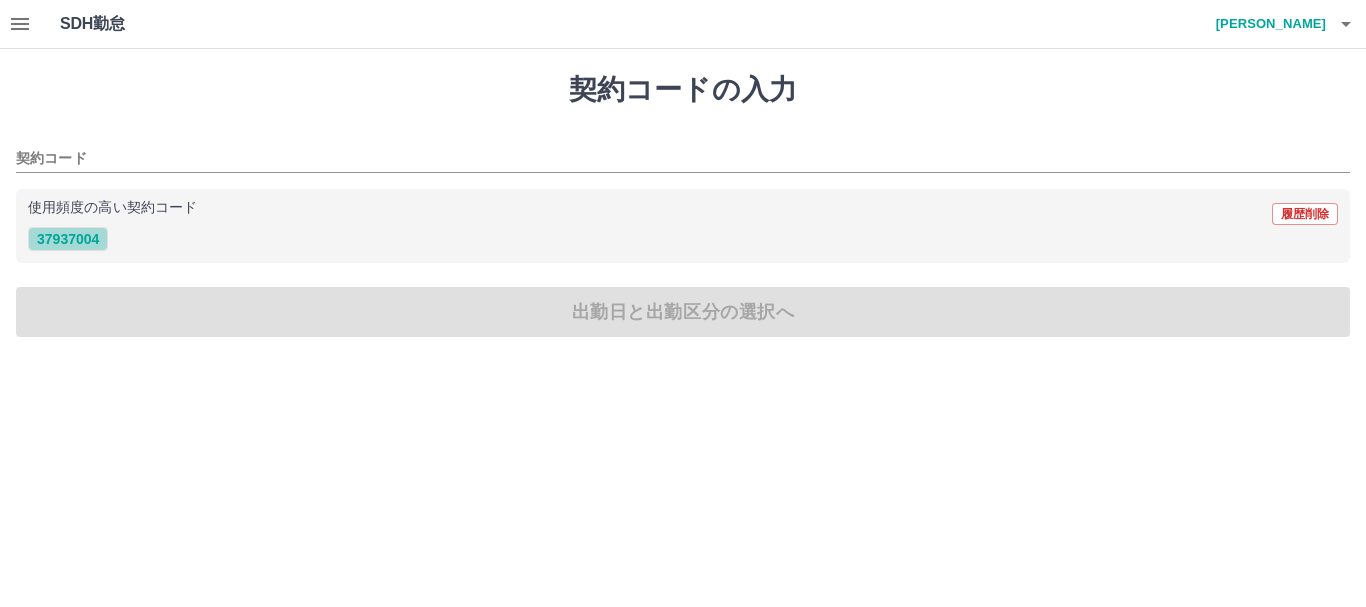 click on "37937004" at bounding box center [68, 239] 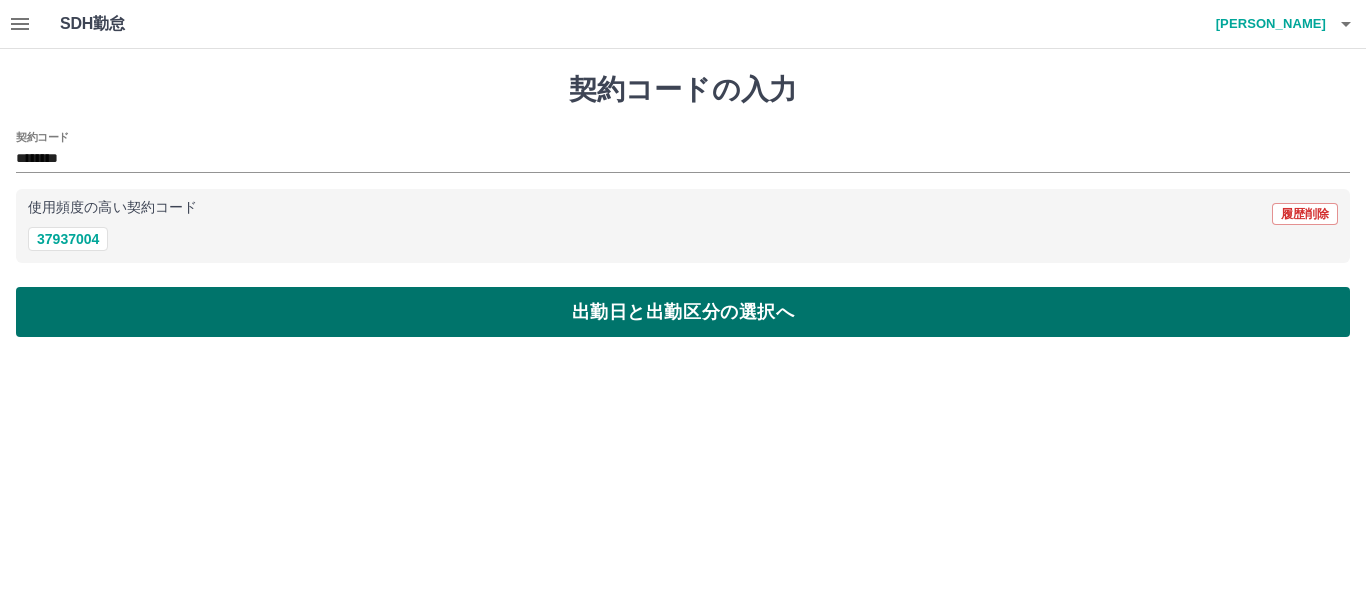 click on "出勤日と出勤区分の選択へ" at bounding box center [683, 312] 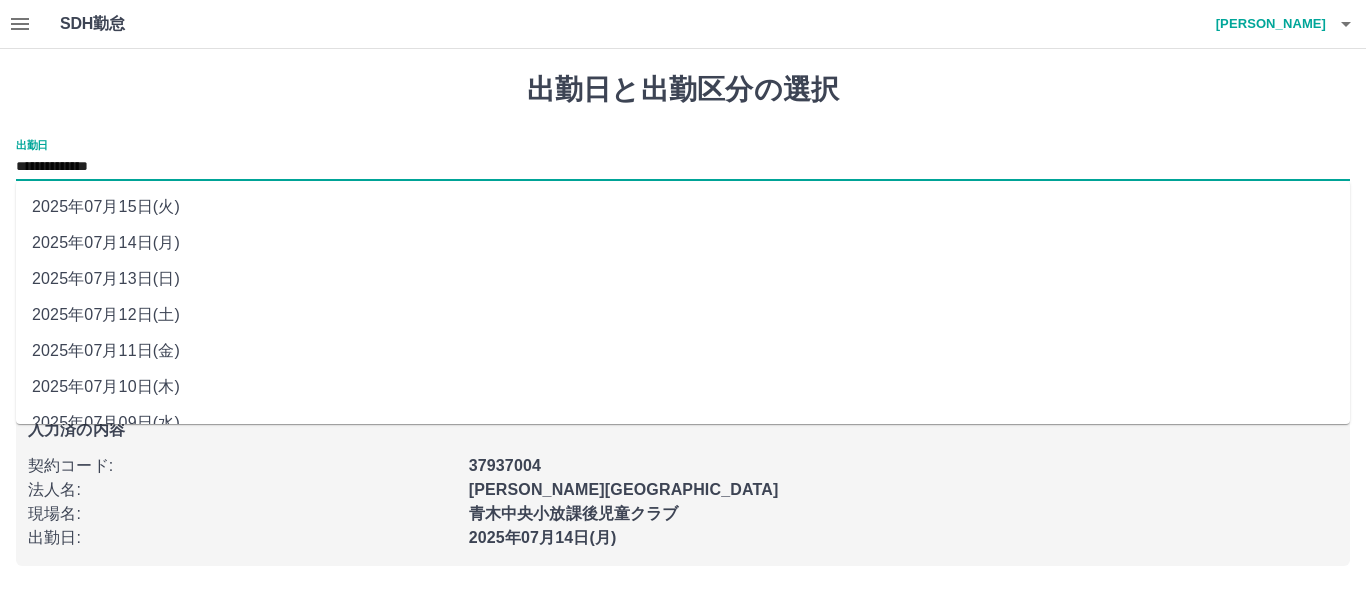 click on "**********" at bounding box center [683, 167] 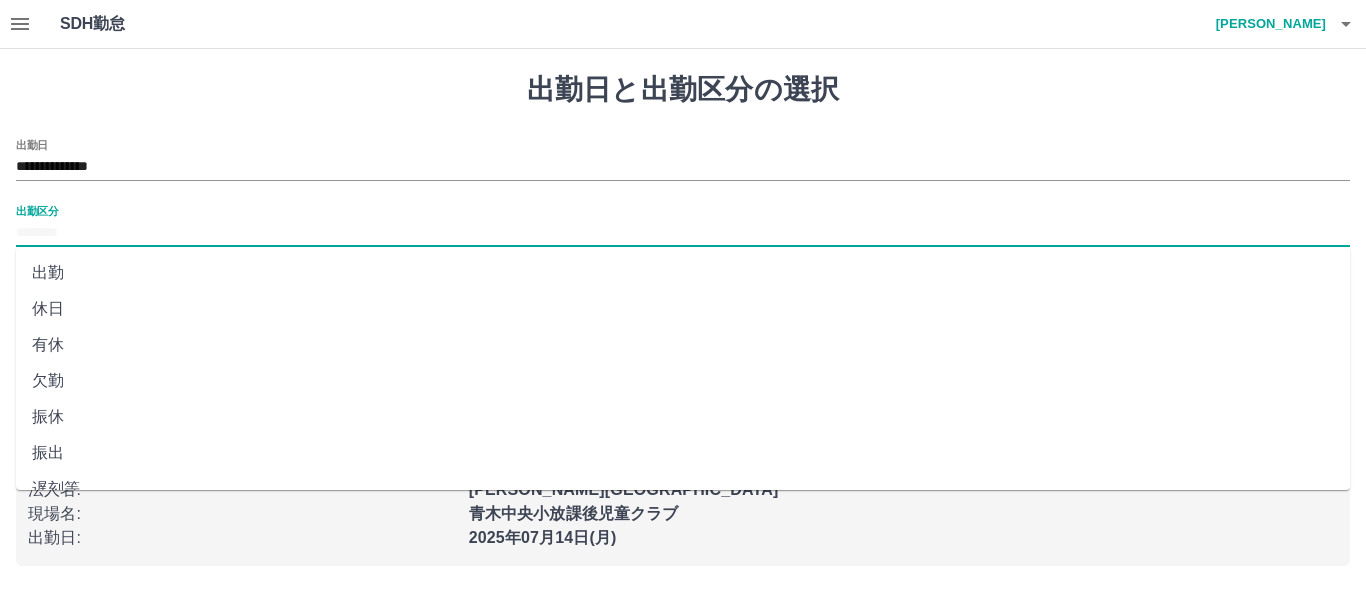 click on "出勤区分" at bounding box center (683, 233) 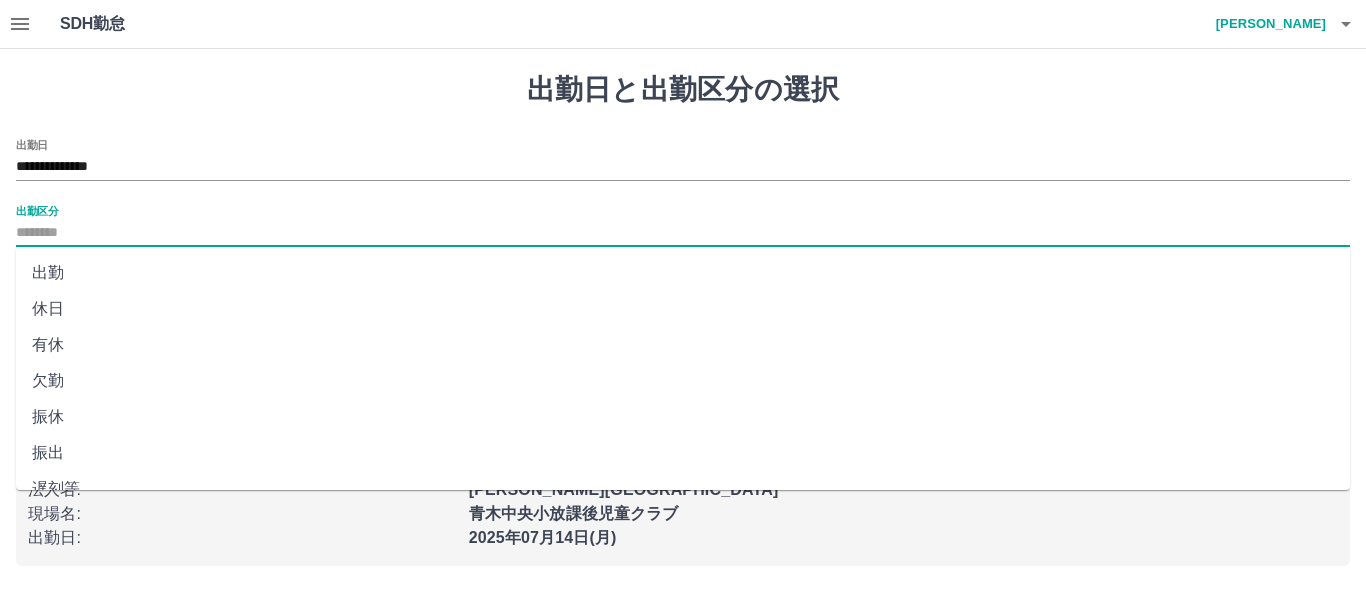 click on "出勤" at bounding box center (683, 273) 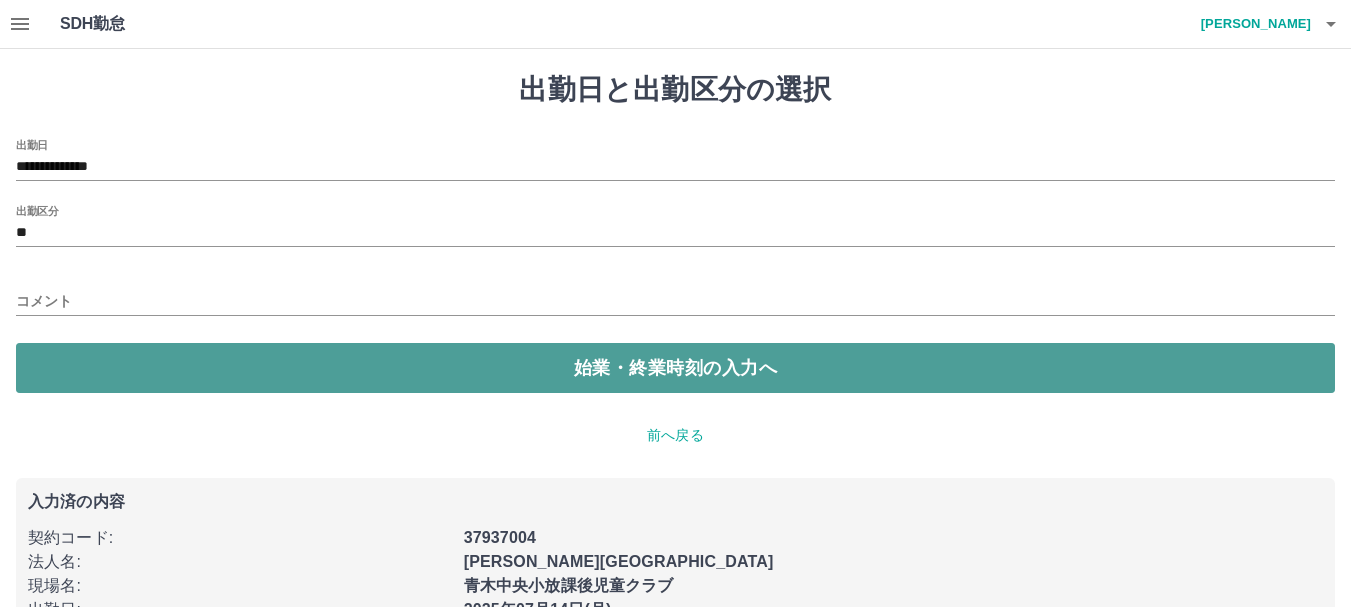 click on "始業・終業時刻の入力へ" at bounding box center (675, 368) 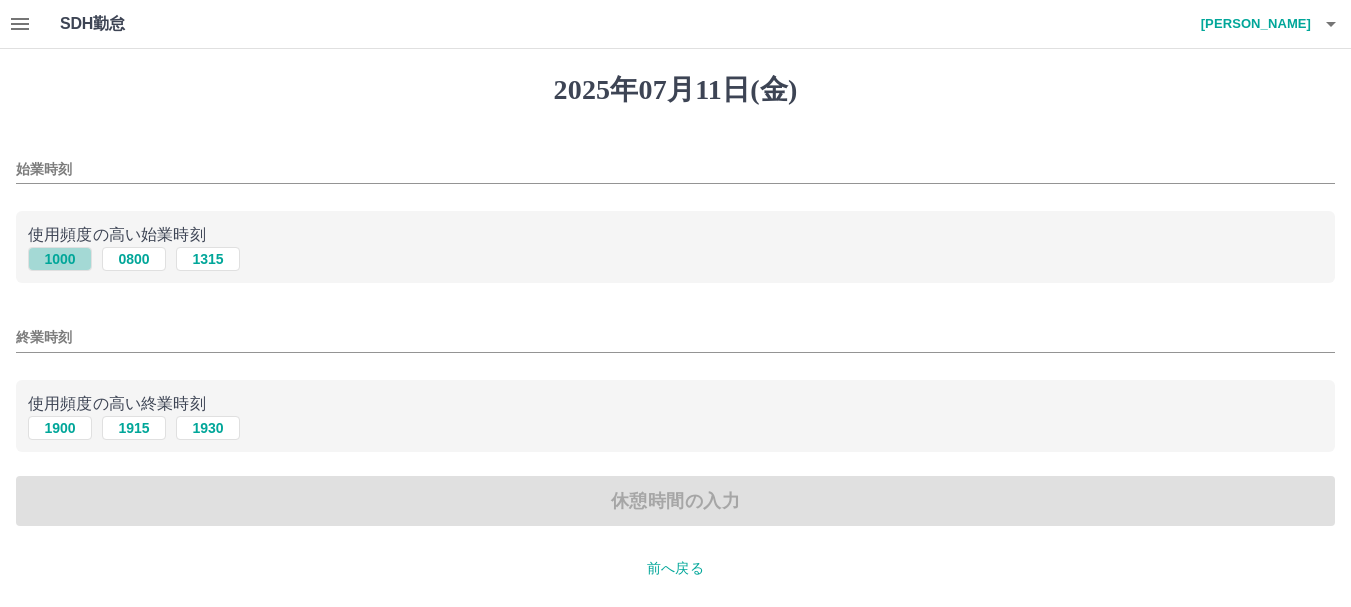 click on "1000" at bounding box center [60, 259] 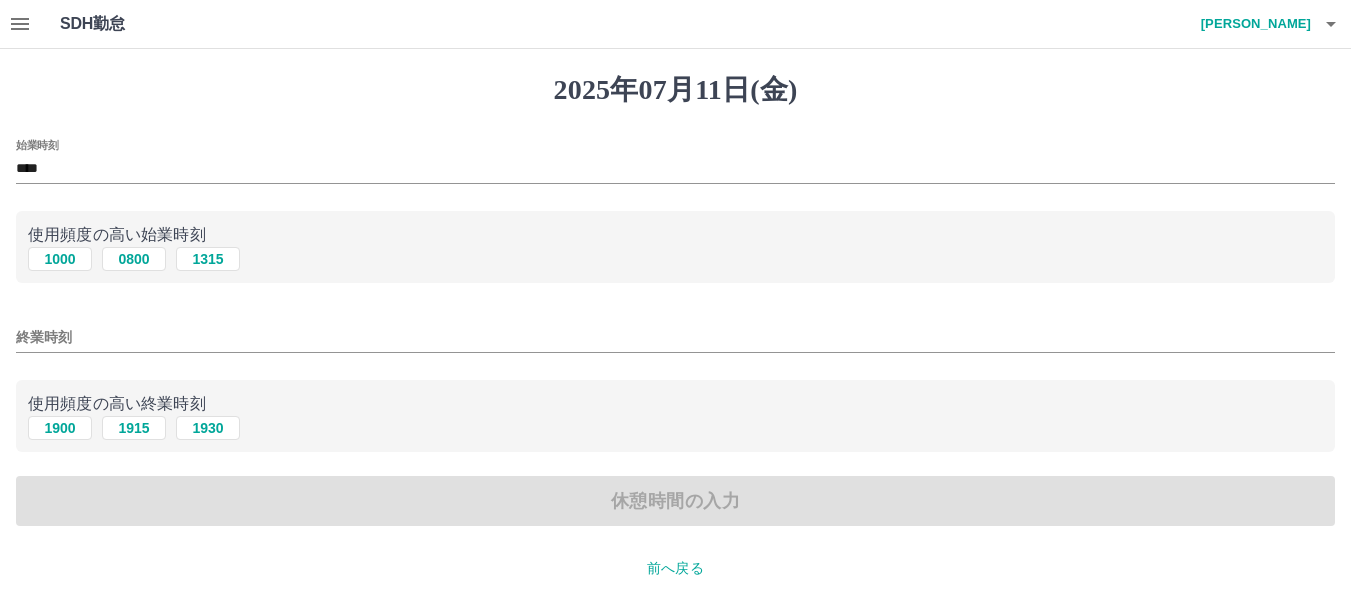 click on "使用頻度の高い終業時刻" at bounding box center (675, 404) 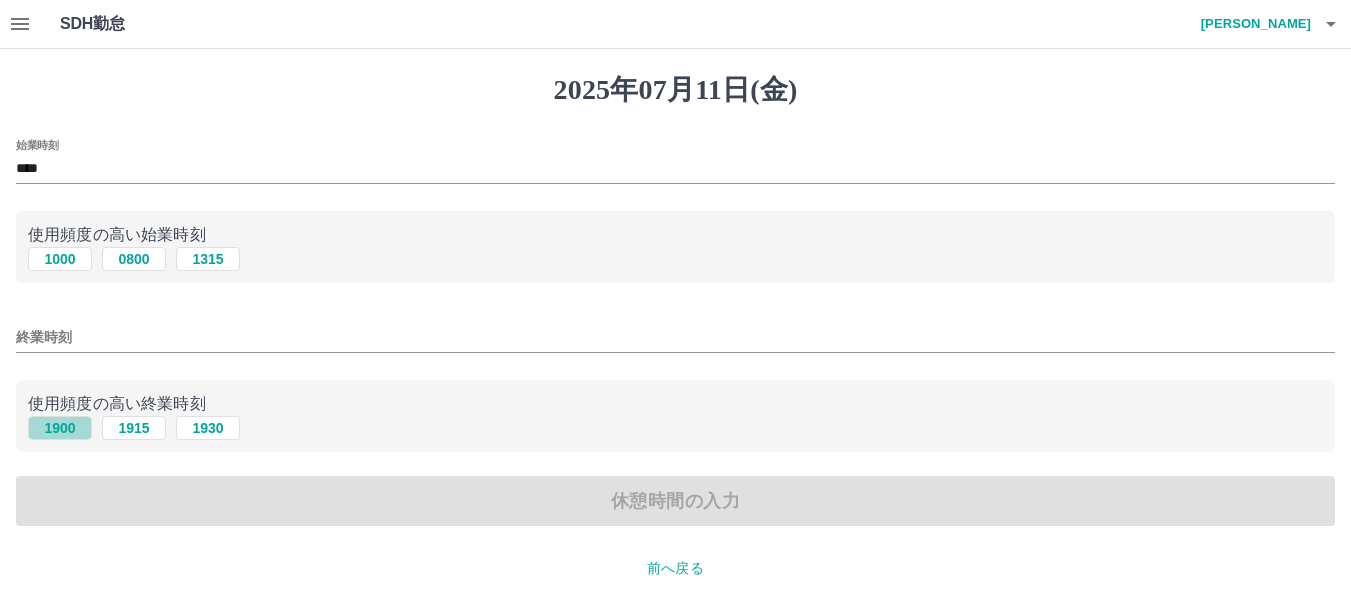 click on "1900" at bounding box center [60, 428] 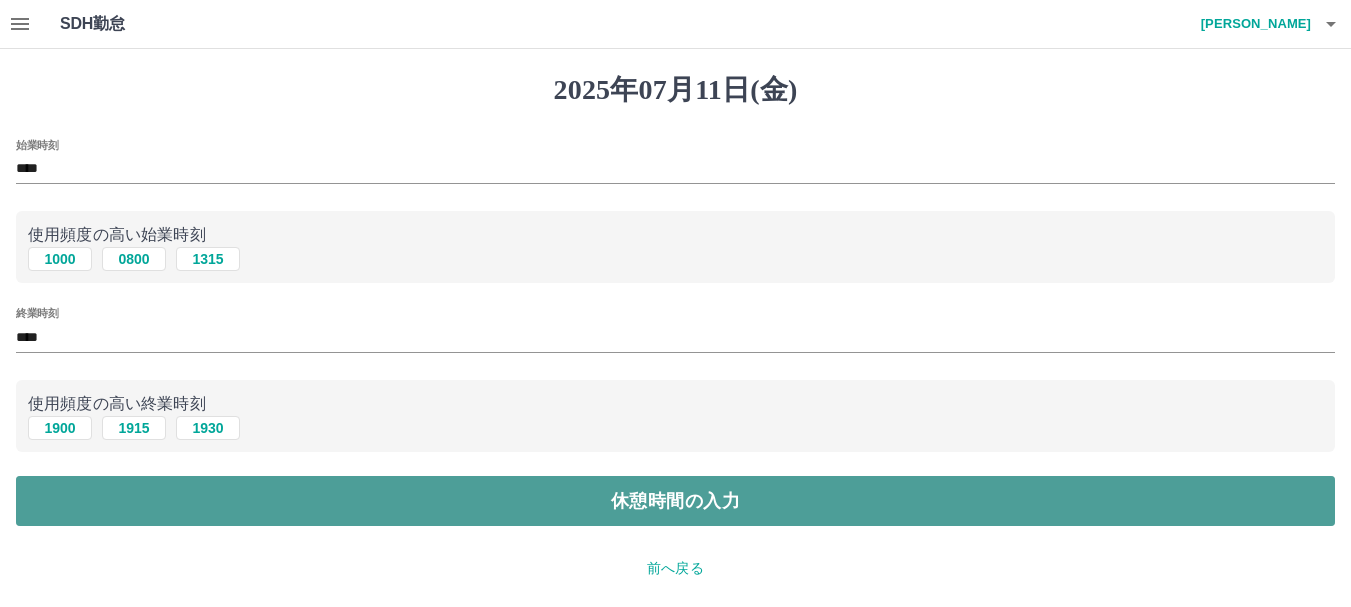 click on "休憩時間の入力" at bounding box center (675, 501) 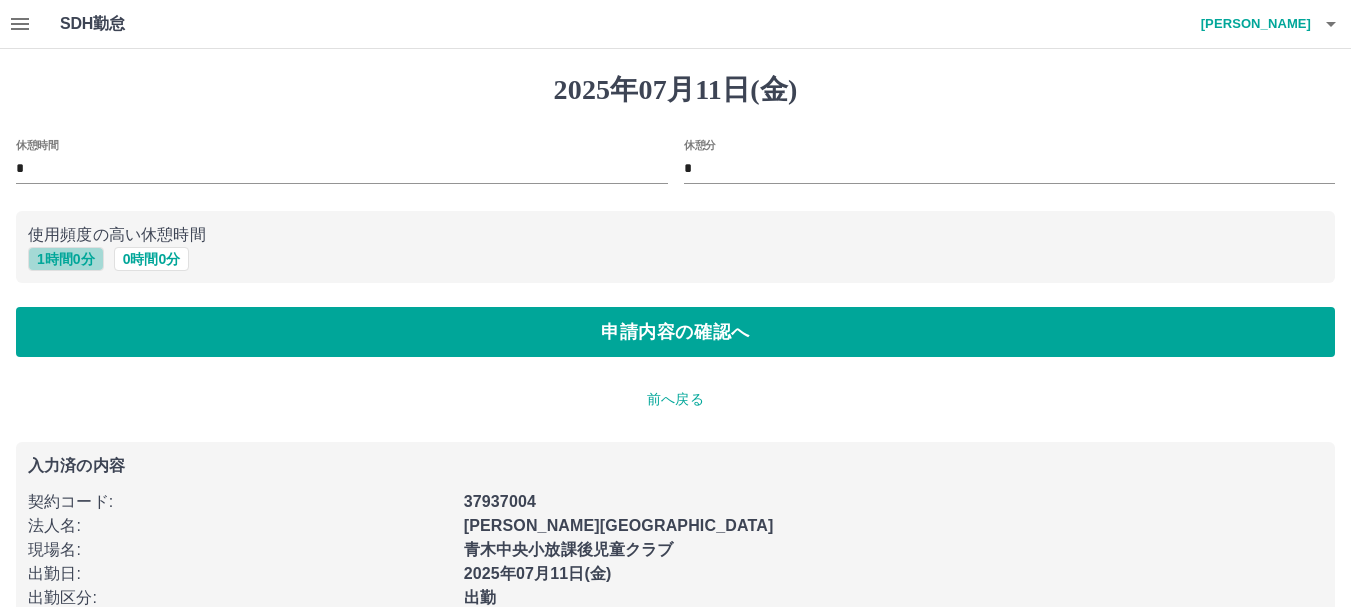 click on "1 時間 0 分" at bounding box center [66, 259] 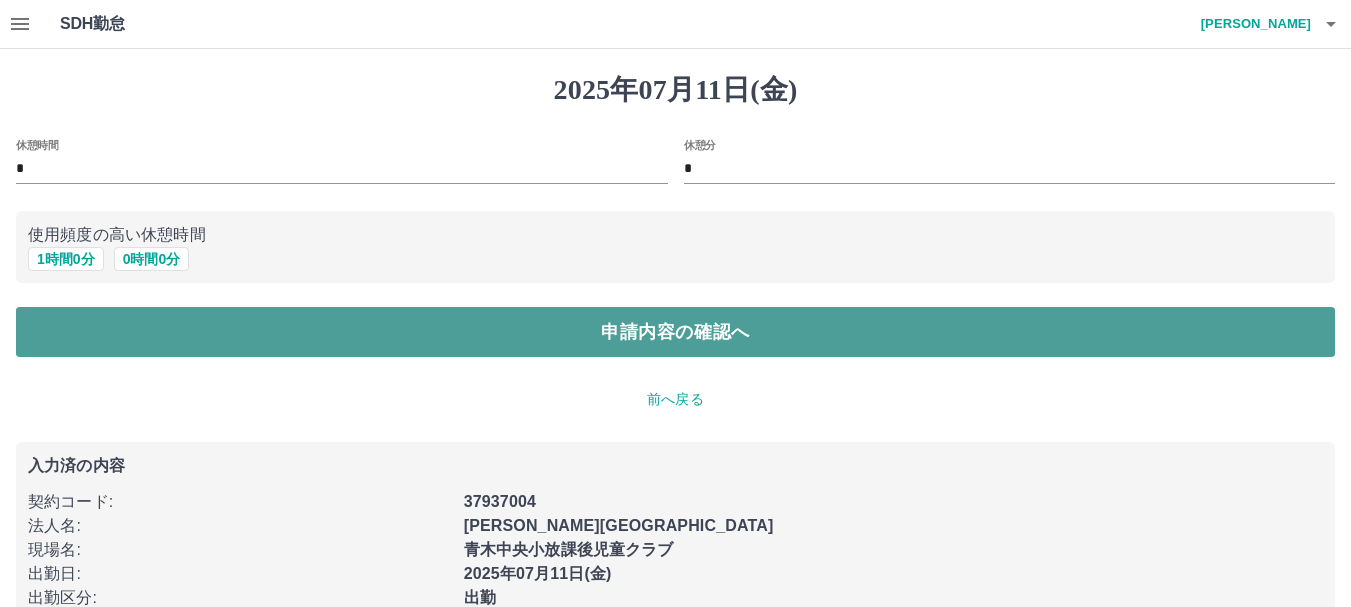 click on "申請内容の確認へ" at bounding box center (675, 332) 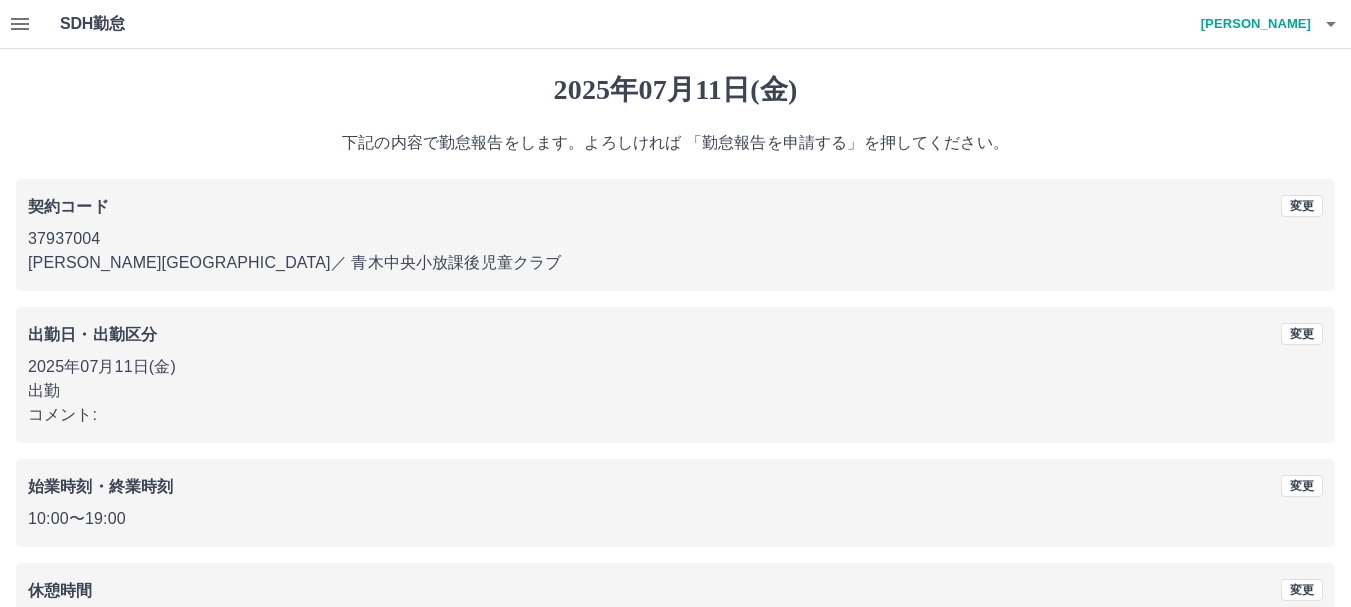 scroll, scrollTop: 142, scrollLeft: 0, axis: vertical 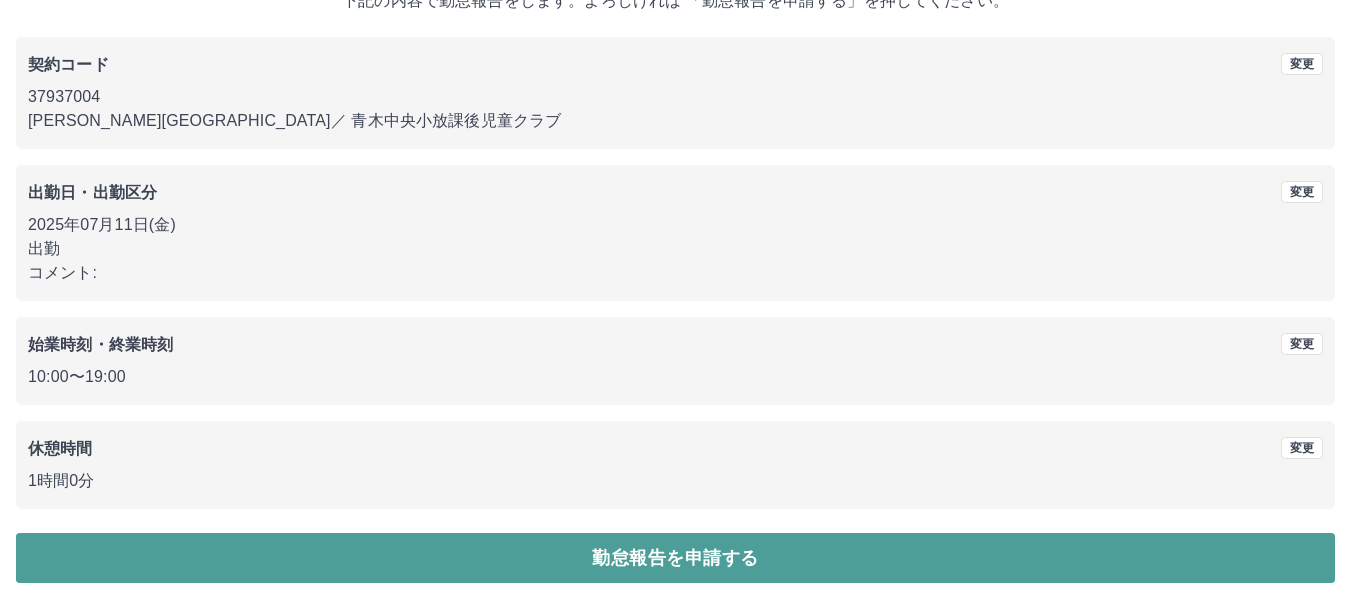 click on "勤怠報告を申請する" at bounding box center [675, 558] 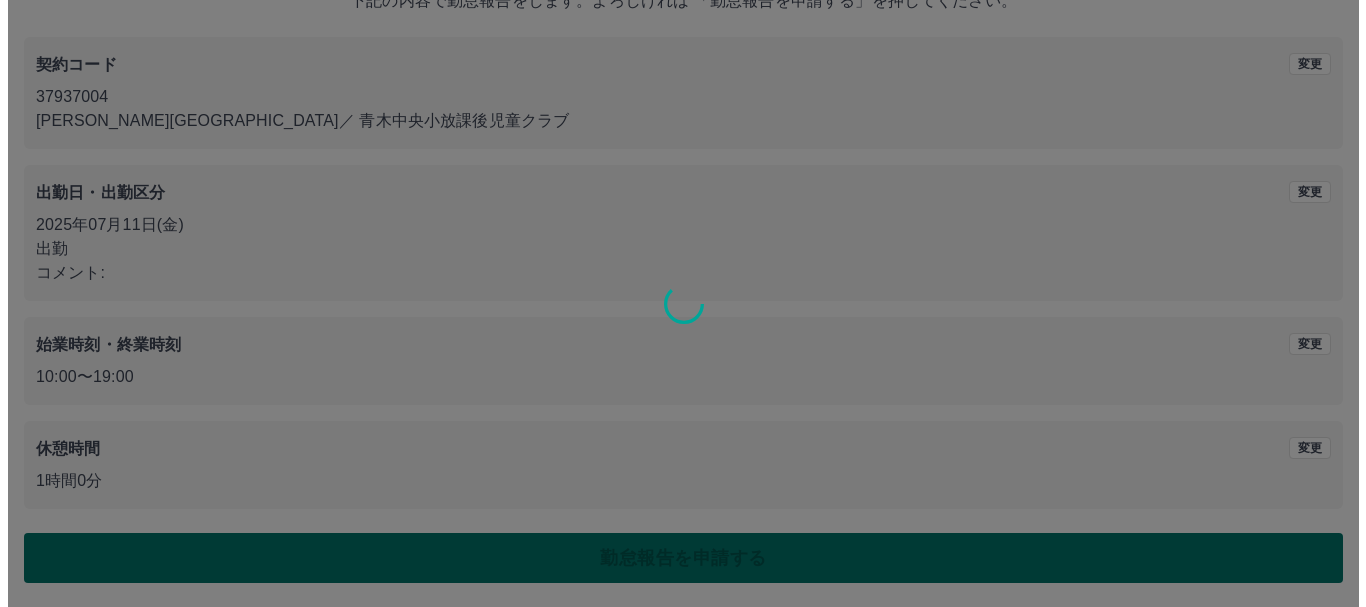 scroll, scrollTop: 0, scrollLeft: 0, axis: both 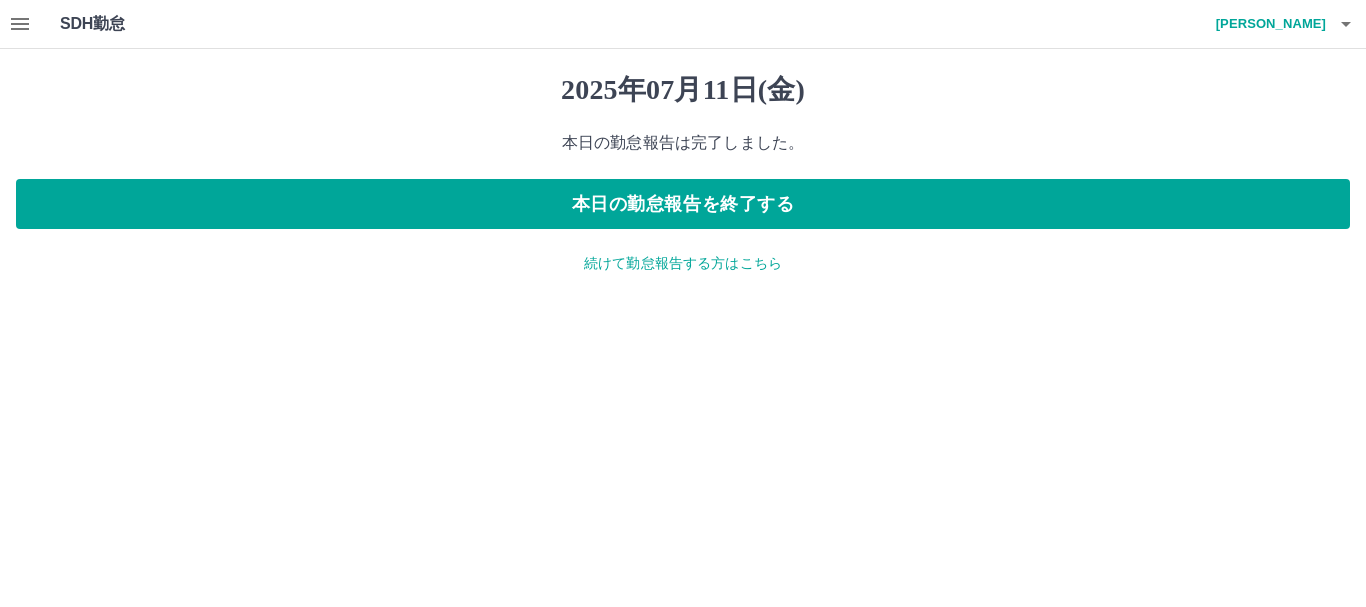 click on "続けて勤怠報告する方はこちら" at bounding box center (683, 263) 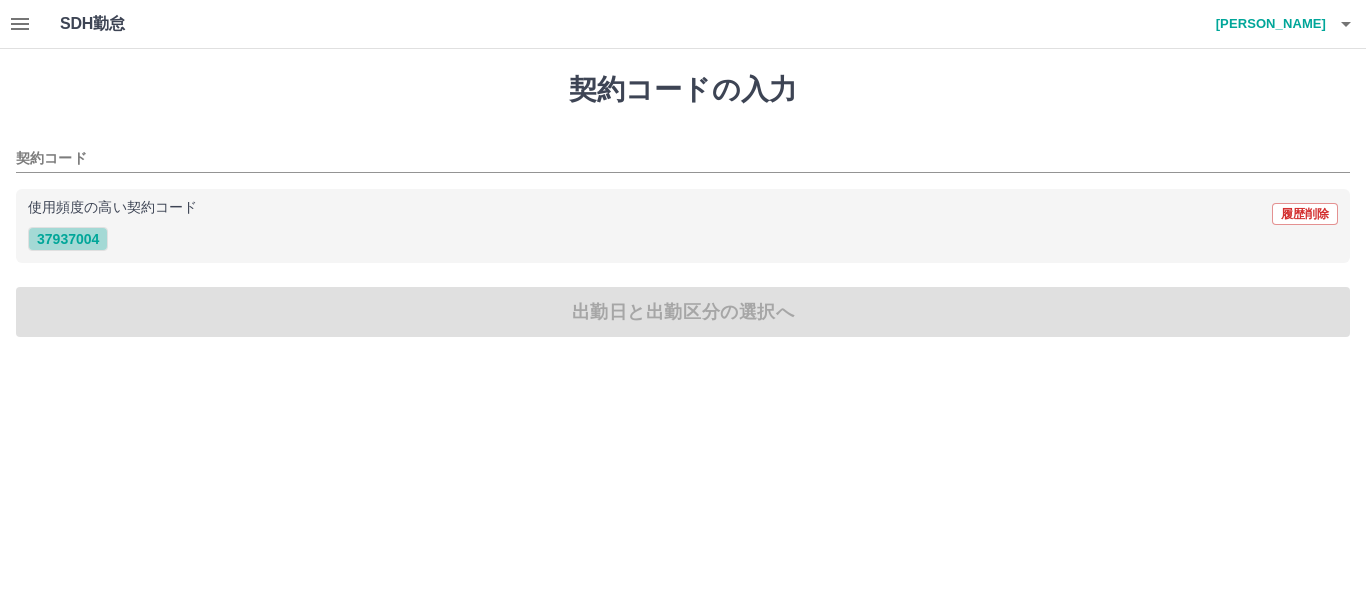 click on "37937004" at bounding box center [68, 239] 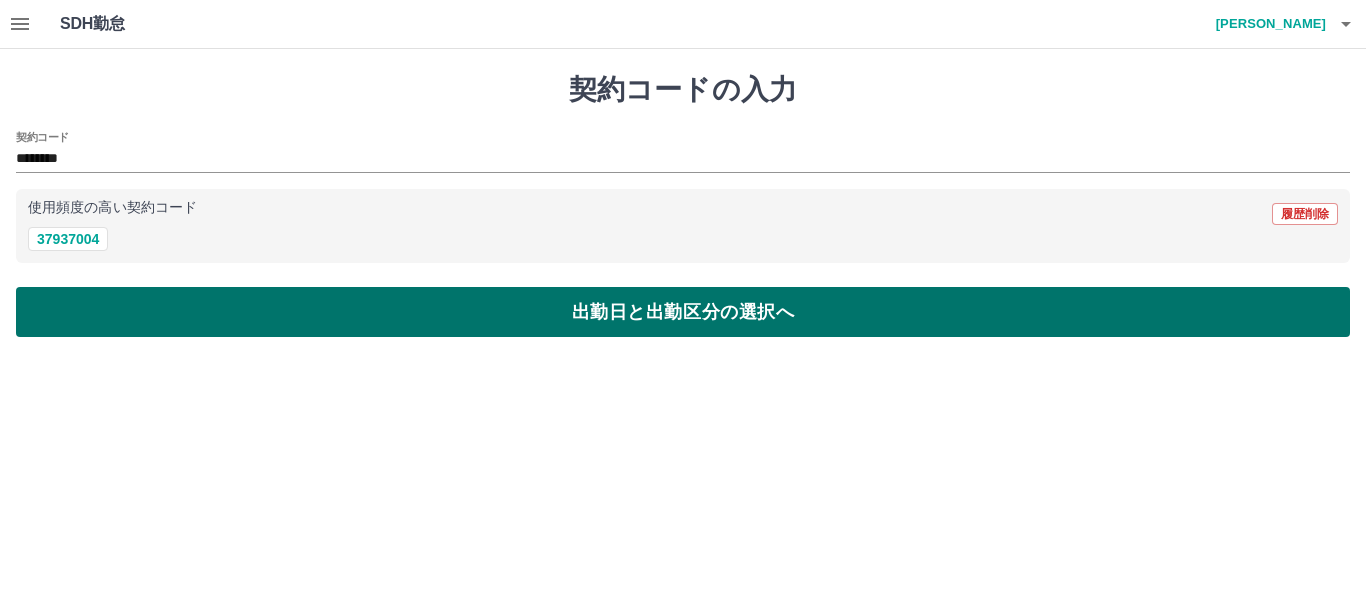 click on "出勤日と出勤区分の選択へ" at bounding box center (683, 312) 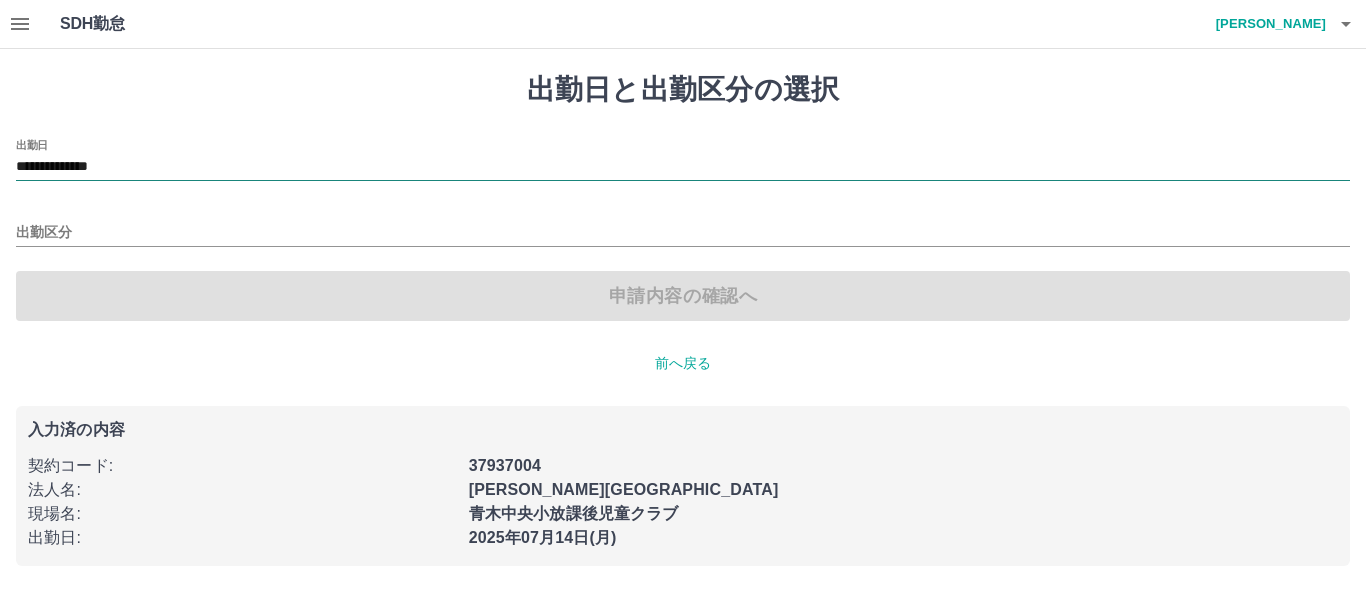 click on "**********" at bounding box center [683, 167] 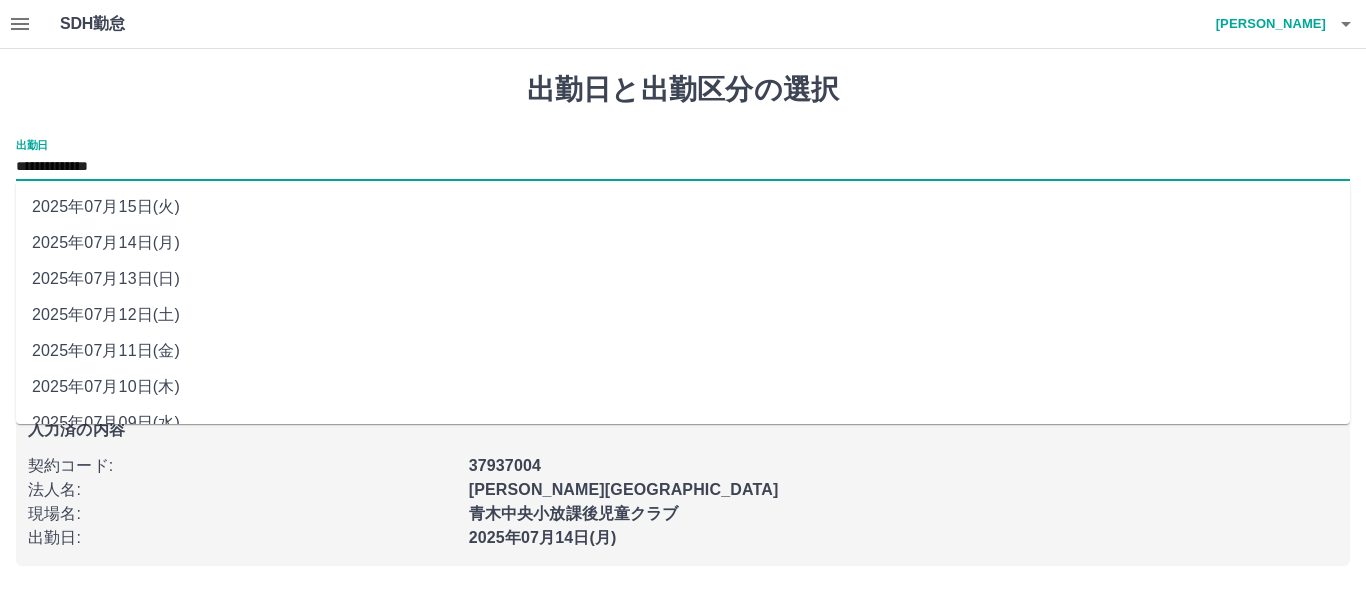 click on "2025年07月12日(土)" at bounding box center (683, 315) 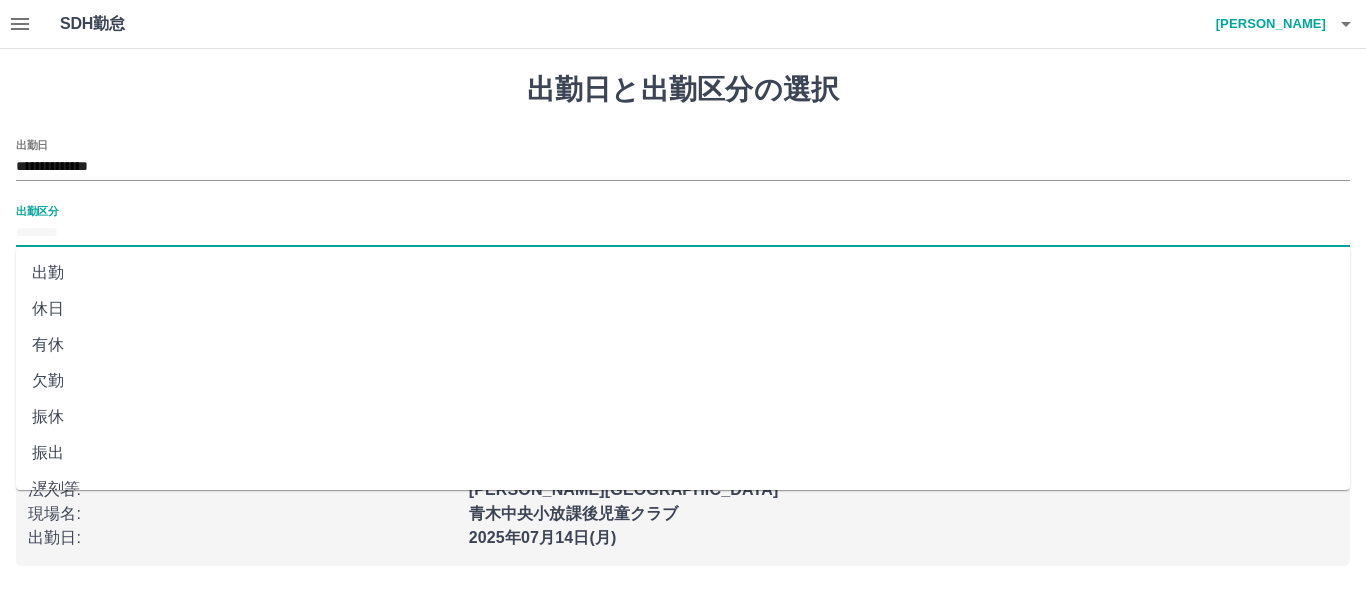 click on "出勤区分" at bounding box center [683, 233] 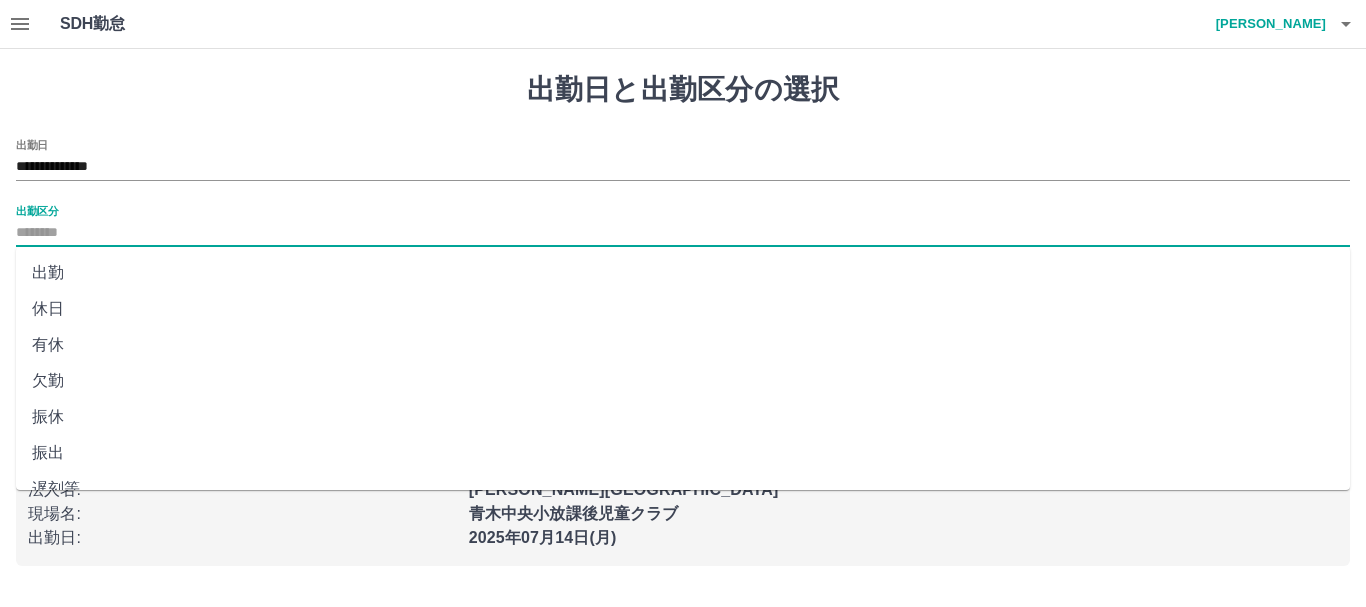 click on "休日" at bounding box center [683, 309] 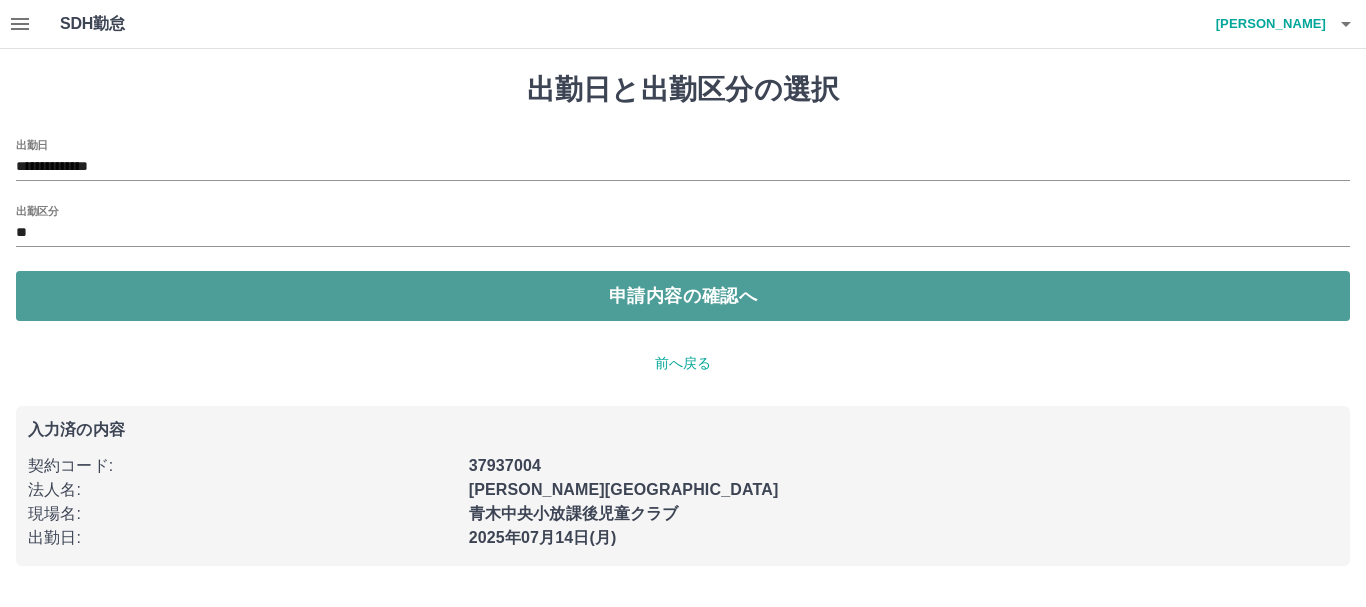 click on "申請内容の確認へ" at bounding box center (683, 296) 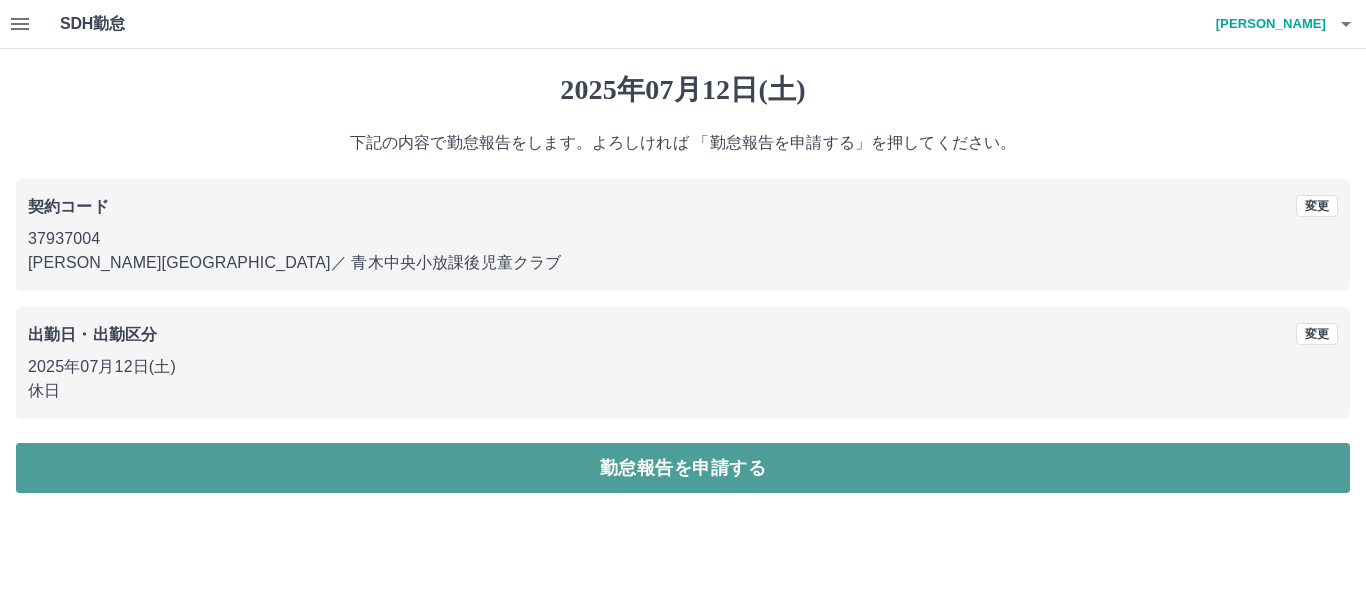 click on "勤怠報告を申請する" at bounding box center (683, 468) 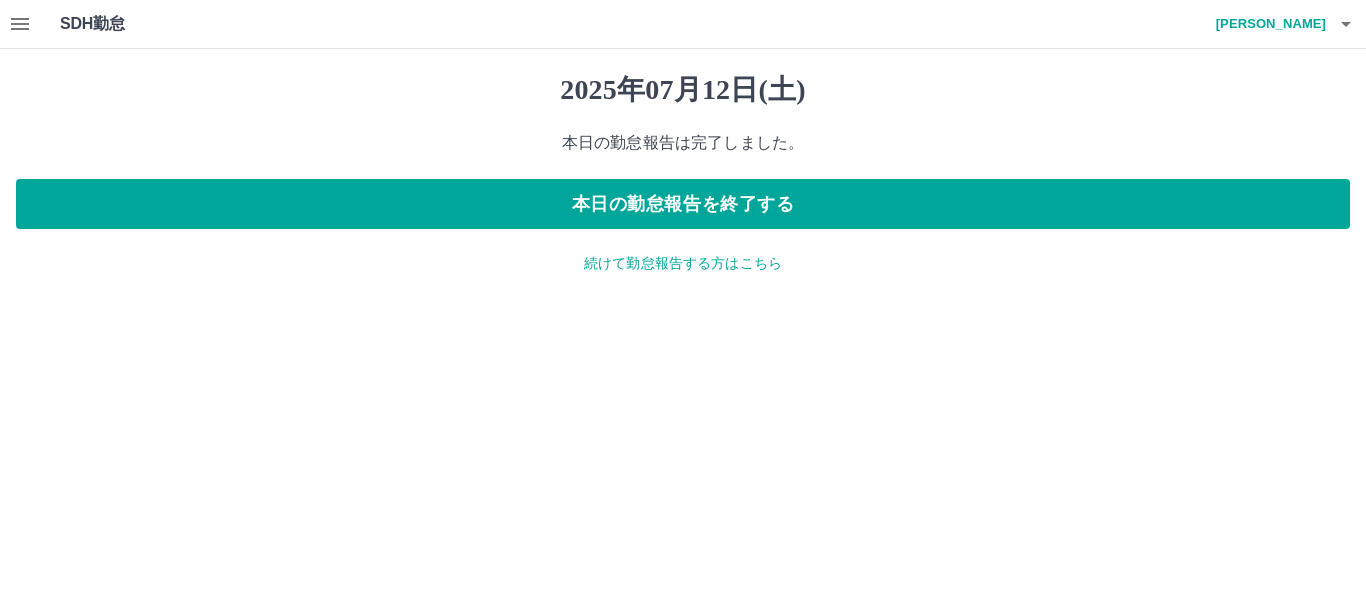 click on "続けて勤怠報告する方はこちら" at bounding box center (683, 263) 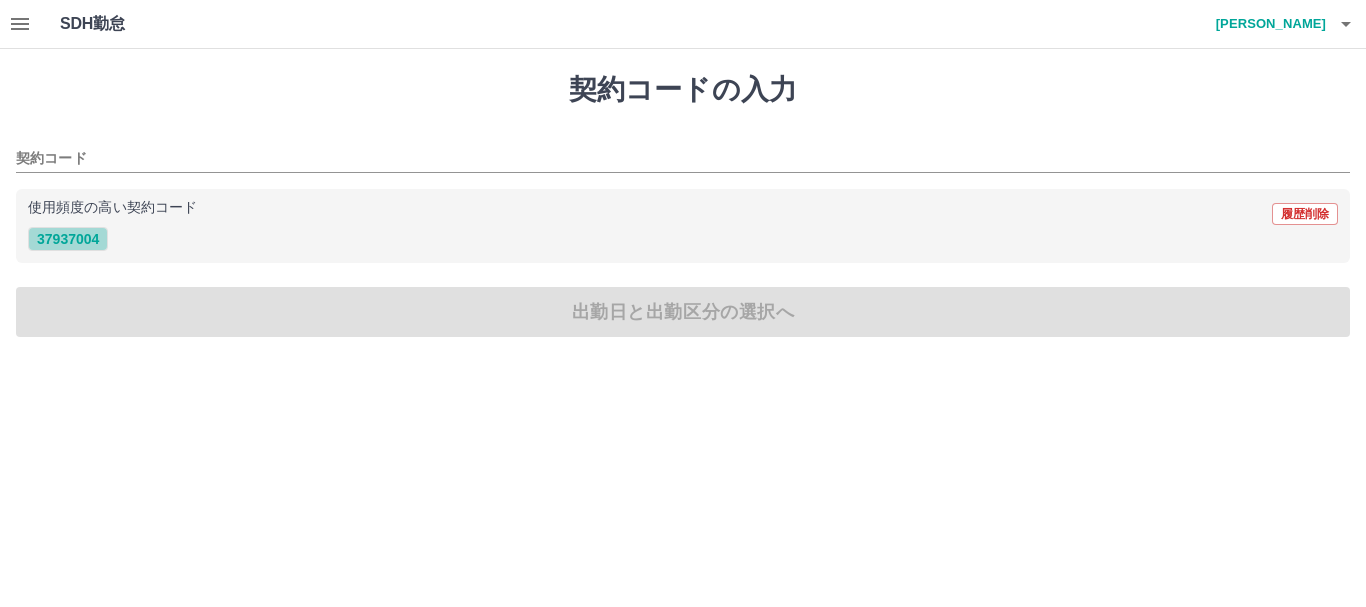 click on "37937004" at bounding box center [68, 239] 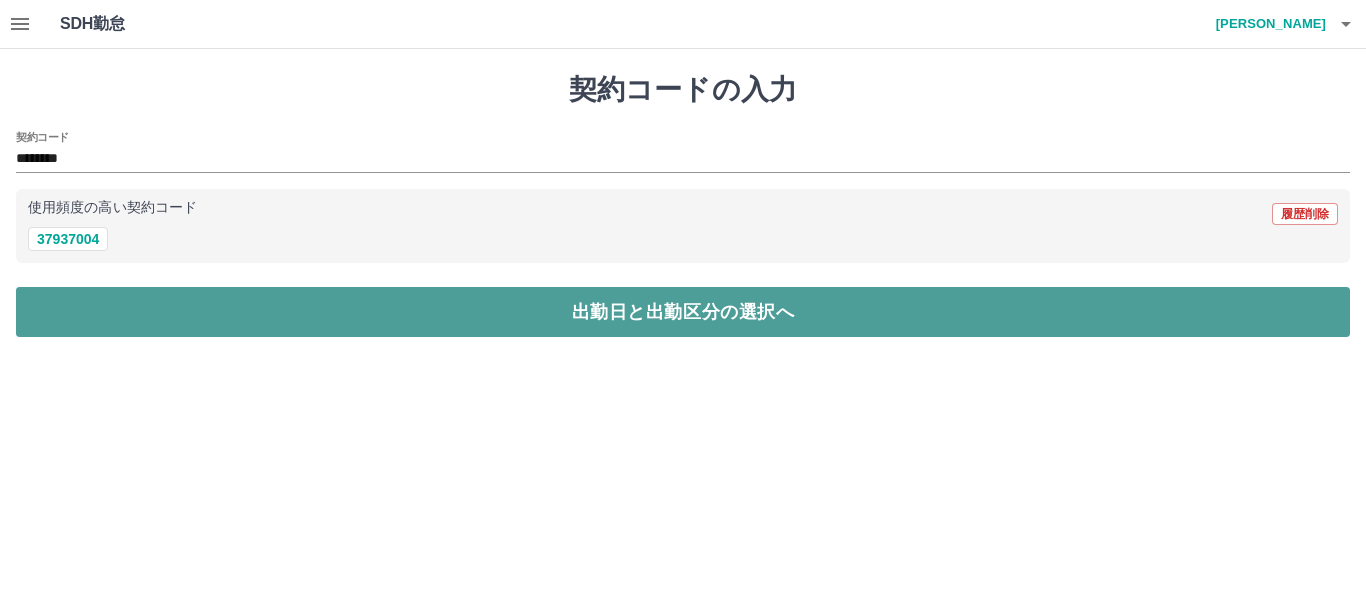click on "出勤日と出勤区分の選択へ" at bounding box center (683, 312) 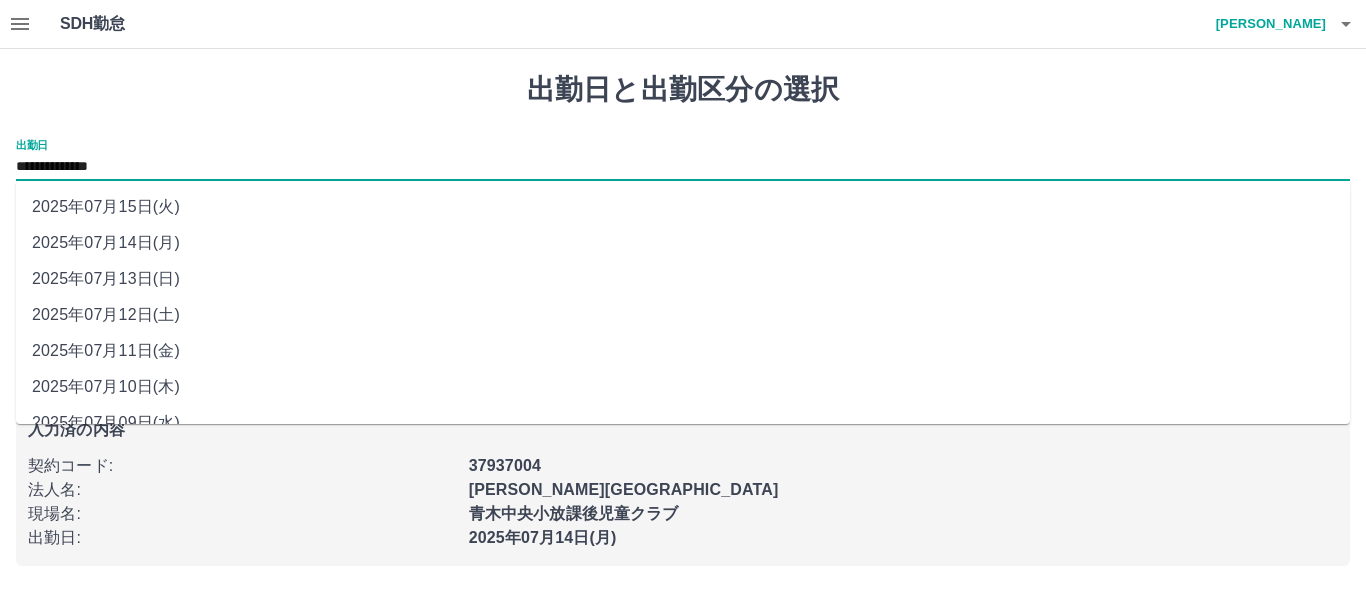 click on "**********" at bounding box center [683, 167] 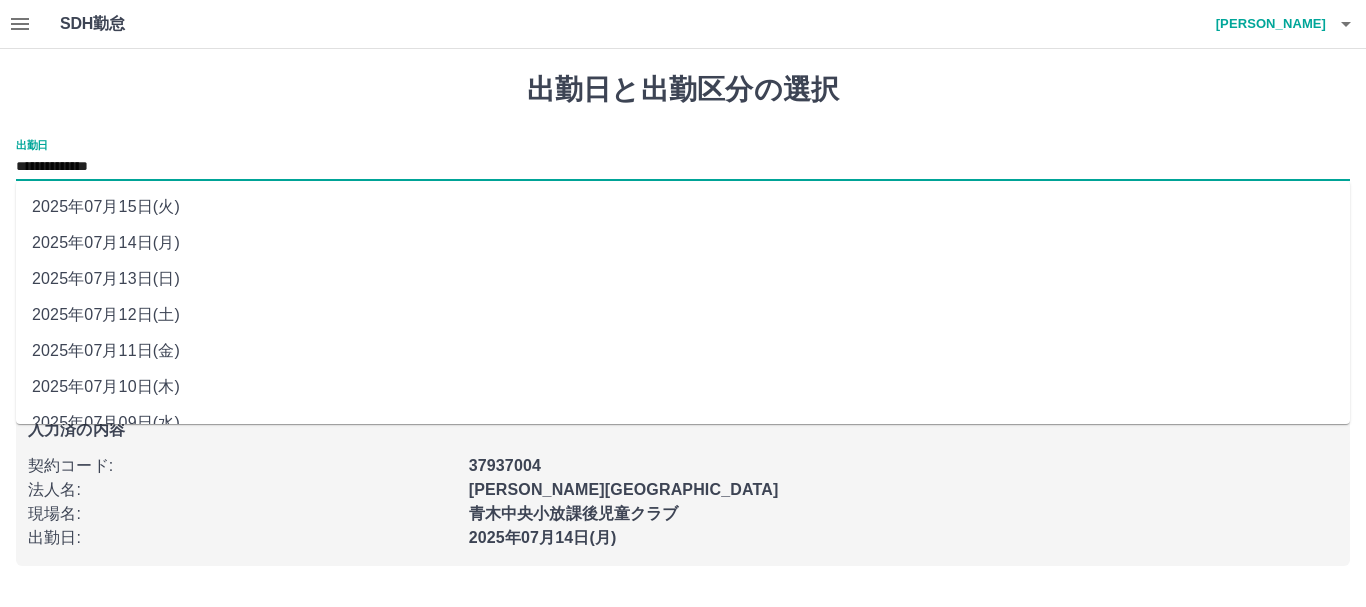 click on "2025年07月13日(日)" at bounding box center [683, 279] 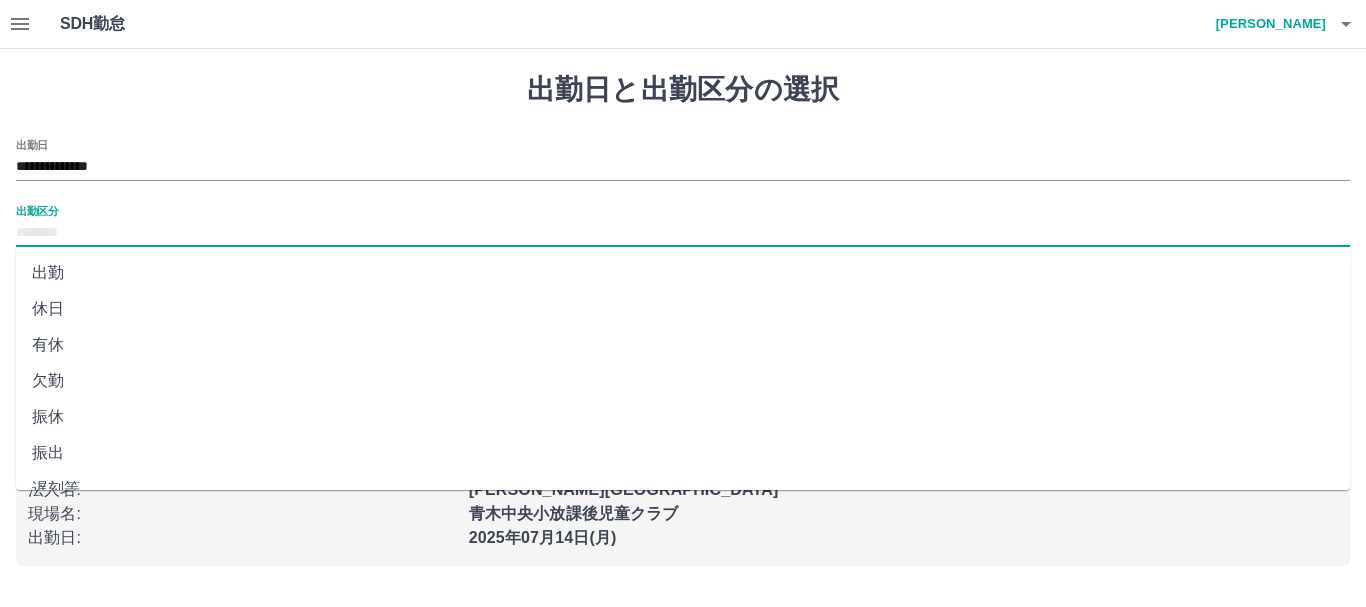 click on "出勤区分" at bounding box center [683, 233] 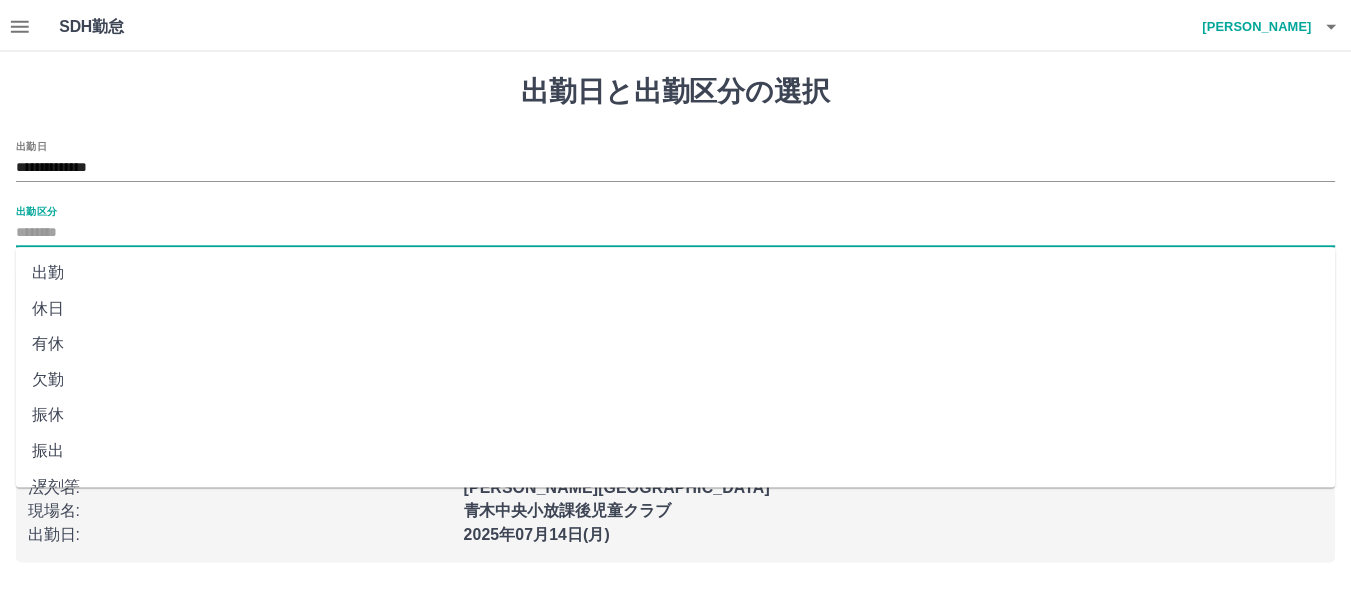 scroll, scrollTop: 421, scrollLeft: 0, axis: vertical 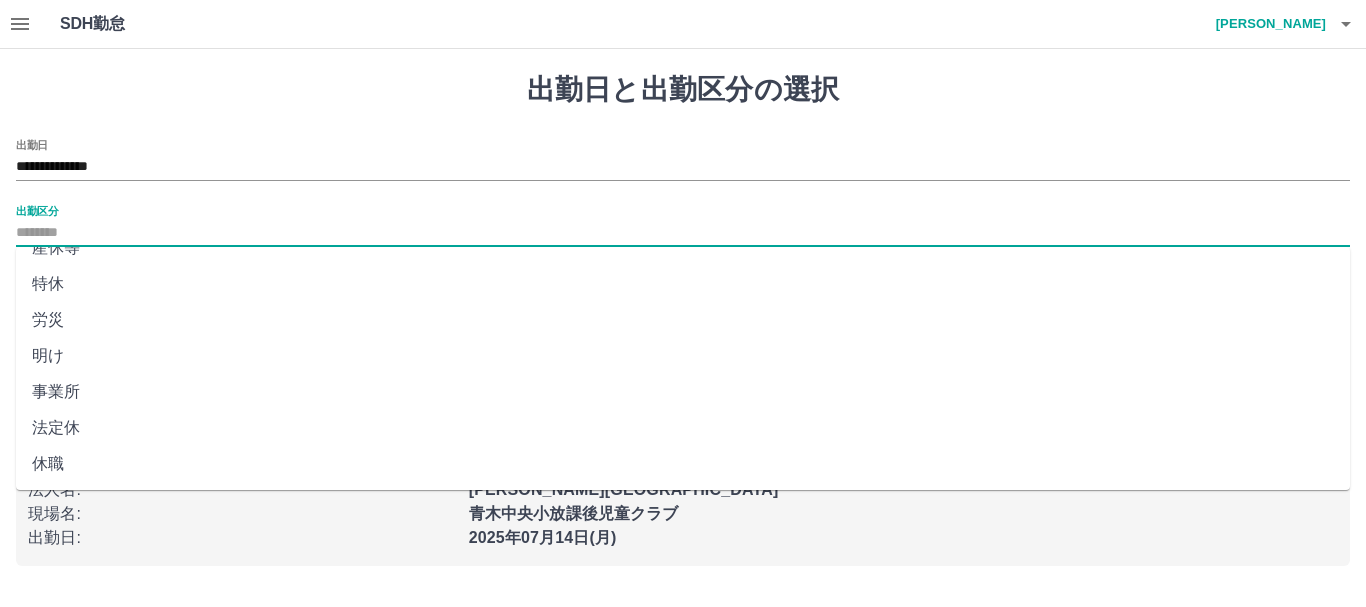 click on "法定休" at bounding box center [683, 428] 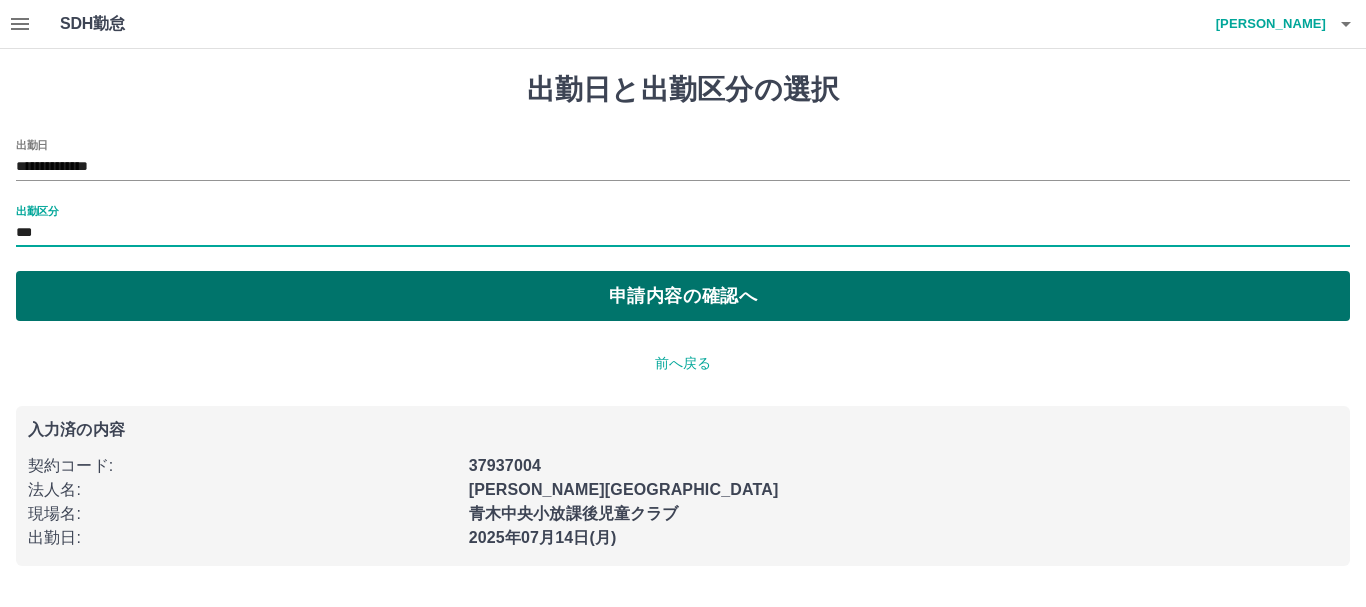 click on "申請内容の確認へ" at bounding box center (683, 296) 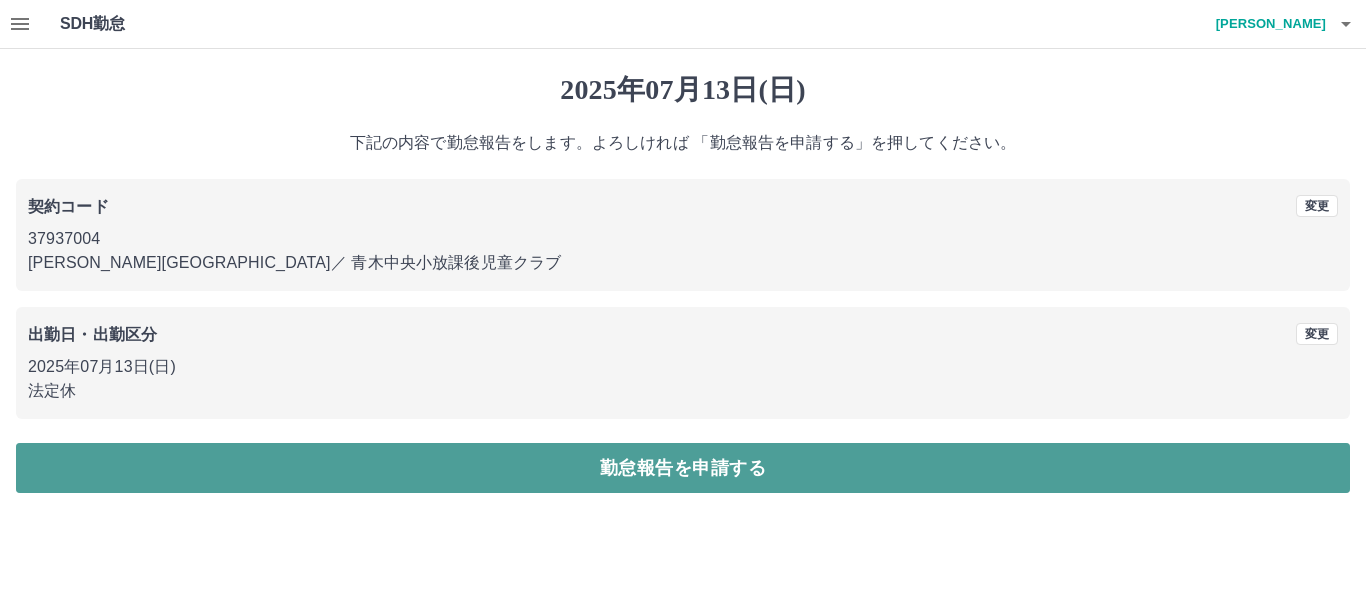 click on "勤怠報告を申請する" at bounding box center (683, 468) 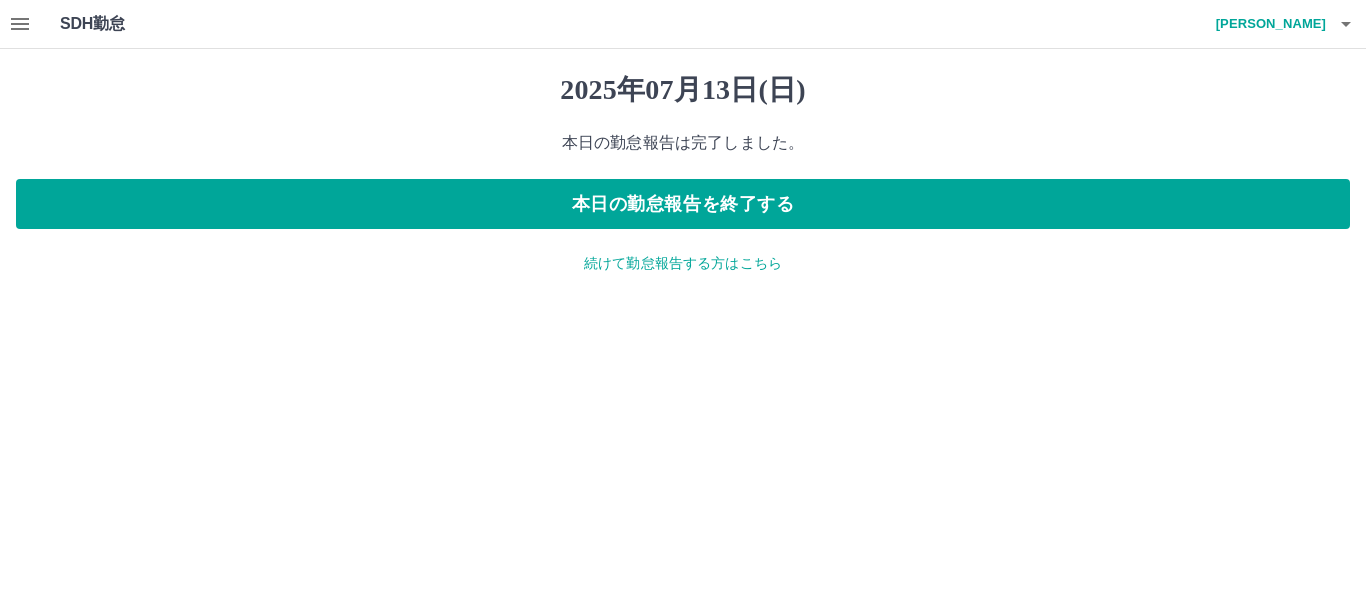 click on "SDH勤怠 [PERSON_NAME] [DATE] 本日の勤怠報告は完了しました。 本日の勤怠報告を終了する 続けて勤怠報告する方はこちら SDH勤怠" at bounding box center (683, 149) 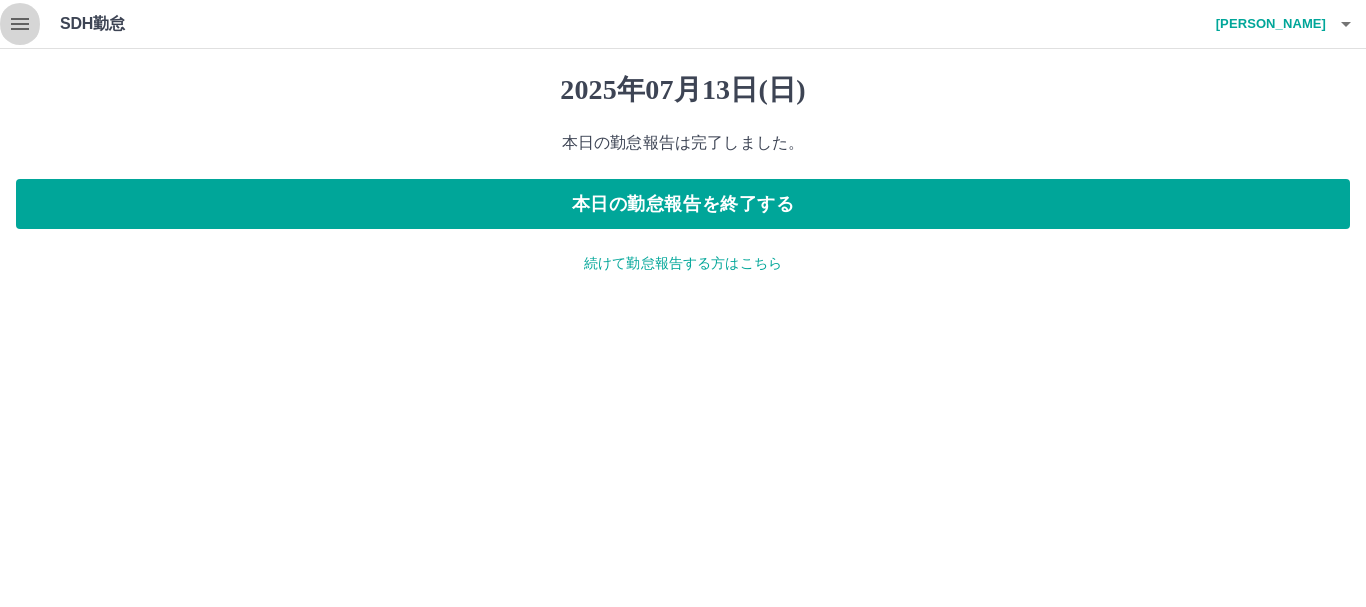 click at bounding box center (20, 24) 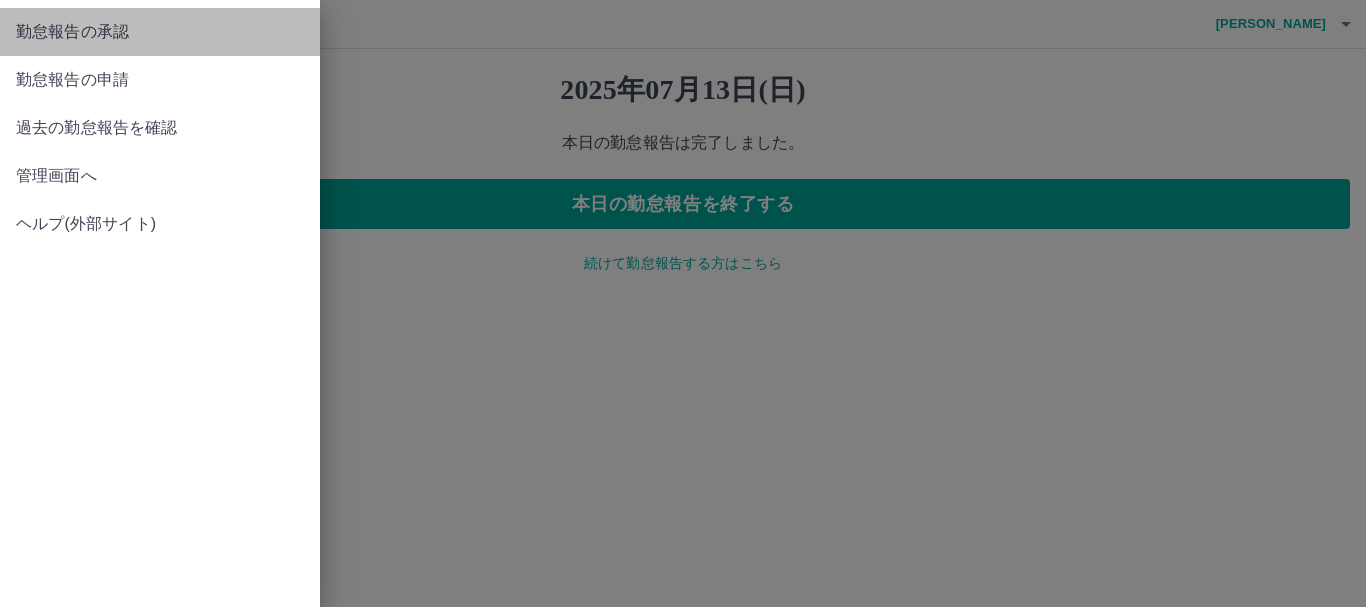 click on "勤怠報告の承認" at bounding box center (160, 32) 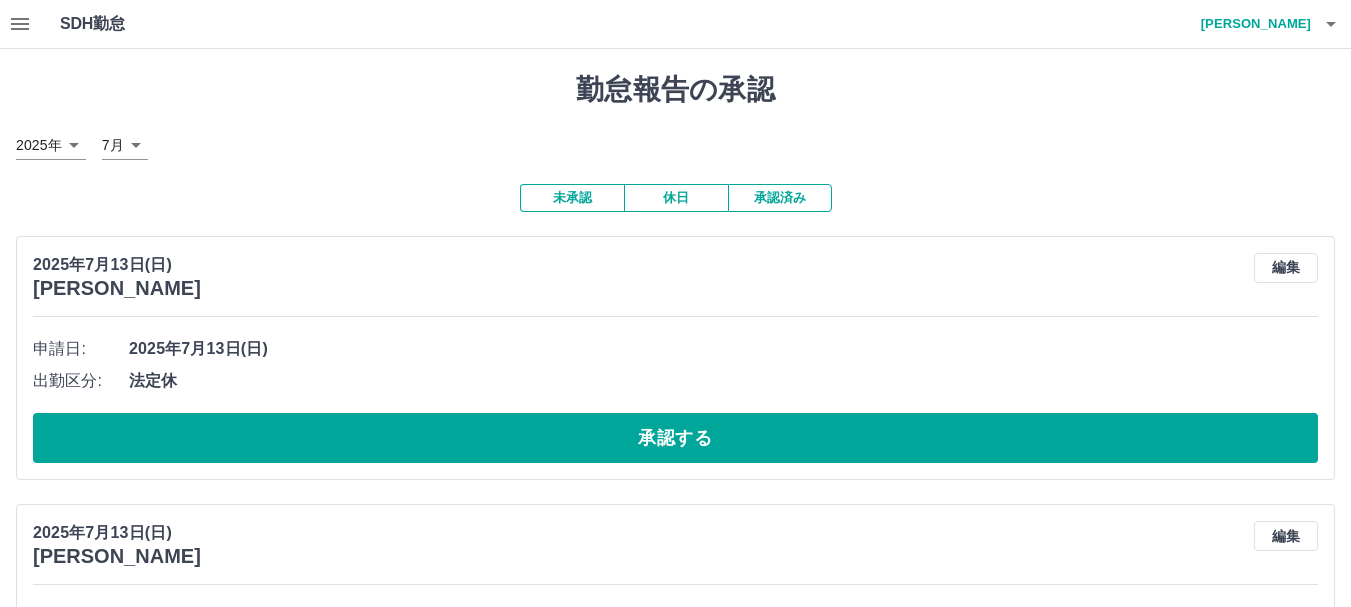 click at bounding box center [20, 24] 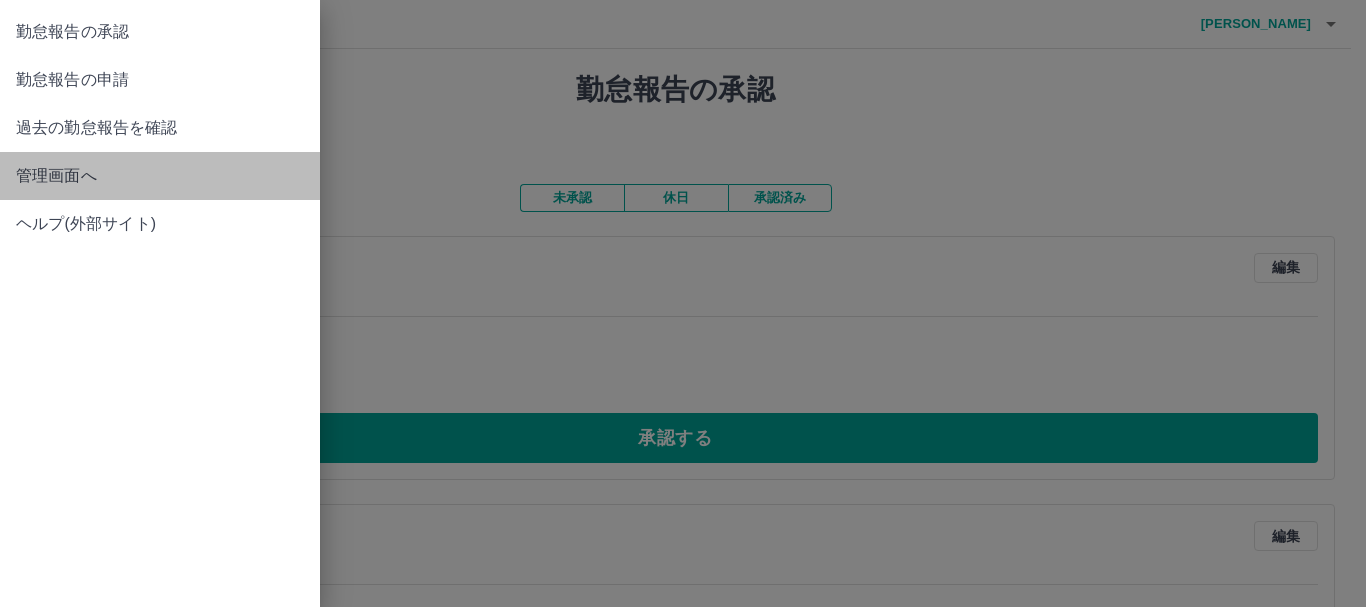 click on "管理画面へ" at bounding box center [160, 176] 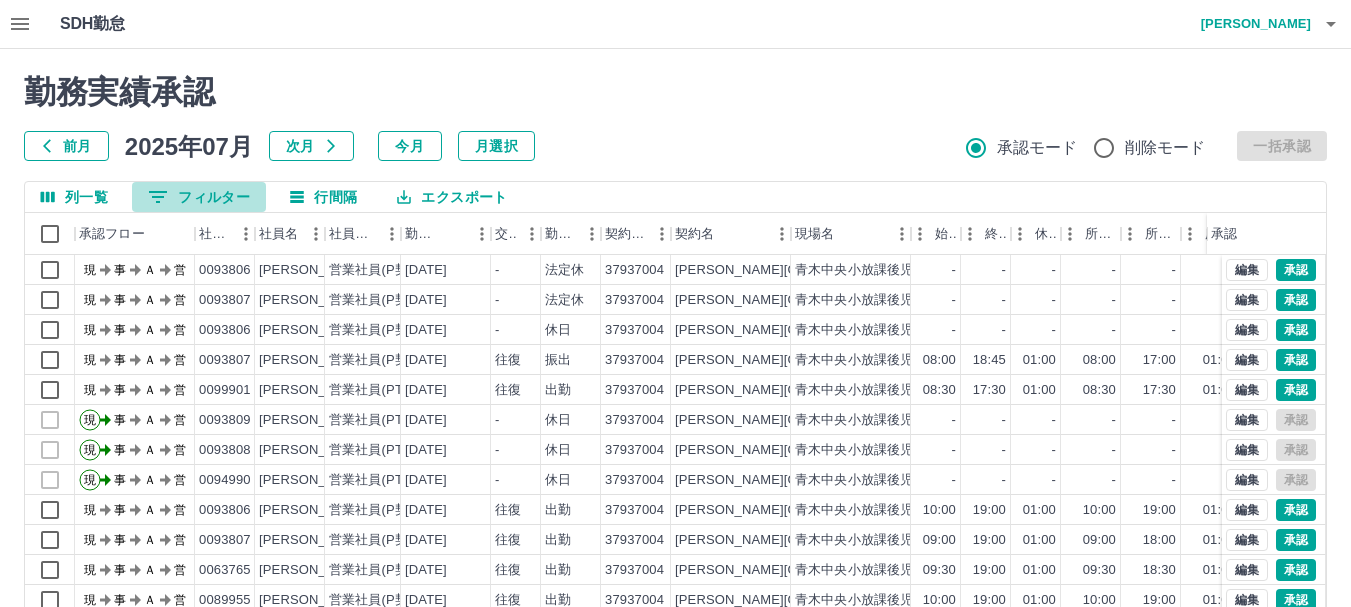 click on "0 フィルター" at bounding box center [199, 197] 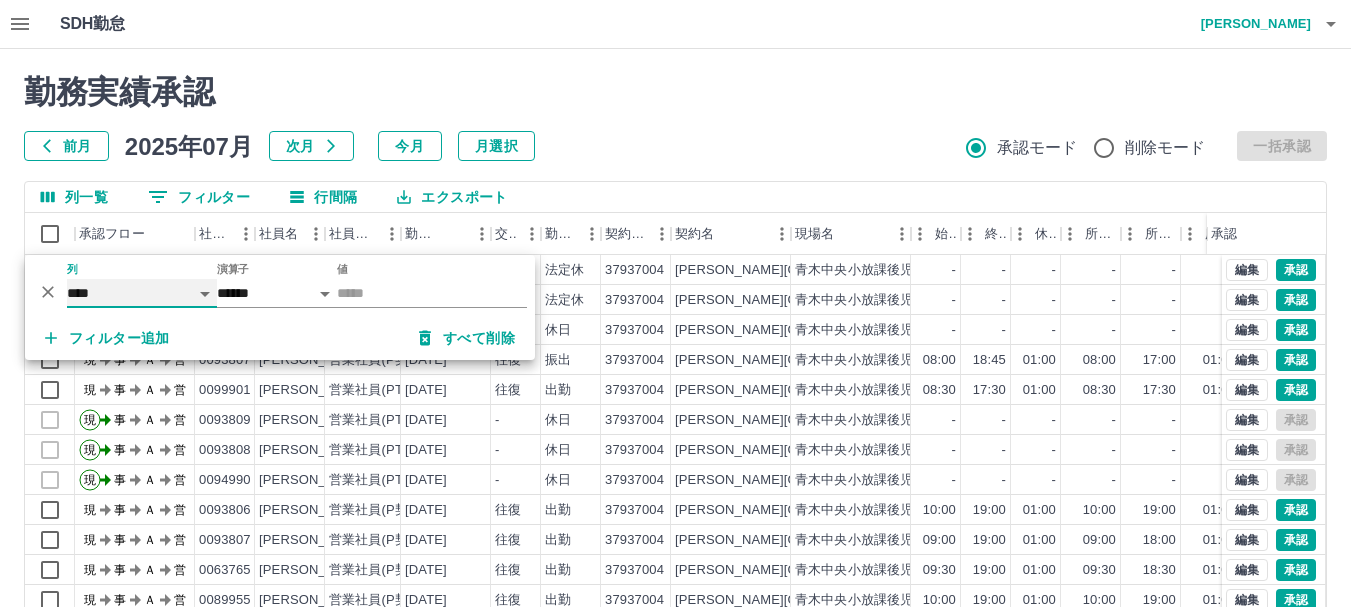 click on "**** *** **** *** *** **** ***** *** *** ** ** ** **** **** **** ** ** *** **** *****" at bounding box center (142, 293) 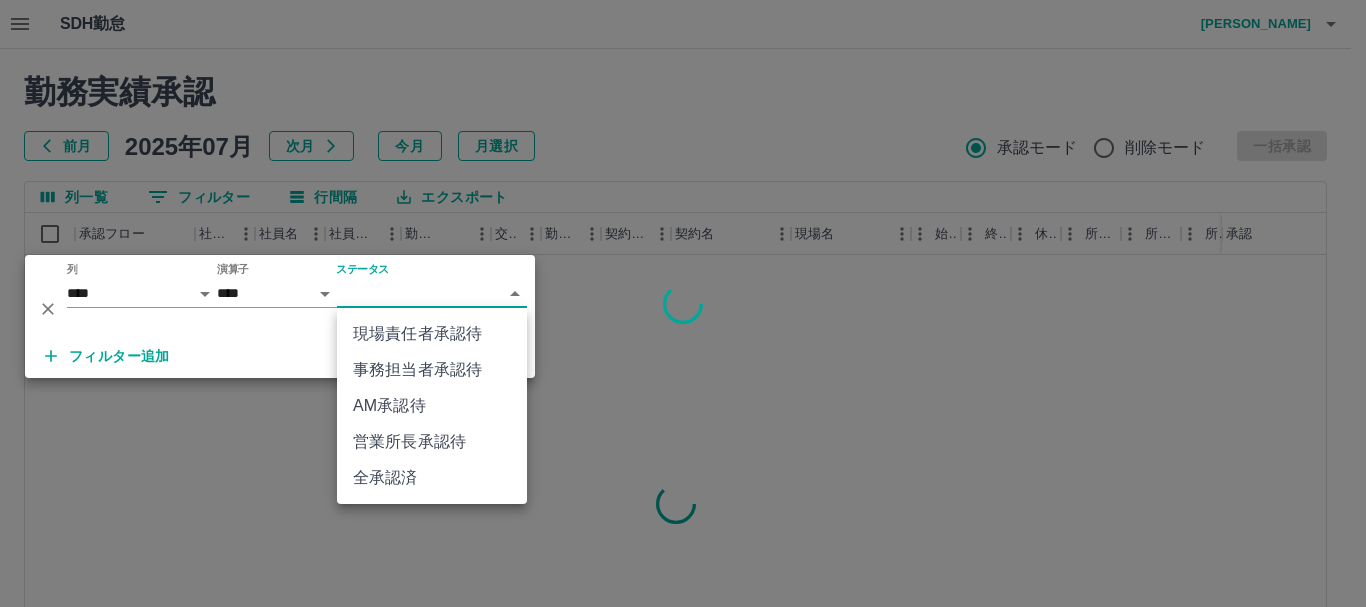 click on "SDH勤怠 [PERSON_NAME] 勤務実績承認 前月 [DATE] 次月 今月 月選択 承認モード 削除モード 一括承認 列一覧 0 フィルター 行間隔 エクスポート 承認フロー 社員番号 社員名 社員区分 勤務日 交通費 勤務区分 契約コード 契約名 現場名 始業 終業 休憩 所定開始 所定終業 所定休憩 拘束 勤務 遅刻等 コメント ステータス 承認 ページあたりの行数: 20 ** 1～20 / 144 SDH勤怠 *** ** 列 **** *** **** *** *** **** ***** *** *** ** ** ** **** **** **** ** ** *** **** ***** 演算子 **** ****** ステータス ​ ********* フィルター追加 すべて削除 現場責任者承認待 事務担当者承認待 AM承認待 営業所長承認待 全承認済" at bounding box center (683, 422) 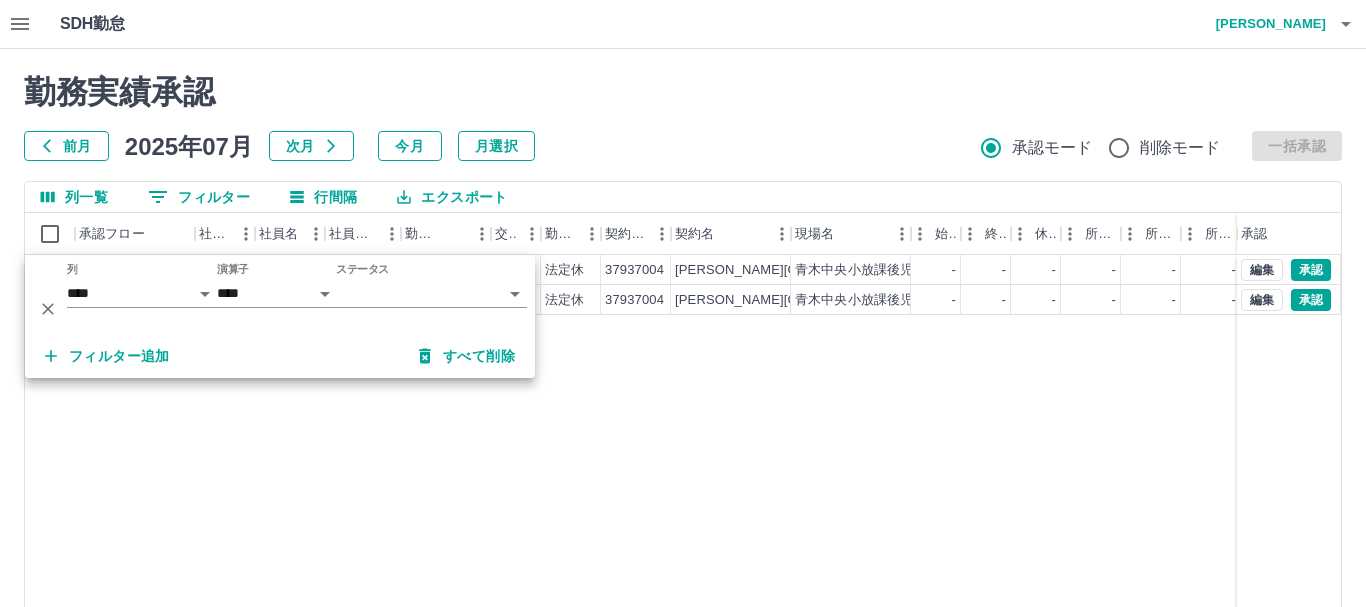 click on "フィルター追加 すべて削除" at bounding box center (280, 356) 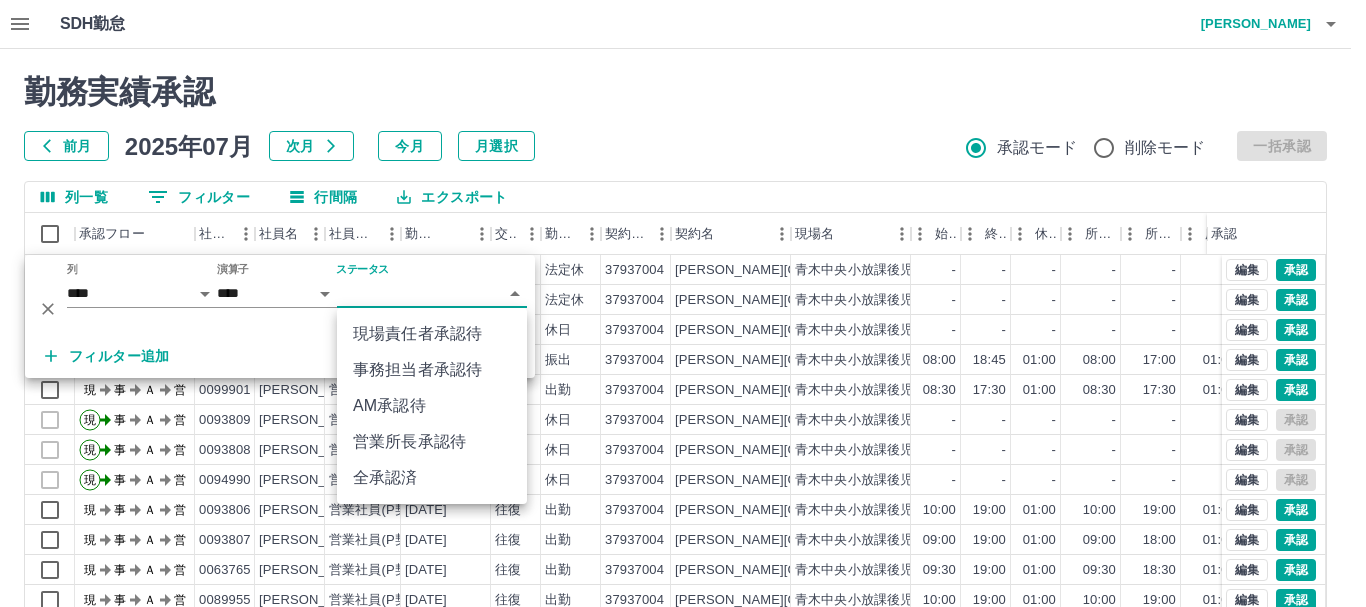 click on "SDH勤怠 [PERSON_NAME] 勤務実績承認 前月 [DATE] 次月 今月 月選択 承認モード 削除モード 一括承認 列一覧 0 フィルター 行間隔 エクスポート 承認フロー 社員番号 社員名 社員区分 勤務日 交通費 勤務区分 契約コード 契約名 現場名 始業 終業 休憩 所定開始 所定終業 所定休憩 拘束 勤務 遅刻等 コメント ステータス 承認 現 事 Ａ 営 0093806 [PERSON_NAME] 営業社員(P契約) [DATE]  -  法定休 37937004 [PERSON_NAME][GEOGRAPHIC_DATA] [PERSON_NAME]中央小放課後児童クラブ - - - - - - 00:00 00:00 00:00 現場責任者承認待 現 事 Ａ 営 0093807 [PERSON_NAME] 営業社員(P契約) [DATE]  -  法定休 37937004 [PERSON_NAME][GEOGRAPHIC_DATA] [PERSON_NAME]中央小放課後児童クラブ - - - - - - 00:00 00:00 00:00 現場責任者承認待 現 事 Ａ 営 0093806 [PERSON_NAME] 営業社員(P契約) [DATE]  -  休日 37937004 [PERSON_NAME][GEOGRAPHIC_DATA] [PERSON_NAME]中央小放課後児童クラブ - - - - - - 00:00 00:00 00:00 現 事 Ａ 営 -" at bounding box center (683, 422) 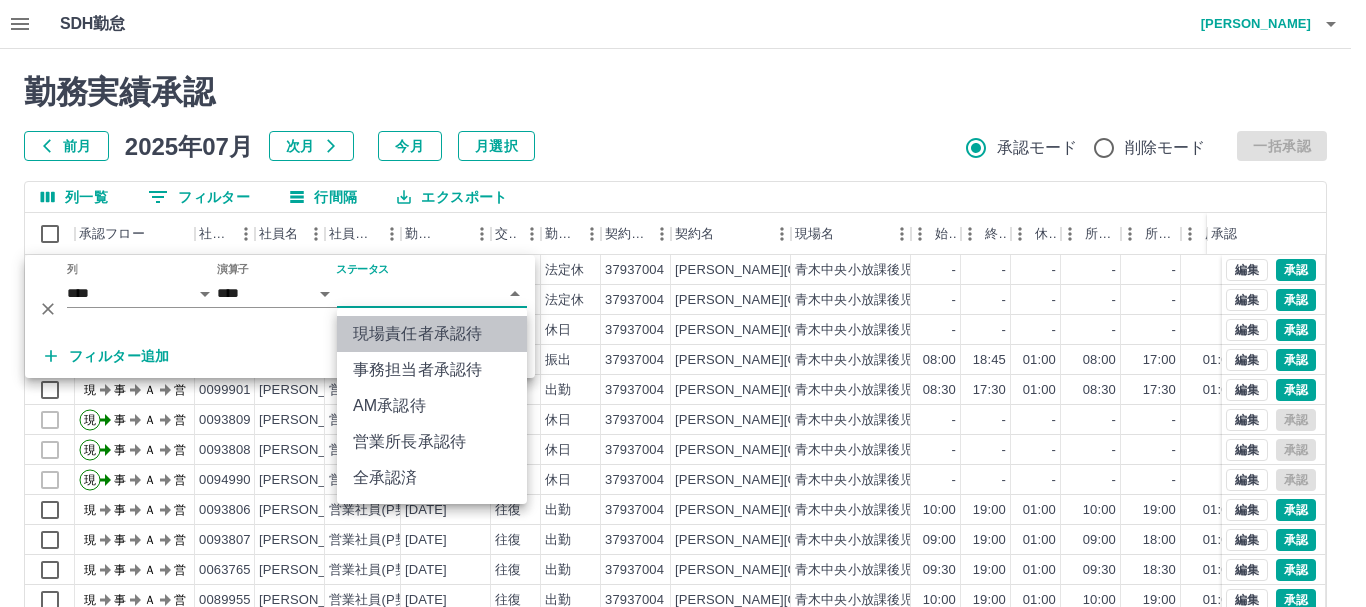 click on "現場責任者承認待" at bounding box center (432, 334) 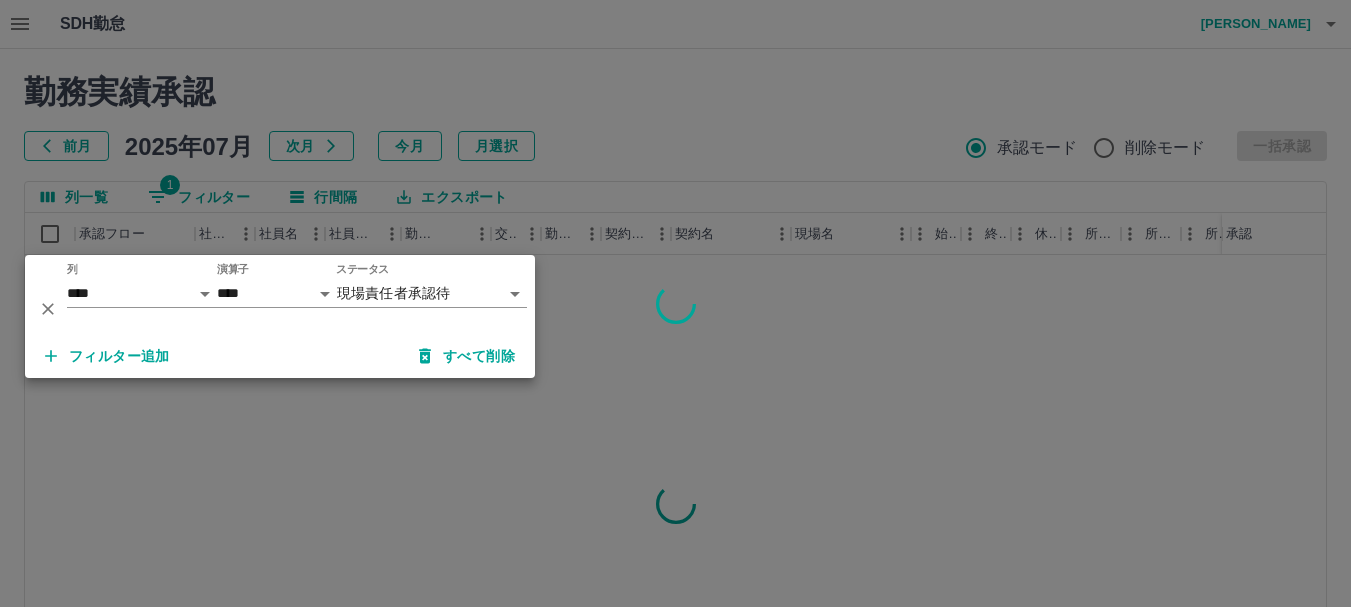 click on "フィルター追加 すべて削除" at bounding box center (280, 356) 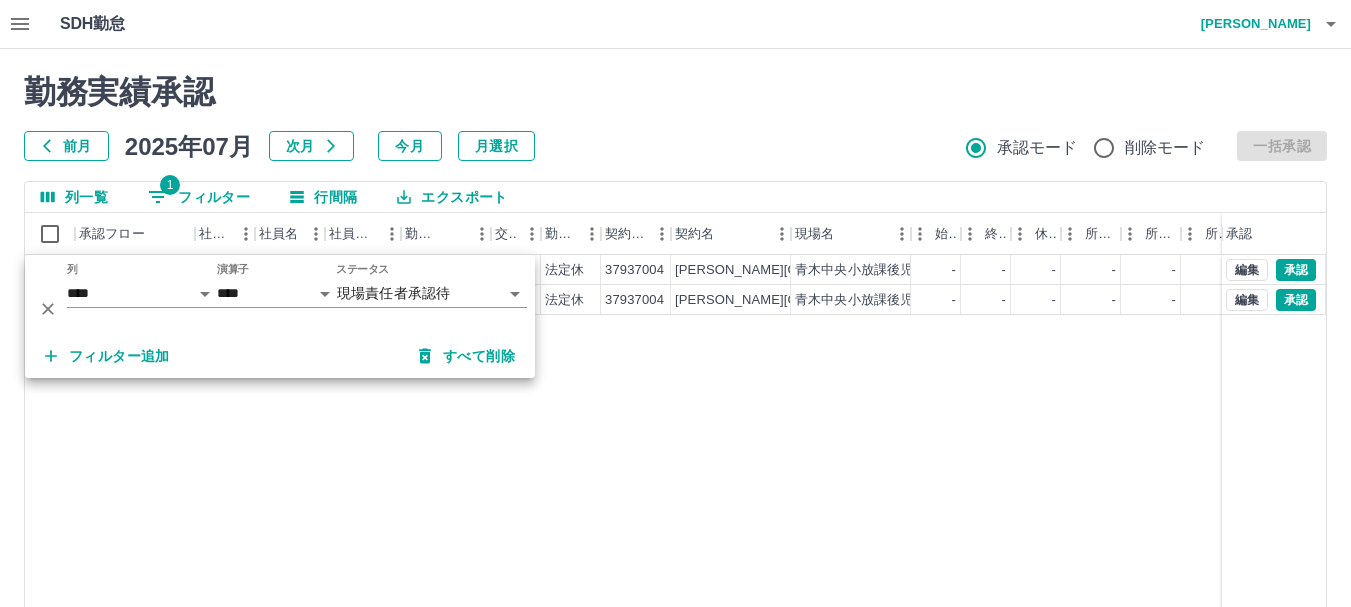 click at bounding box center (675, 303) 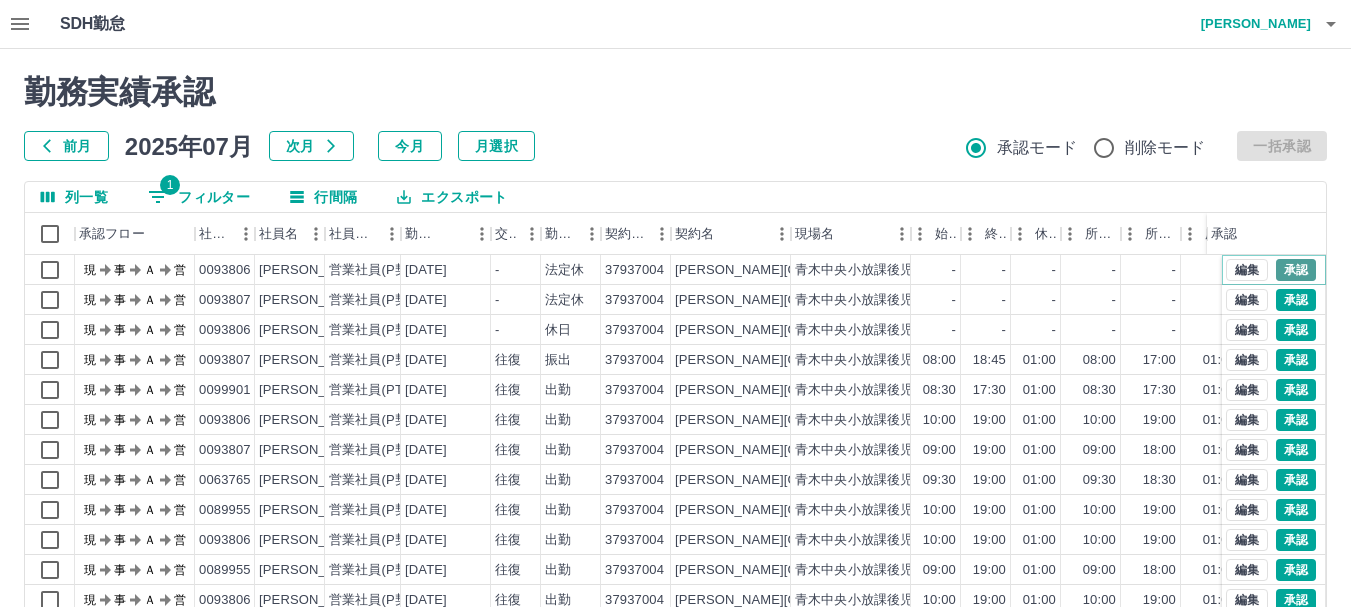 click on "承認" at bounding box center (1296, 270) 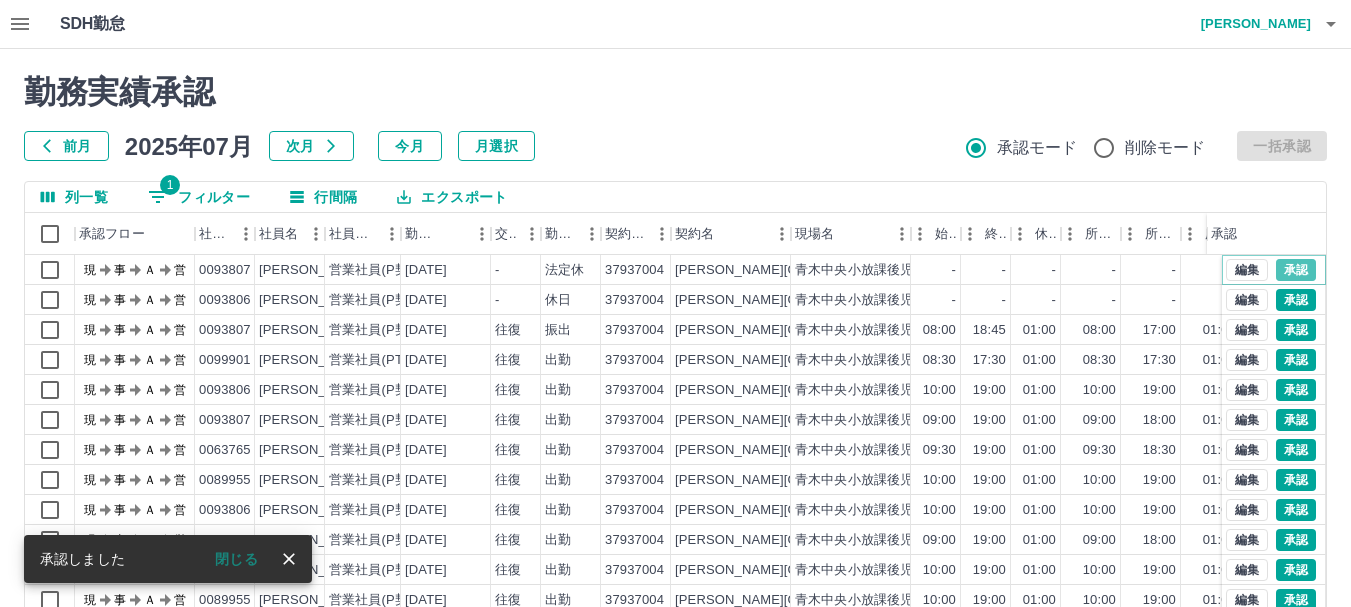 click on "承認" at bounding box center (1296, 270) 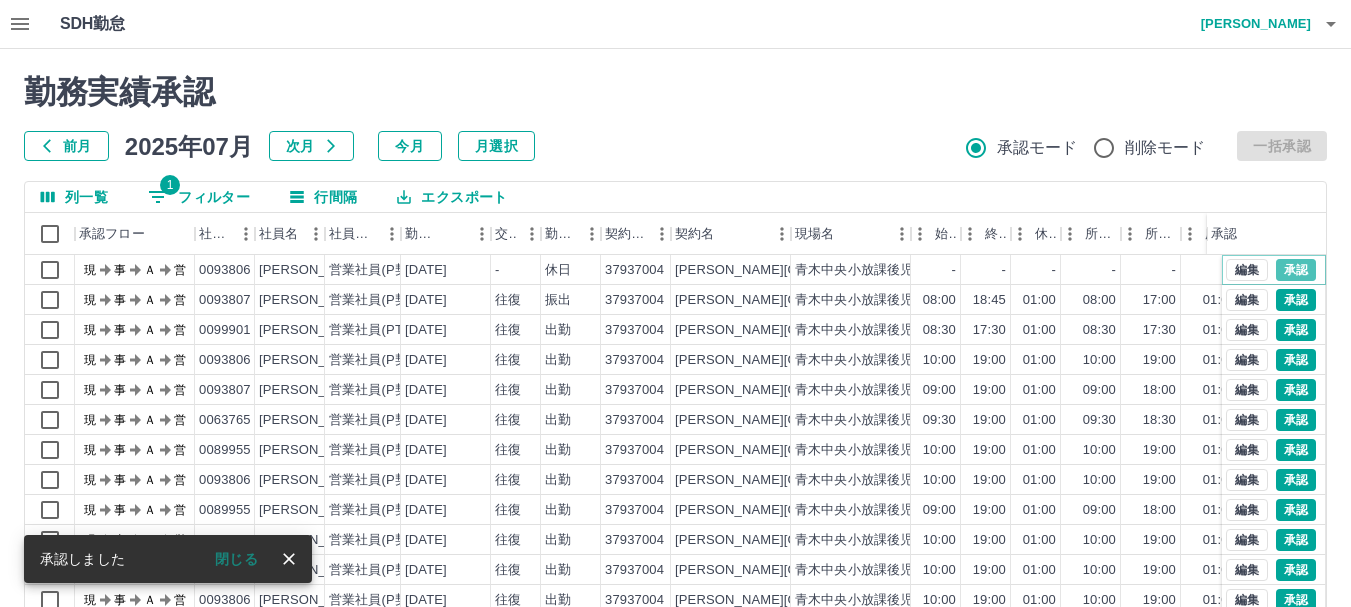 click on "承認" at bounding box center [1296, 270] 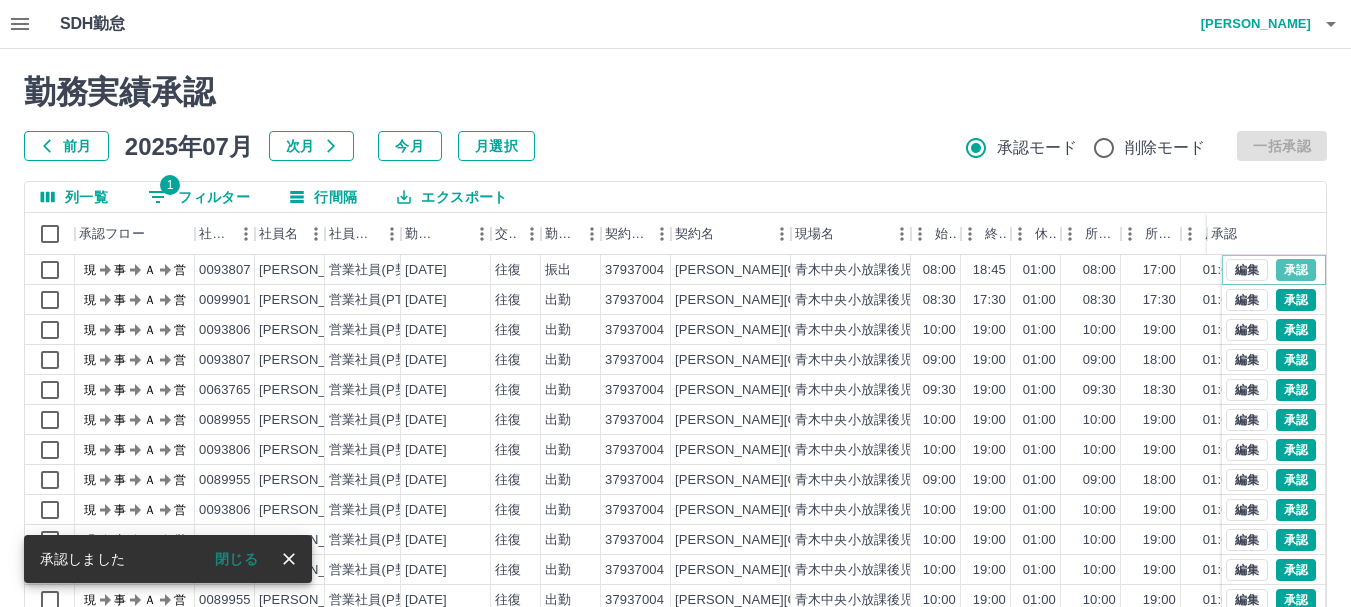 click on "承認" at bounding box center [1296, 270] 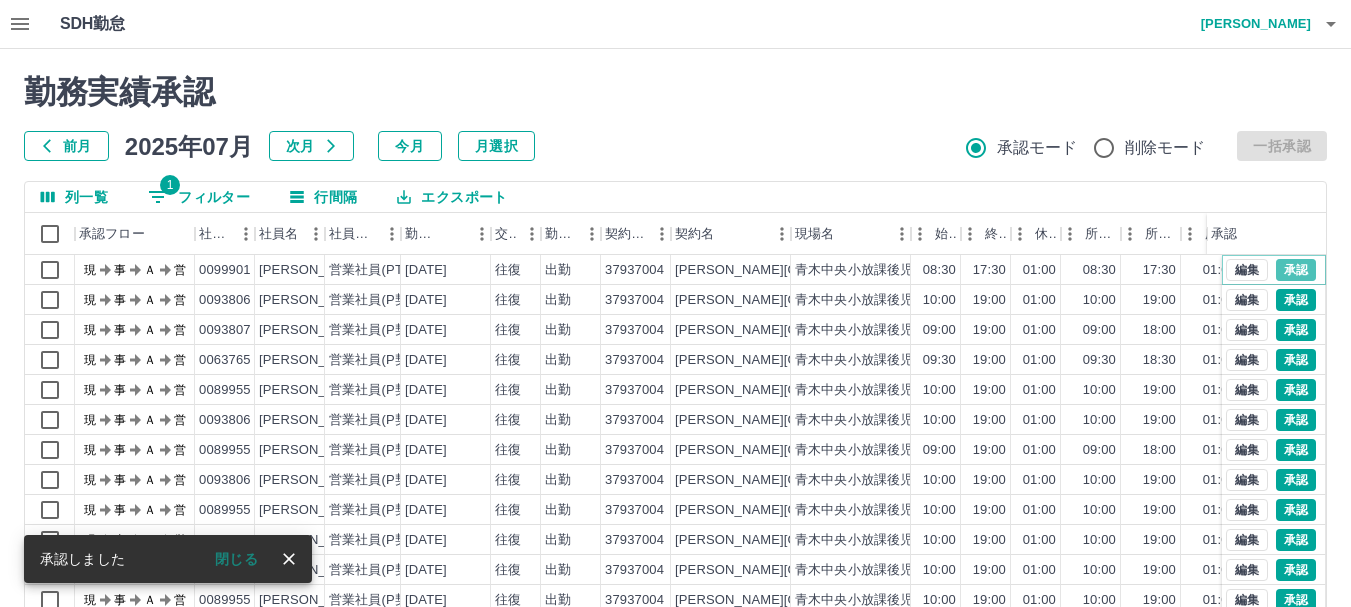 click on "承認" at bounding box center [1296, 270] 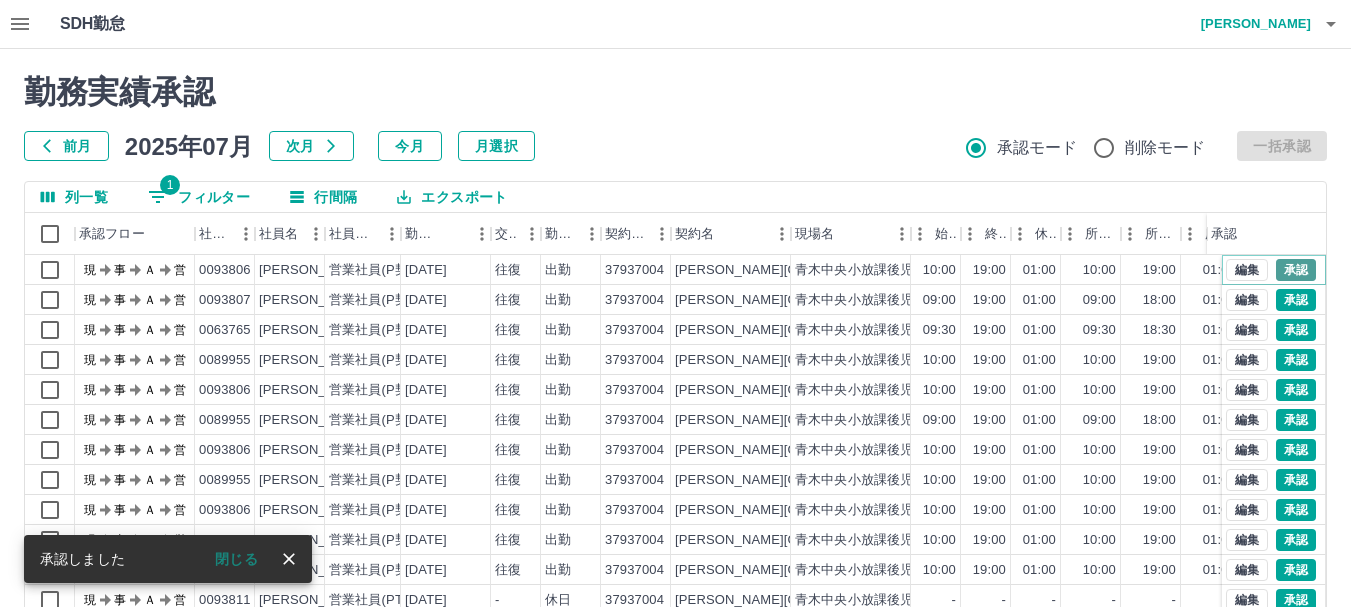 click on "承認" at bounding box center (1296, 270) 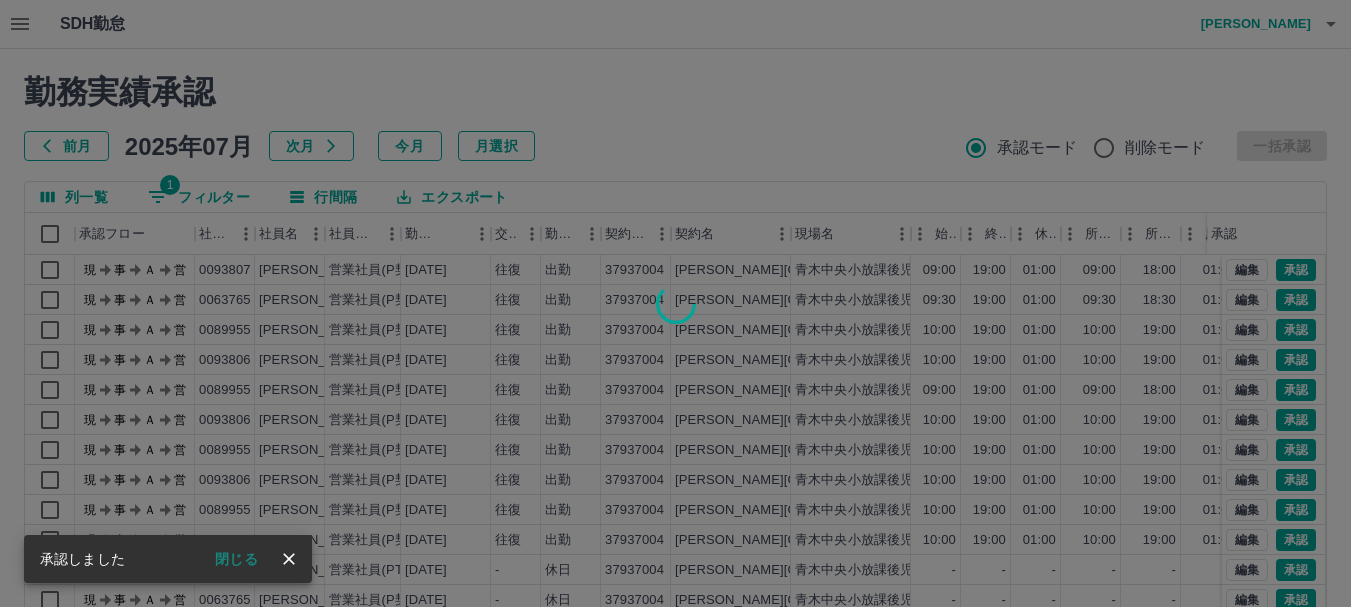 scroll, scrollTop: 12, scrollLeft: 0, axis: vertical 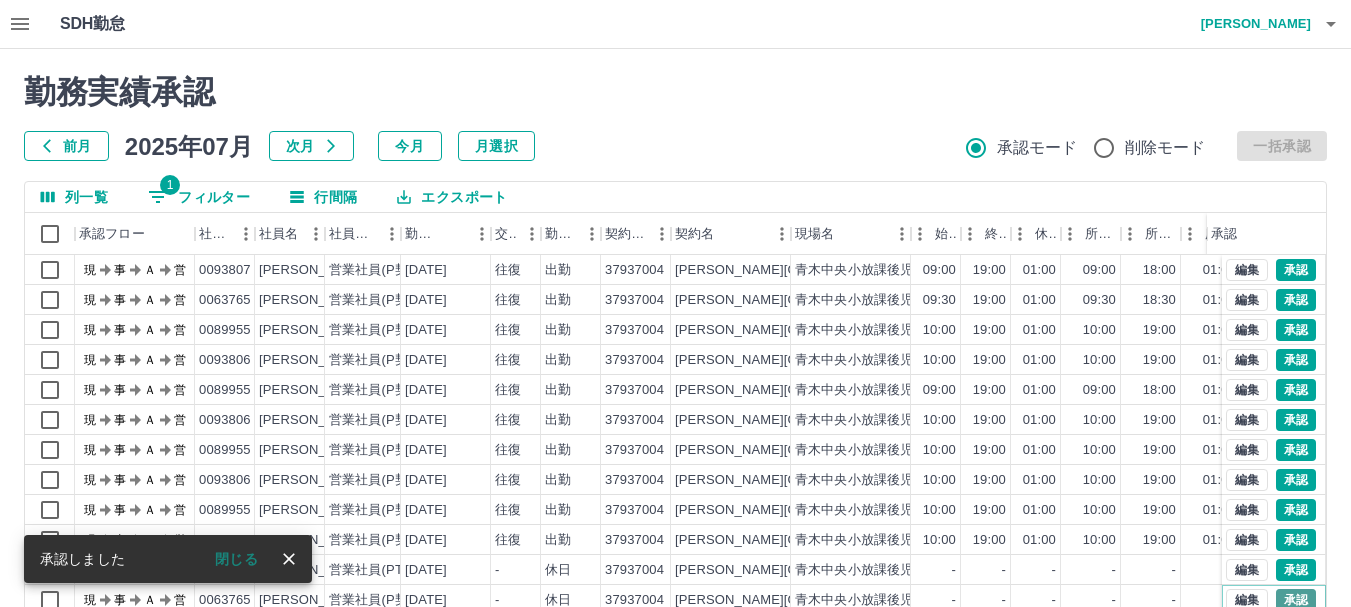 click on "承認" at bounding box center (1296, 600) 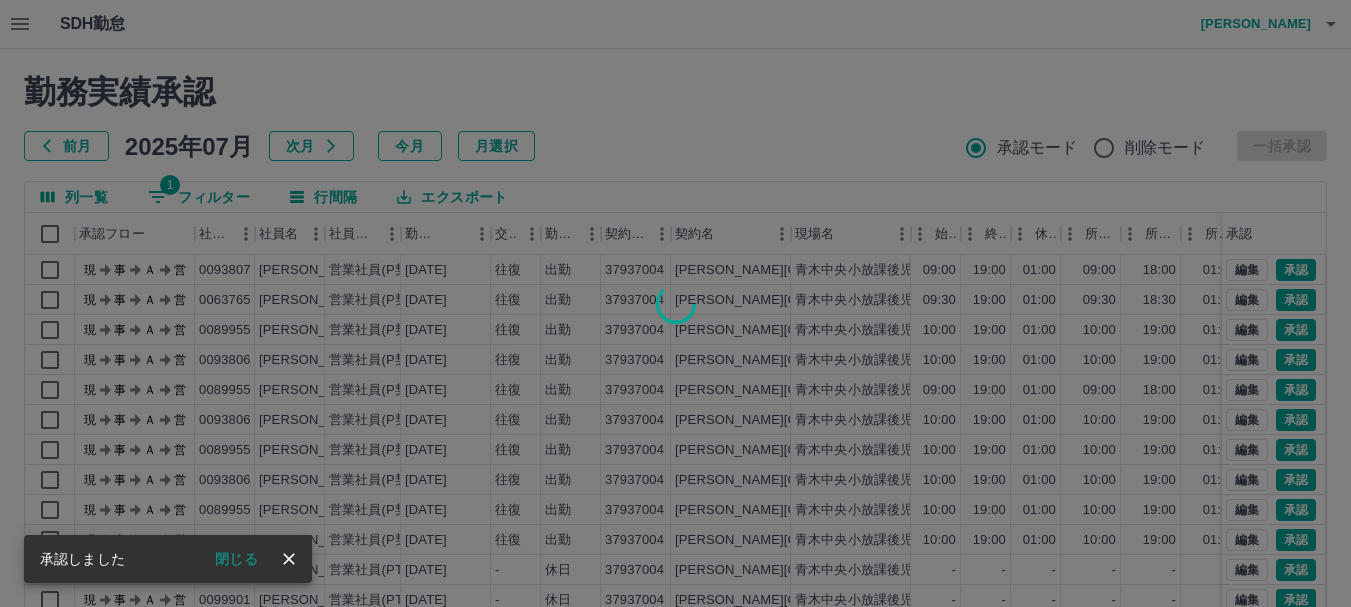 scroll, scrollTop: 0, scrollLeft: 0, axis: both 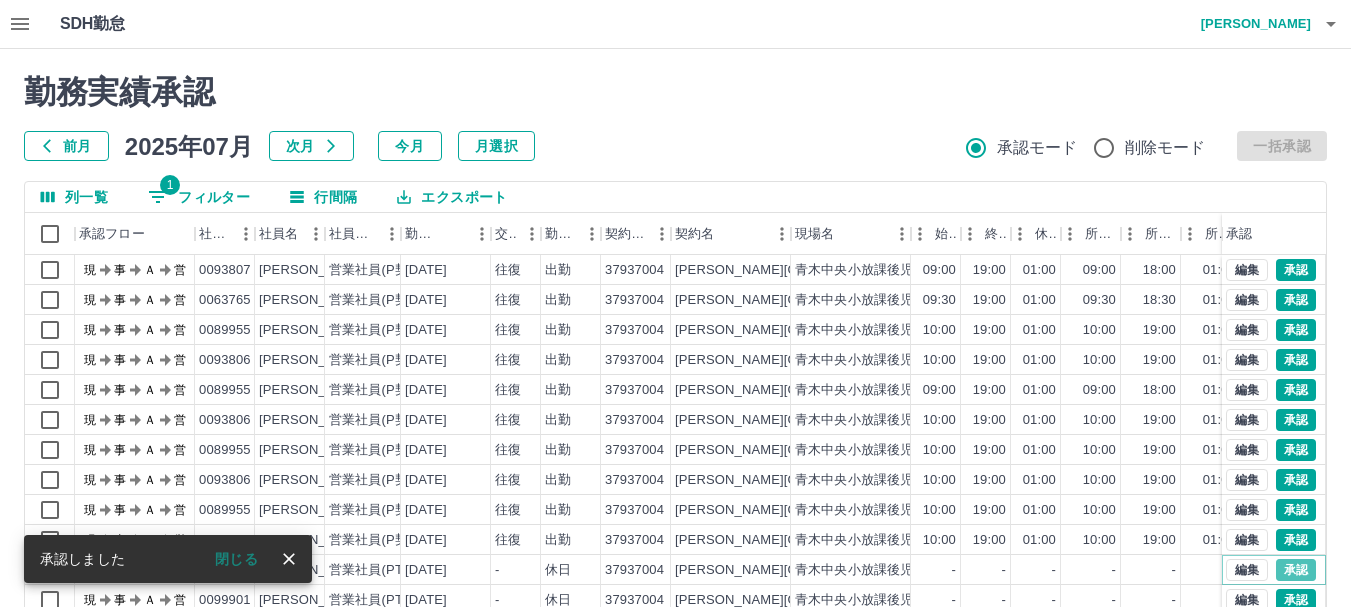 click on "承認" at bounding box center [1296, 570] 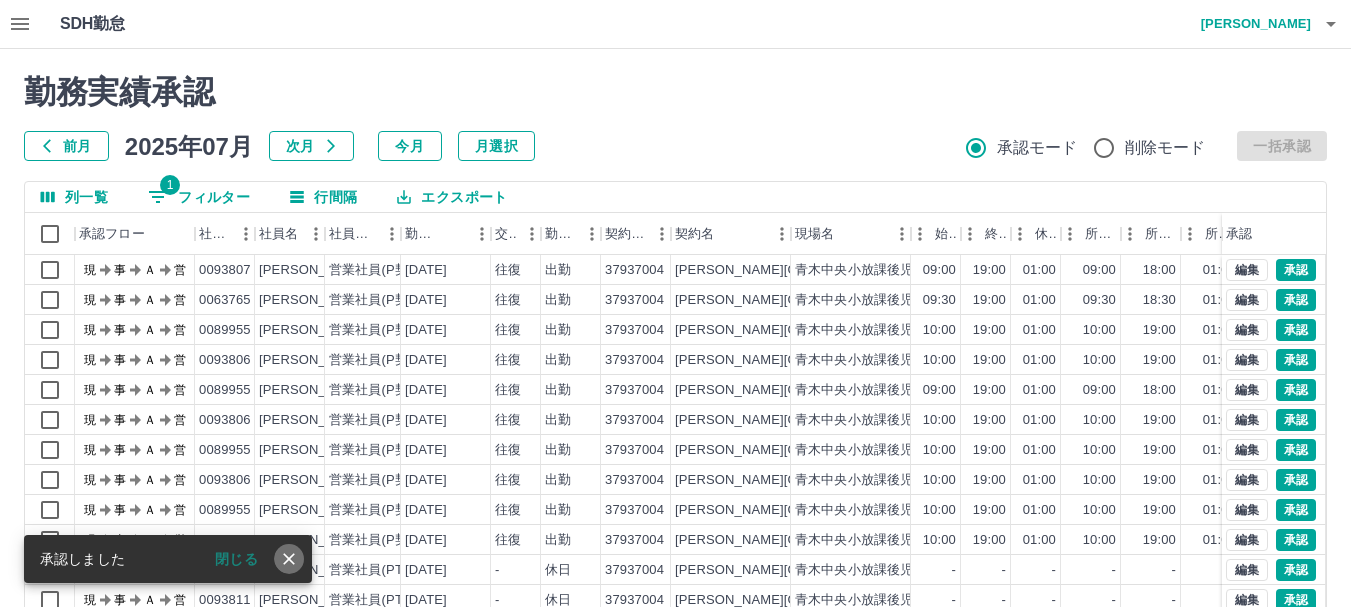 click 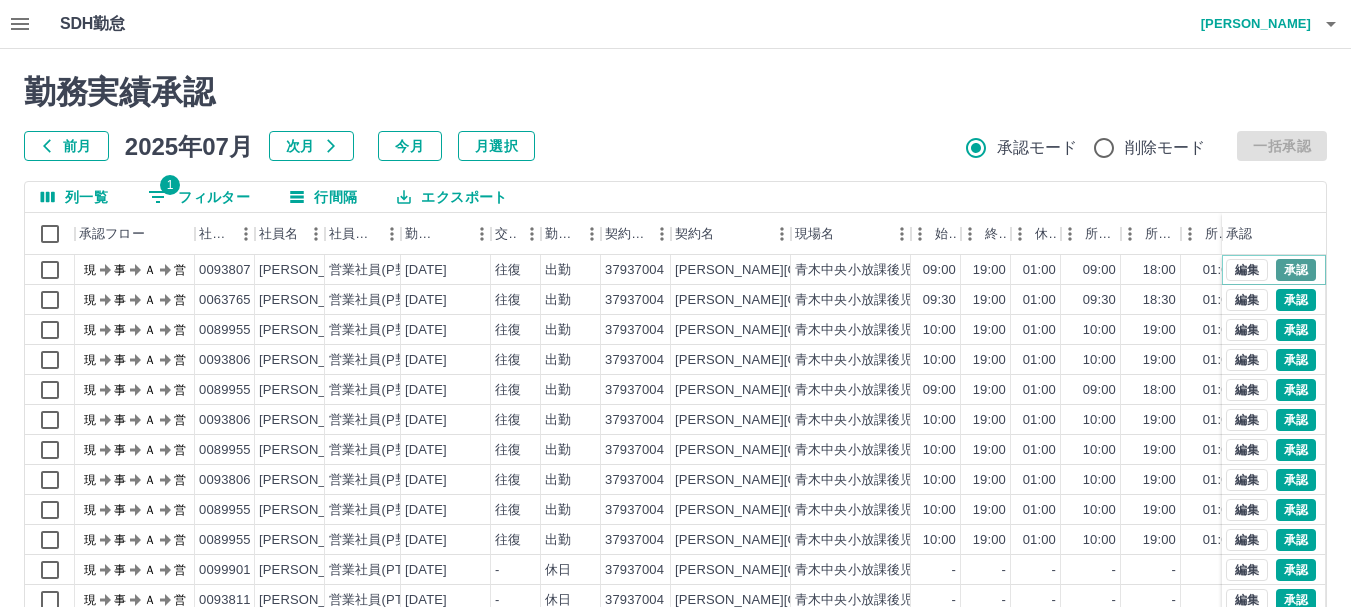click on "承認" at bounding box center [1296, 270] 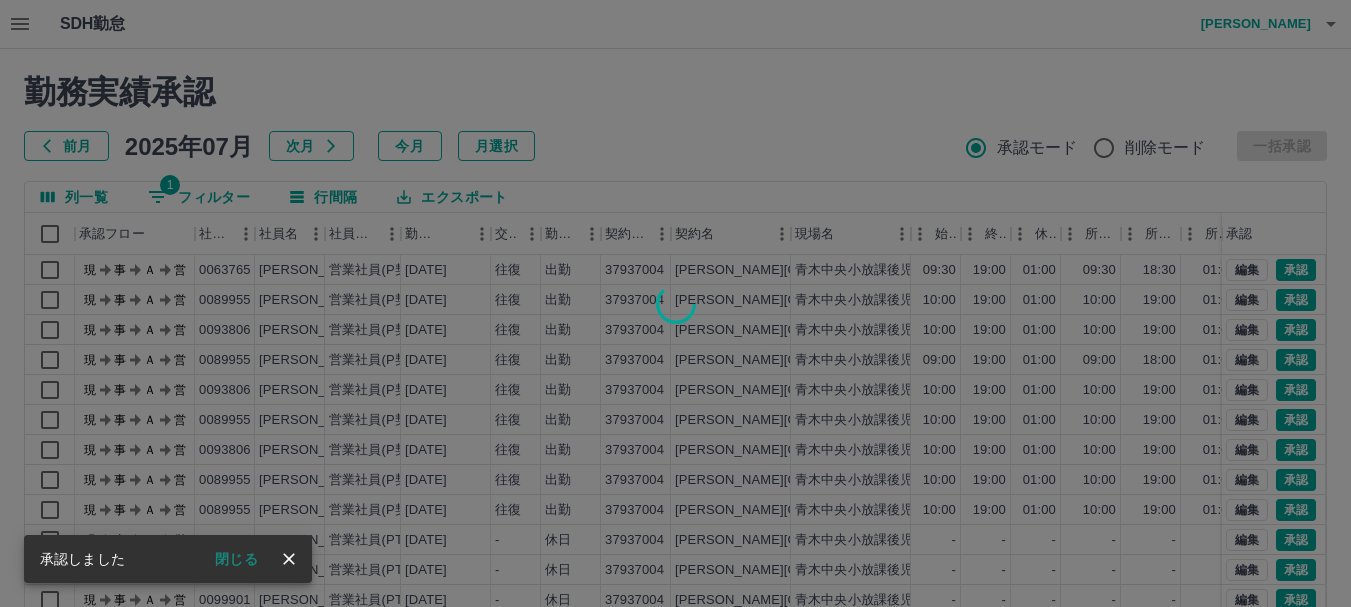click at bounding box center (675, 303) 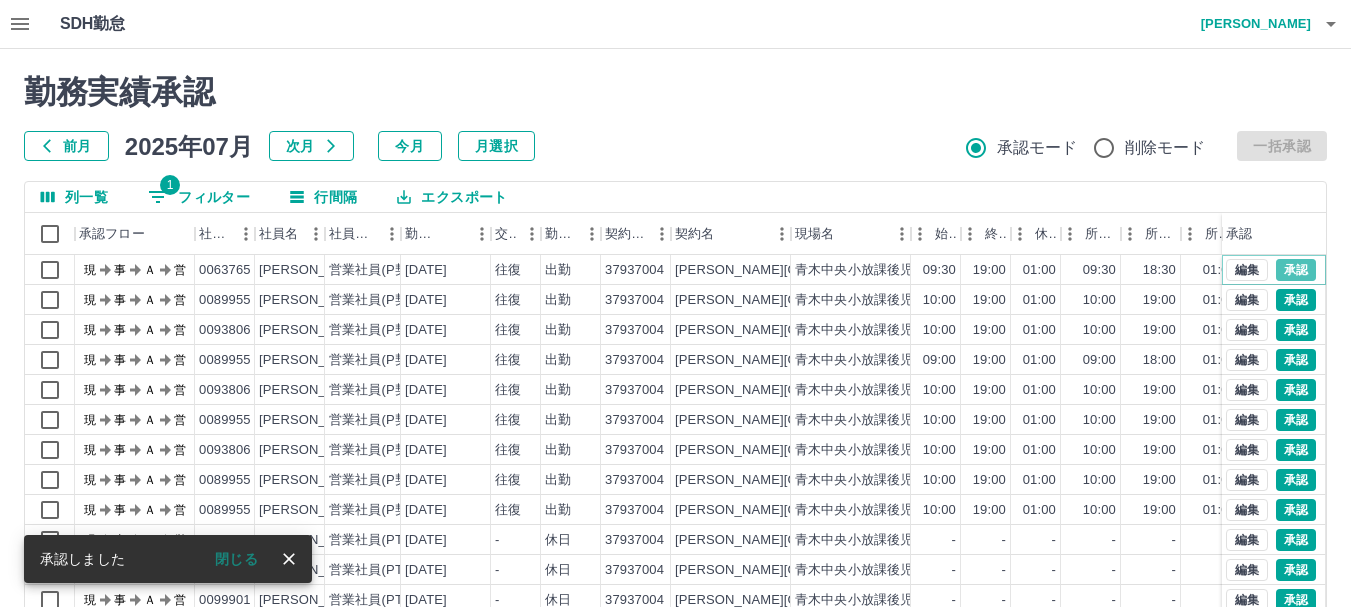 click on "承認" at bounding box center (1296, 270) 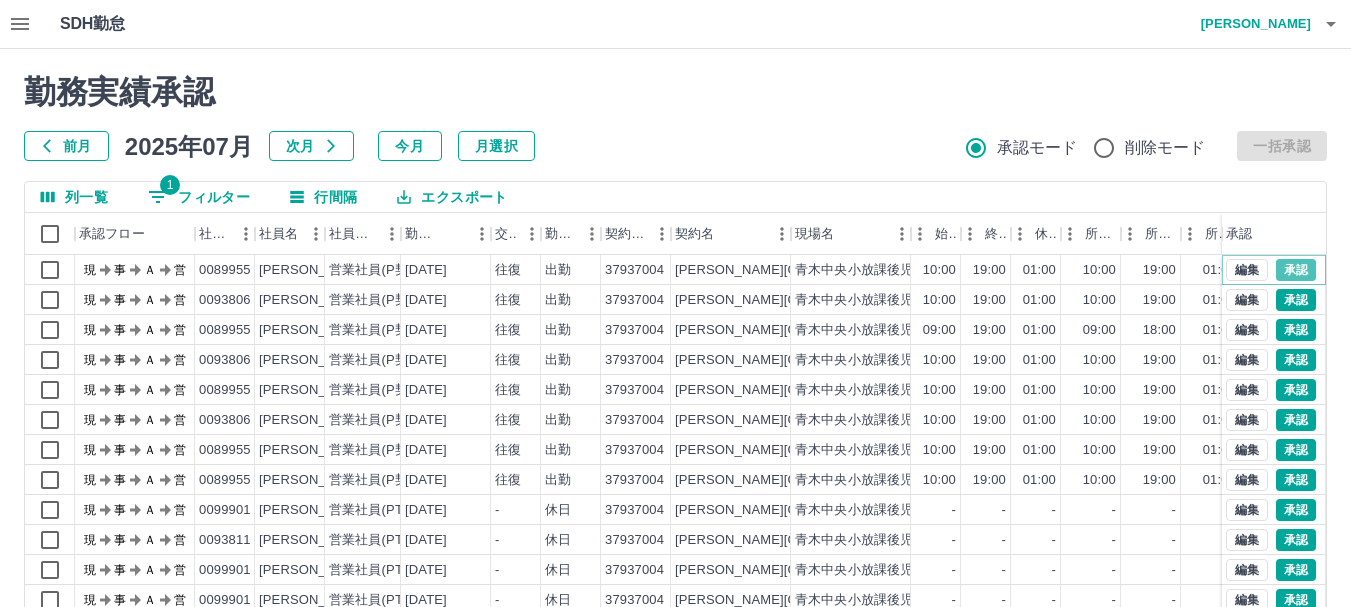 click on "承認" at bounding box center (1296, 270) 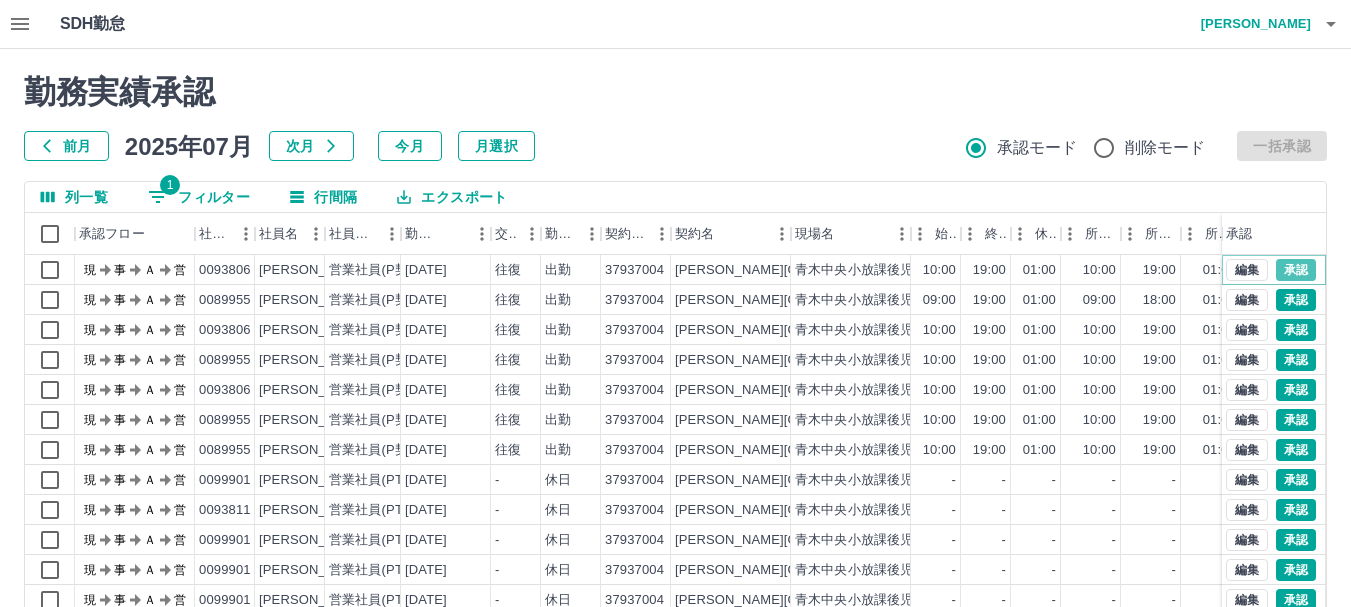 click on "承認" at bounding box center [1296, 270] 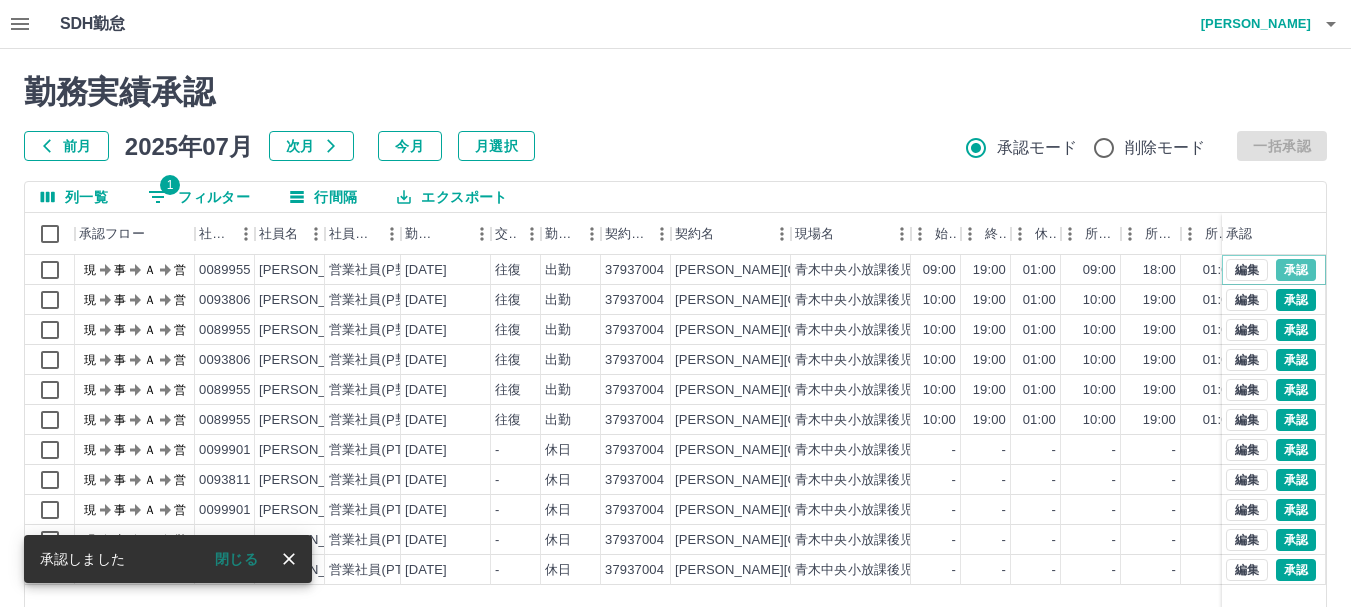 click on "承認" at bounding box center [1296, 270] 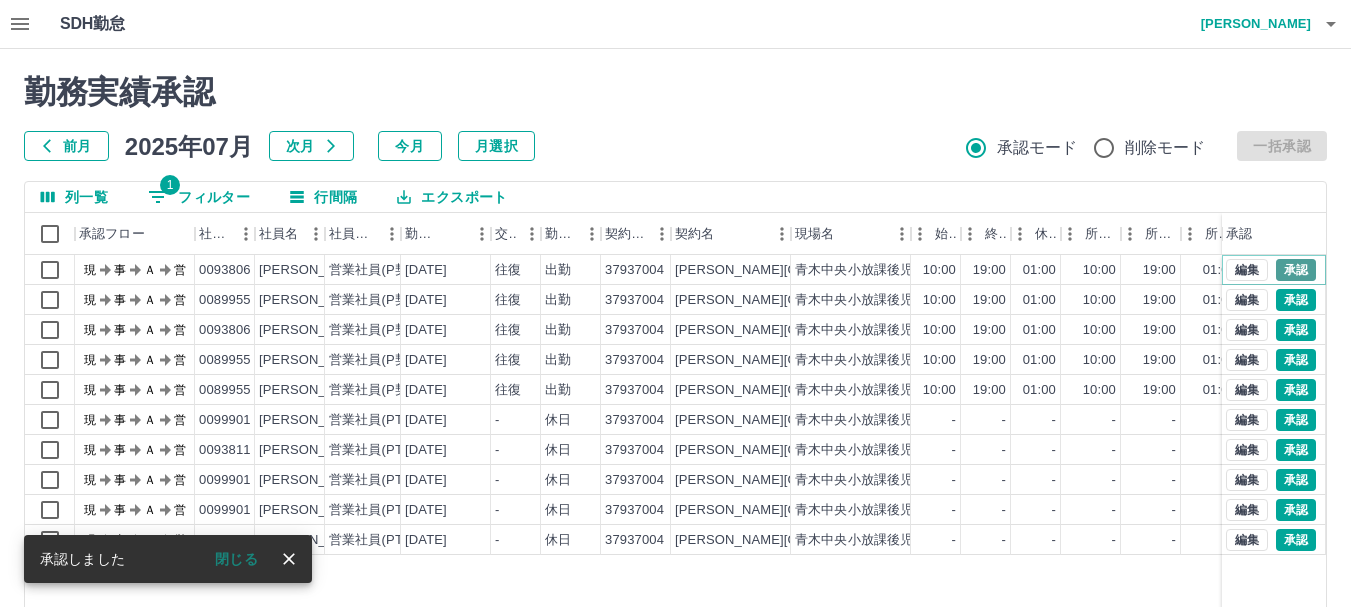 click on "承認" at bounding box center (1296, 270) 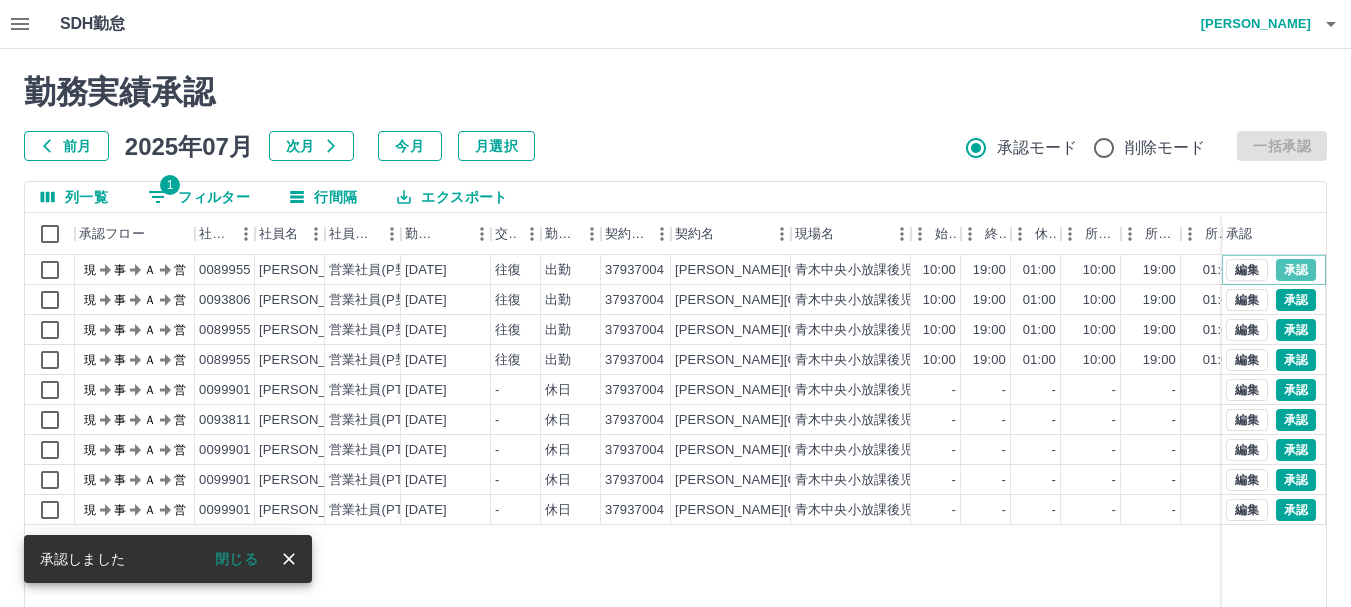 click on "承認" at bounding box center (1296, 270) 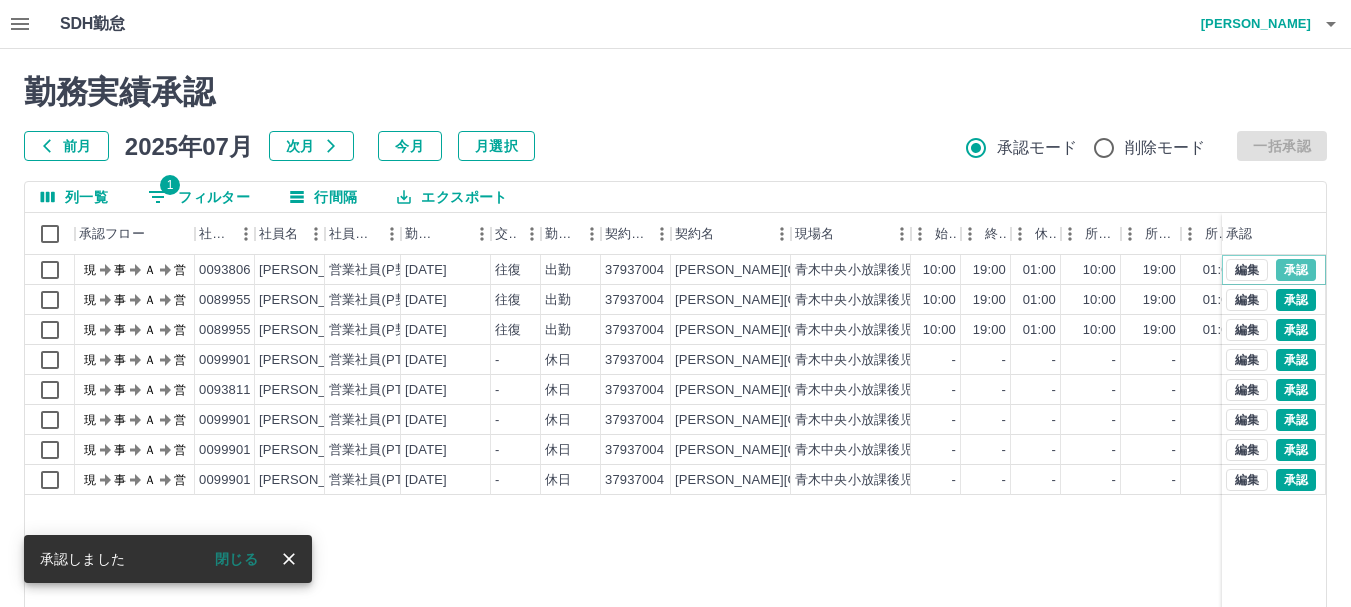 click on "承認" at bounding box center (1296, 270) 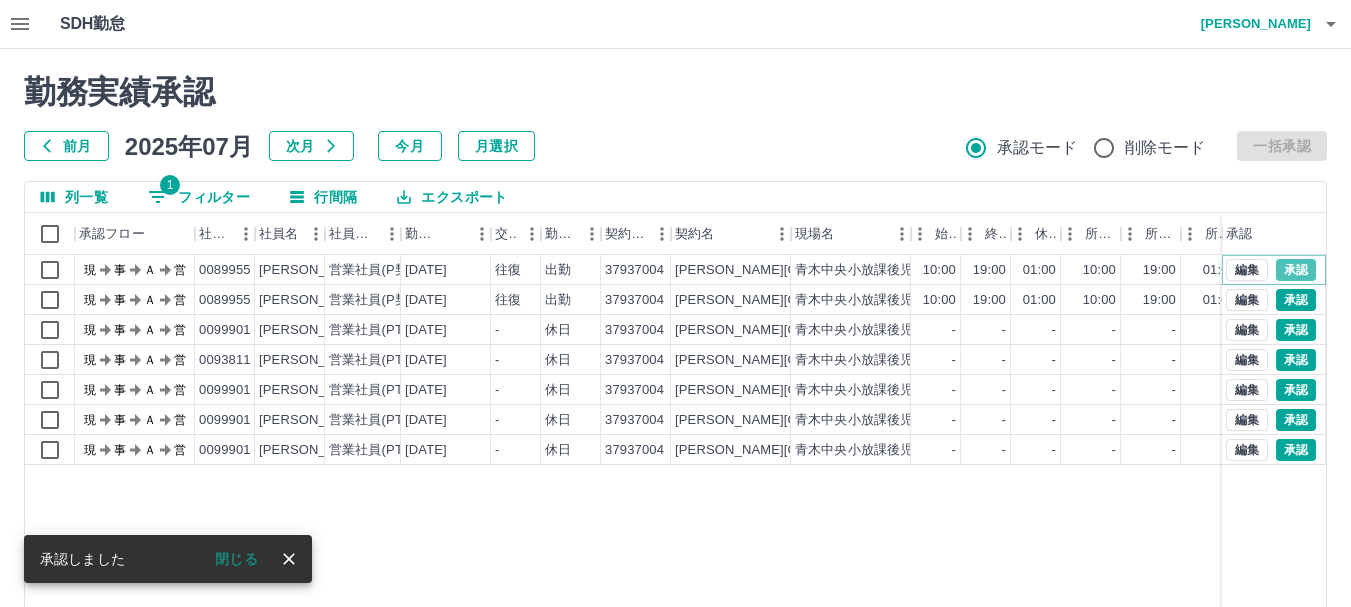 click on "承認" at bounding box center [1296, 270] 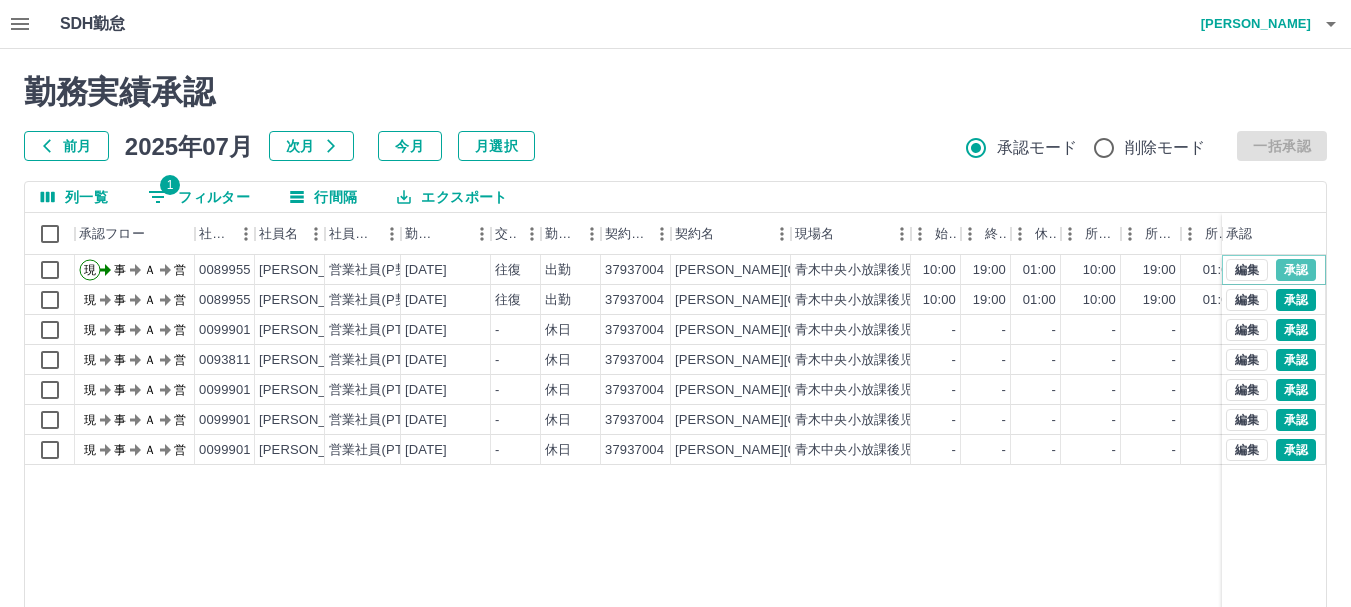 click on "承認" at bounding box center (1296, 270) 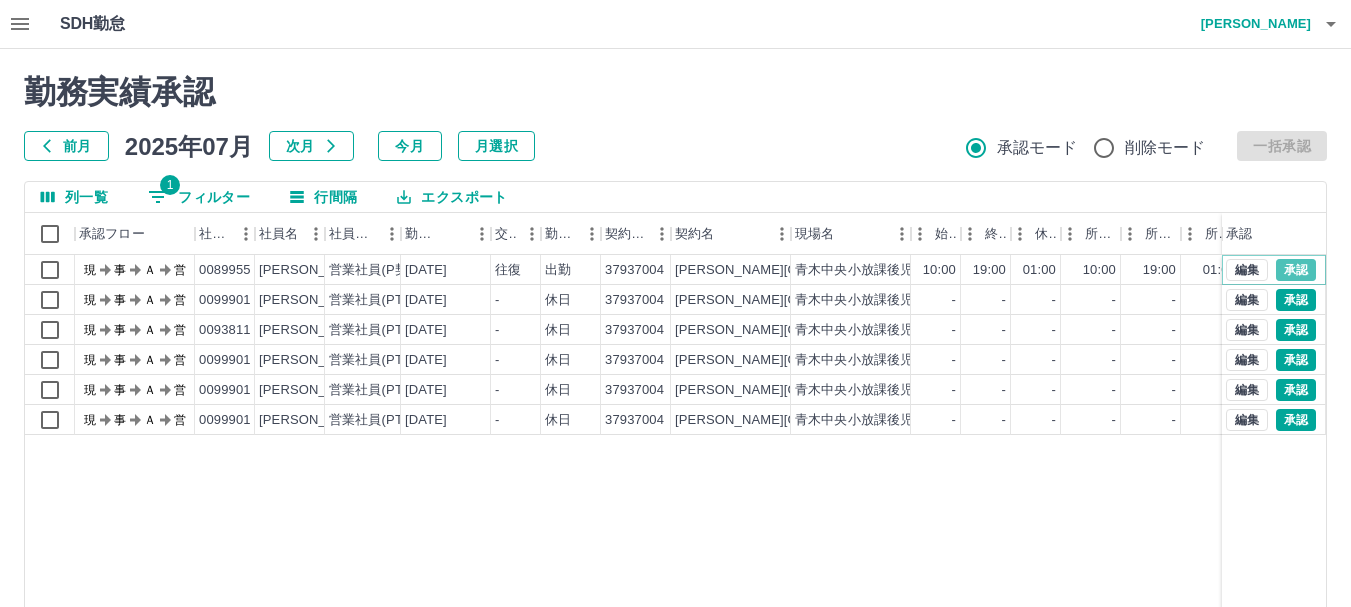 click on "承認" at bounding box center [1296, 270] 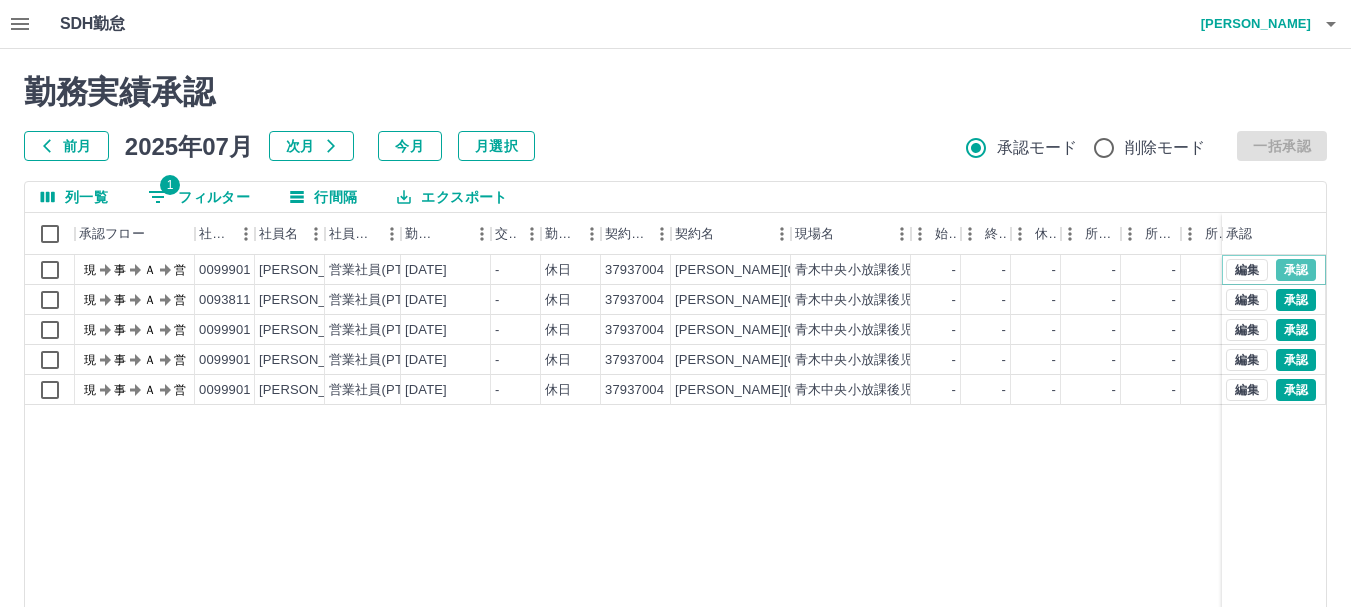 click on "承認" at bounding box center [1296, 270] 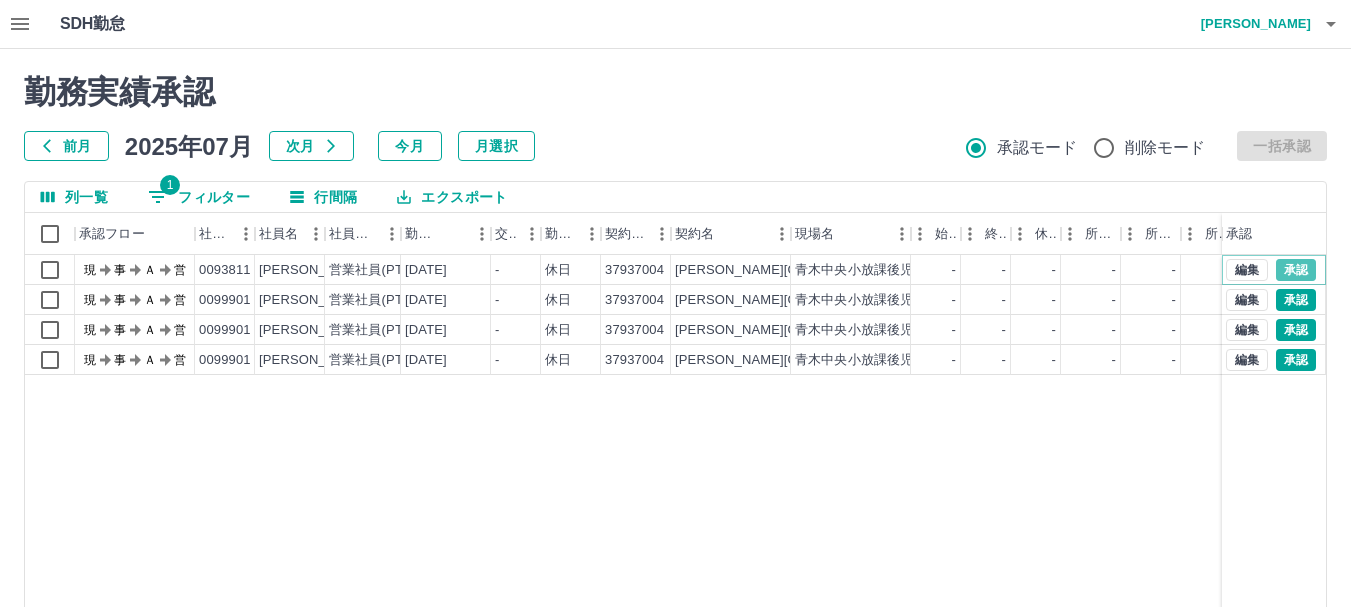 click on "承認" at bounding box center (1296, 270) 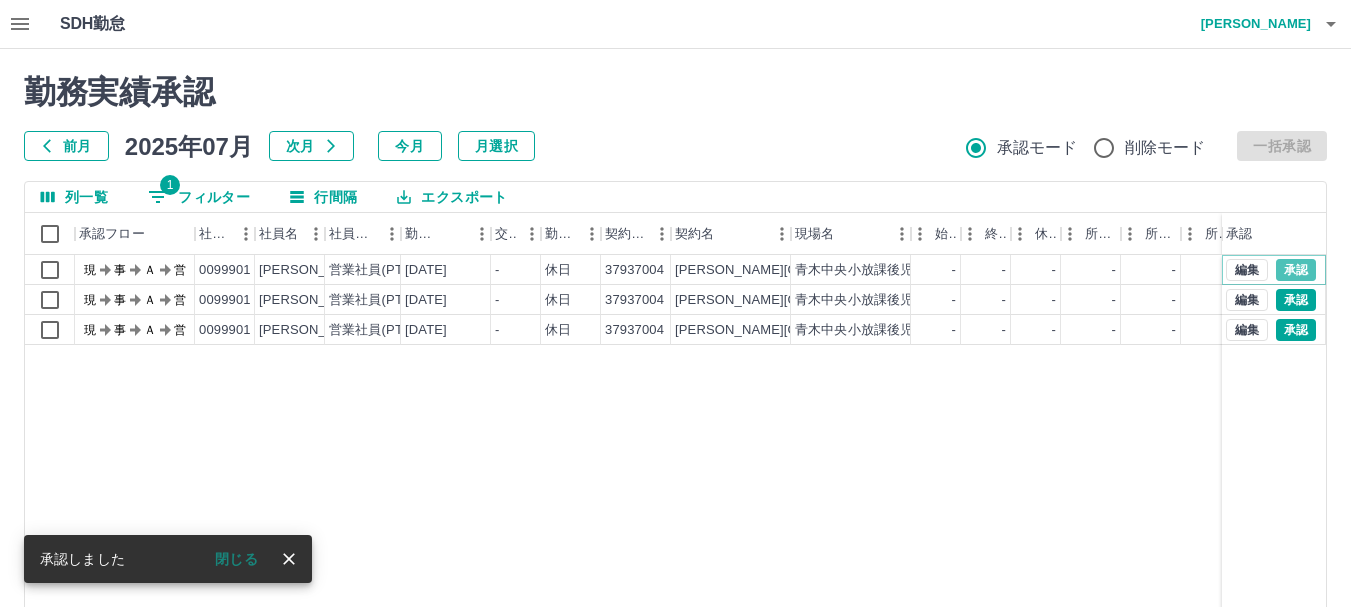 click on "承認" at bounding box center (1296, 270) 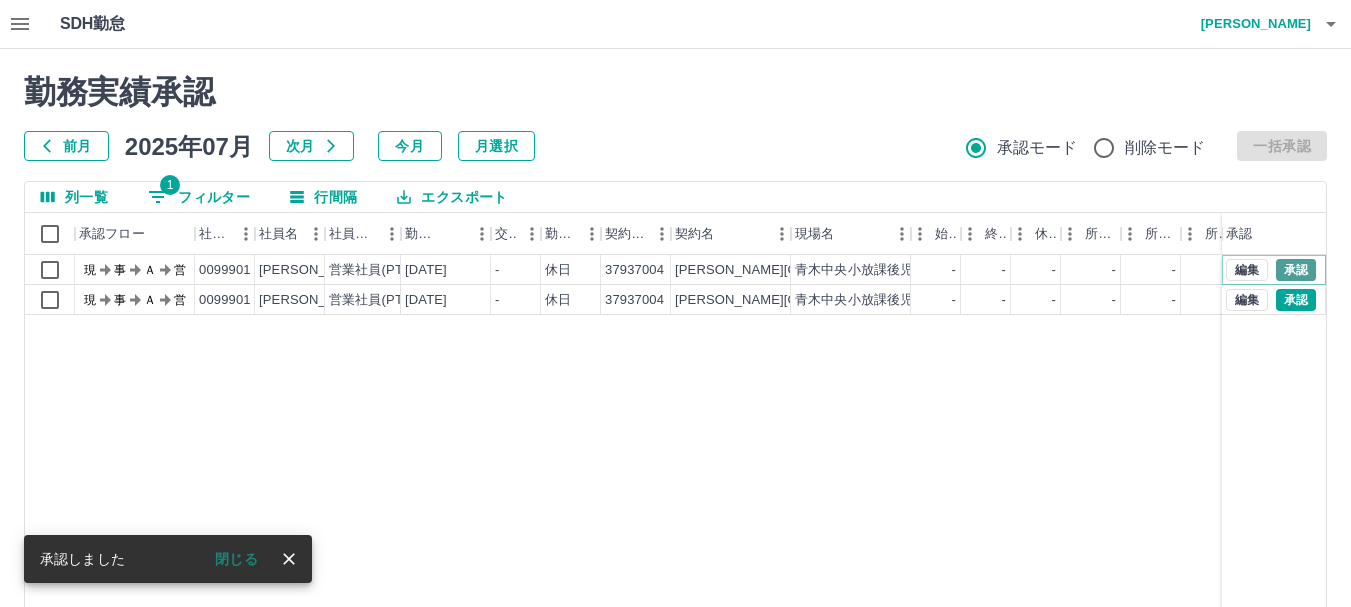 click on "承認" at bounding box center [1296, 270] 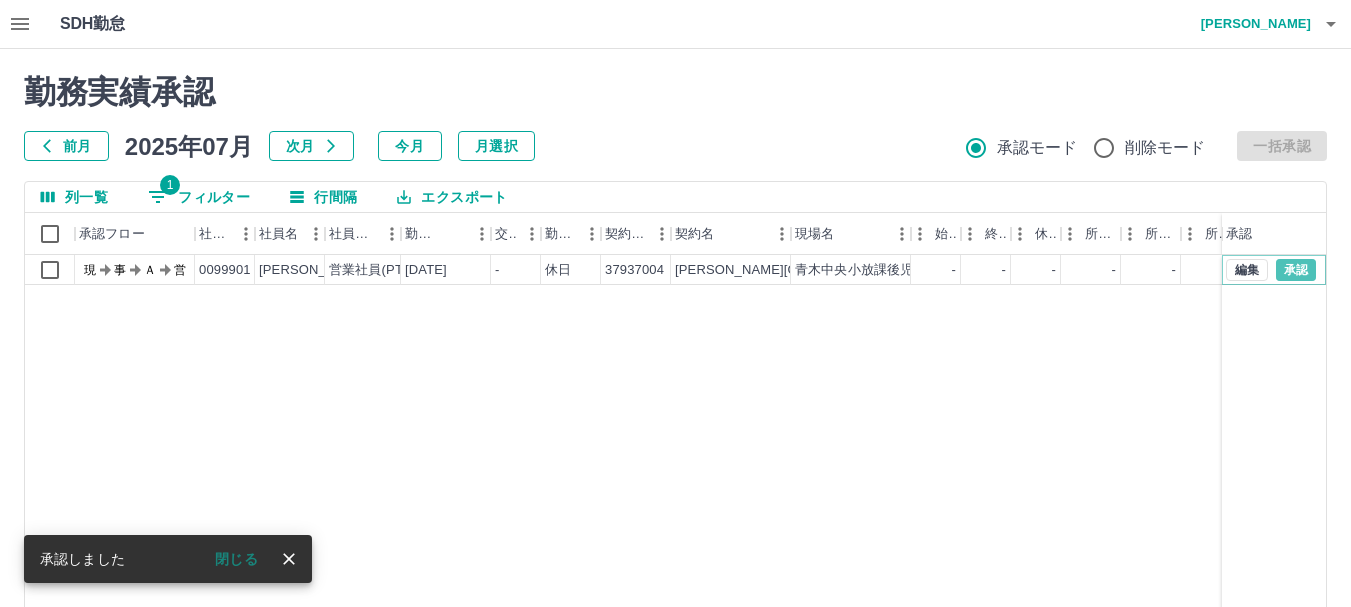 click on "承認" at bounding box center (1296, 270) 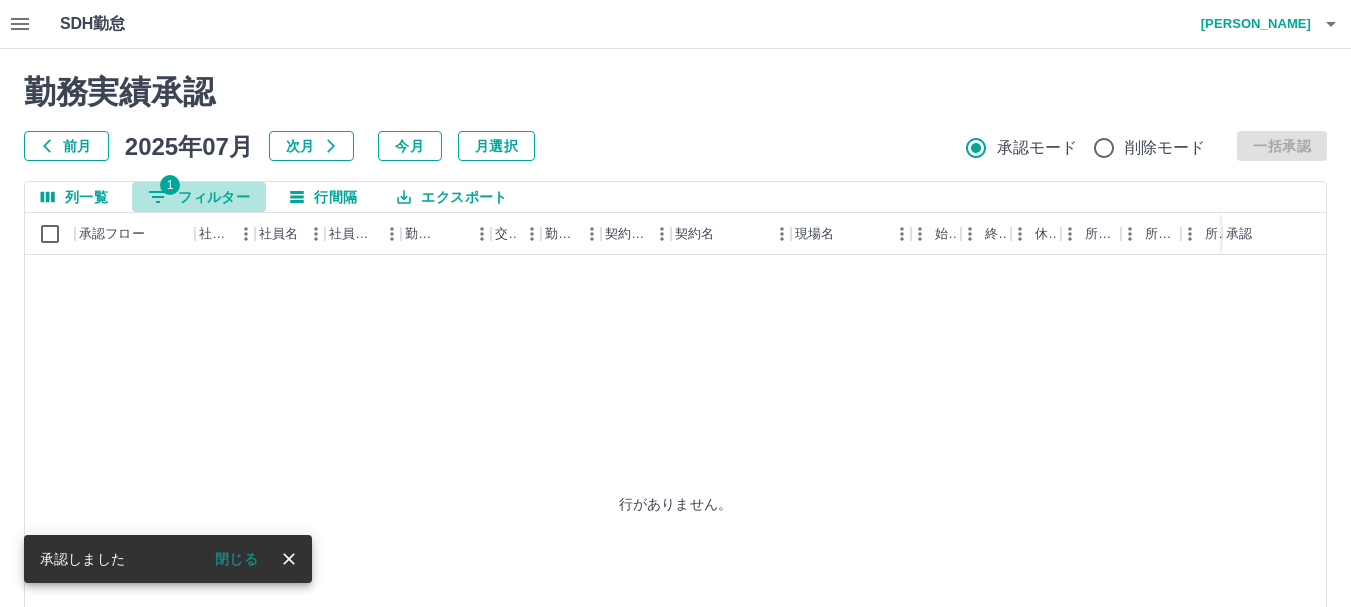 click 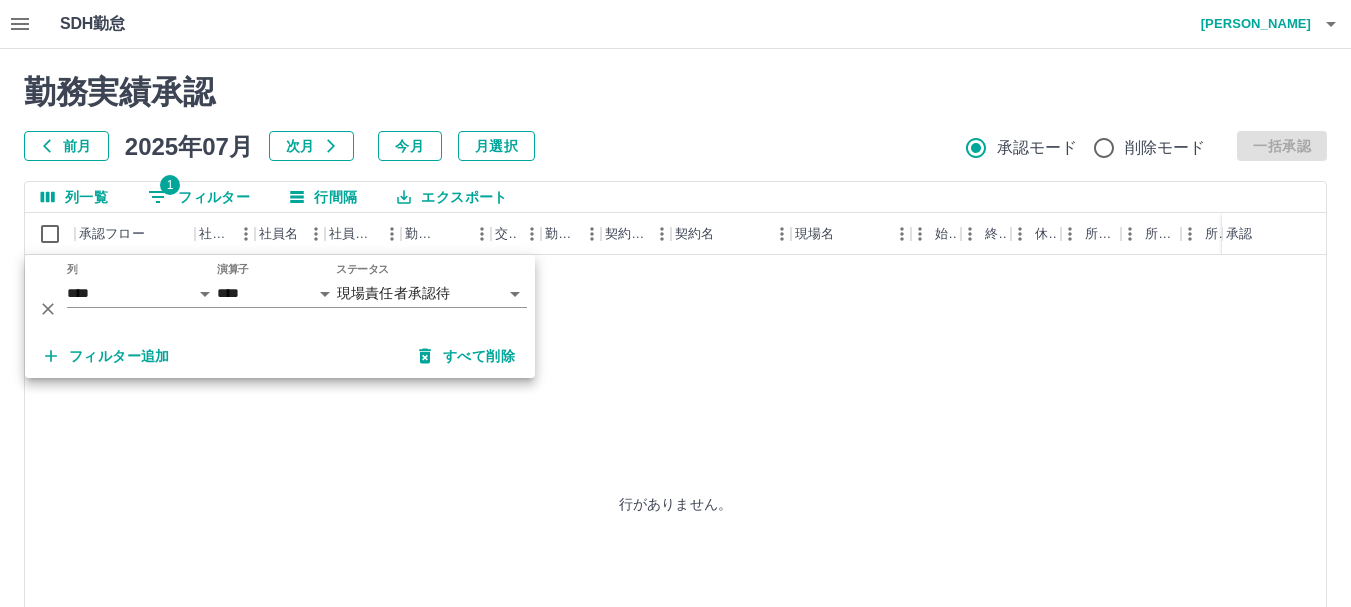 click on "行がありません。" at bounding box center (675, 503) 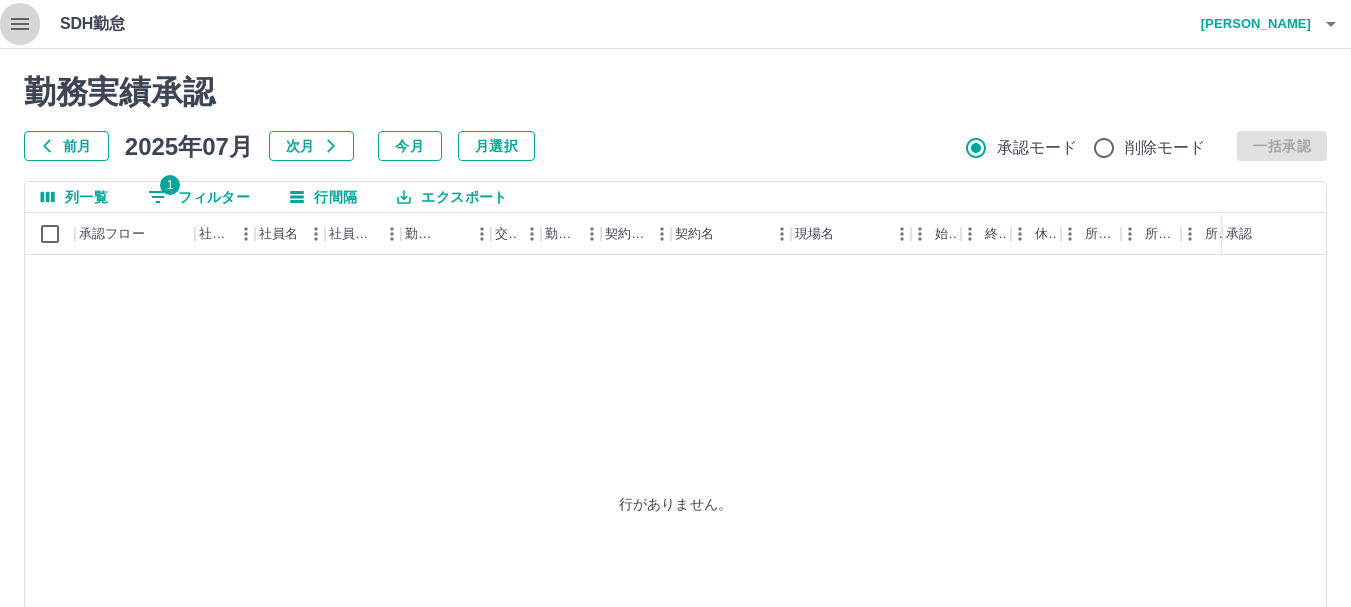 click 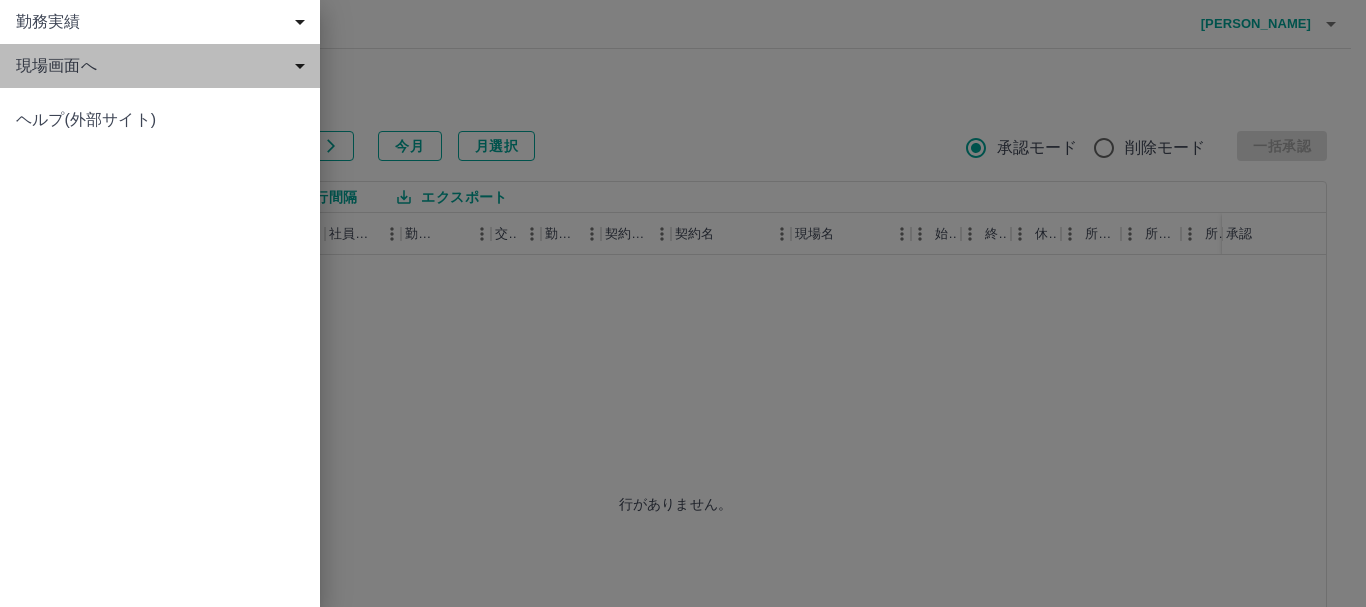 click on "現場画面へ" at bounding box center (164, 66) 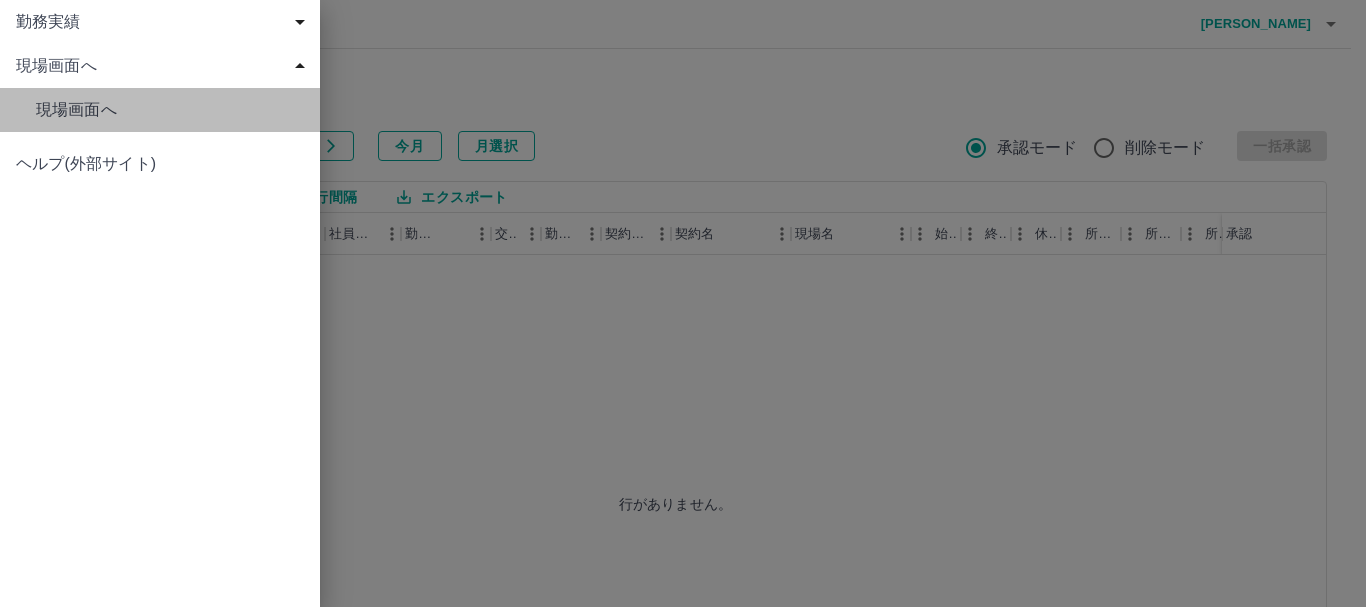 click on "現場画面へ" at bounding box center (170, 110) 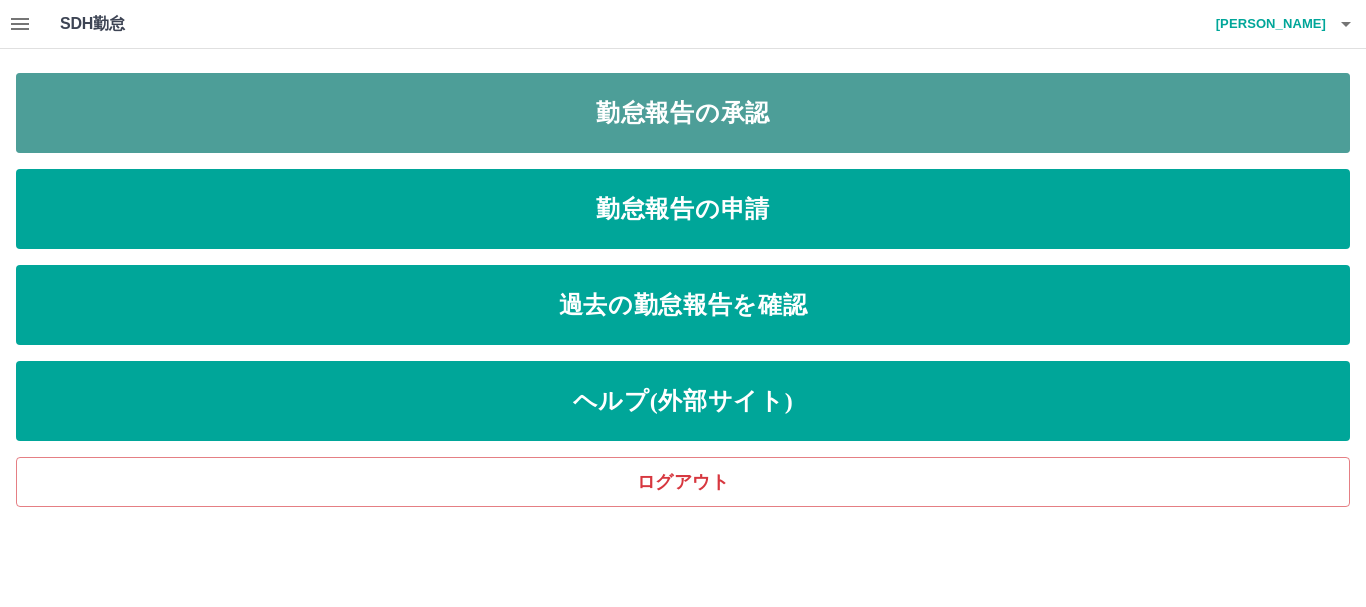 click on "勤怠報告の承認" at bounding box center [683, 113] 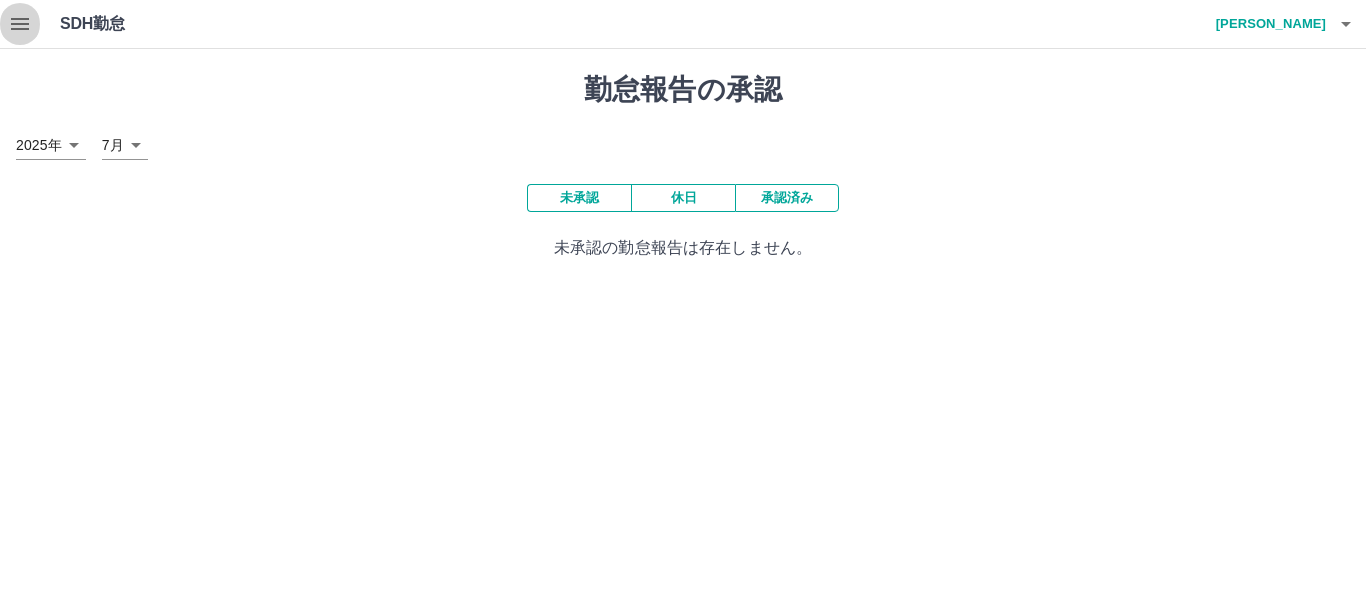click 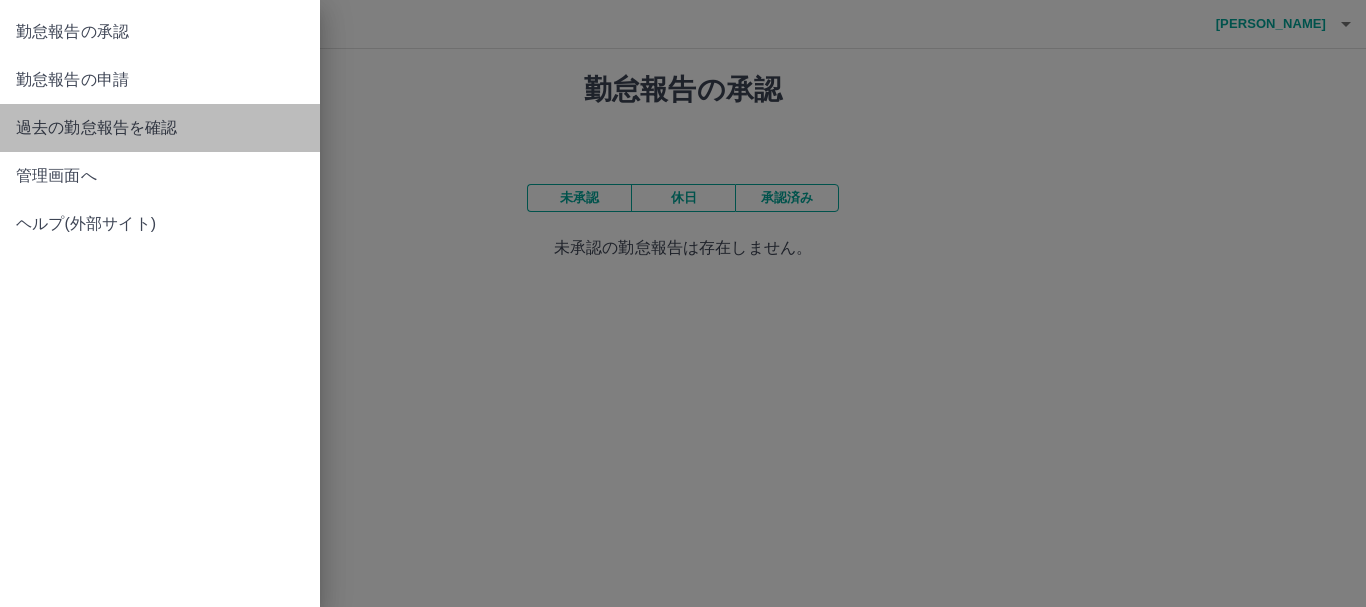 click on "過去の勤怠報告を確認" at bounding box center (160, 128) 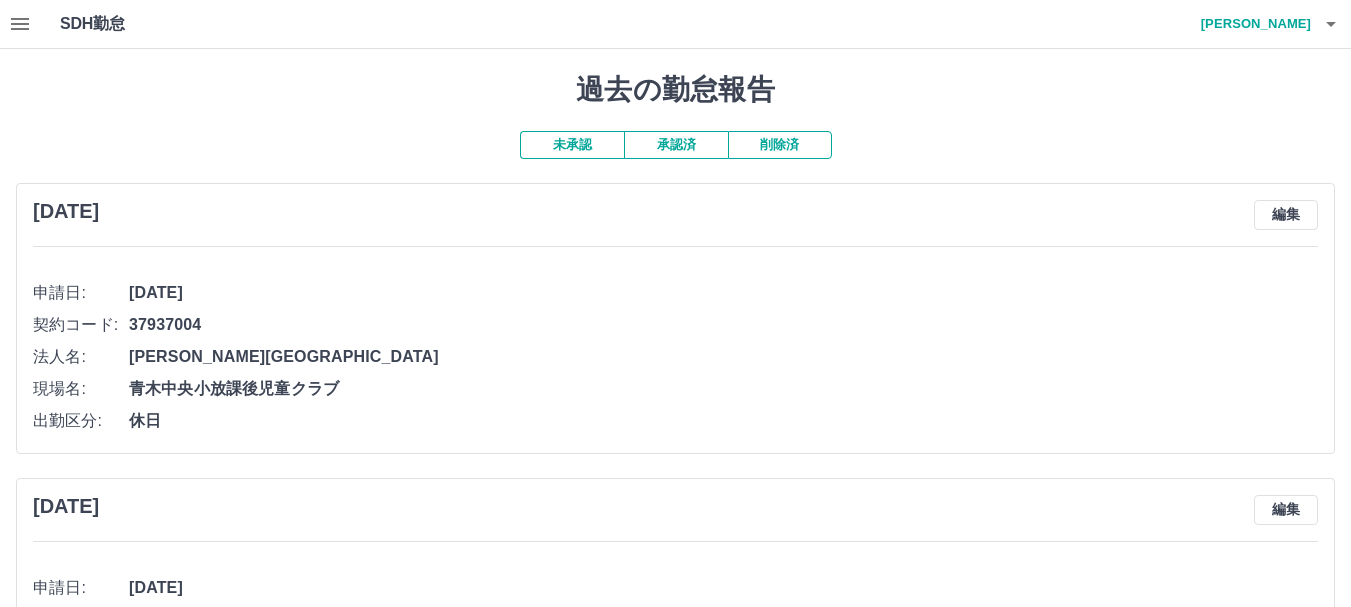 click on "承認済" at bounding box center (676, 145) 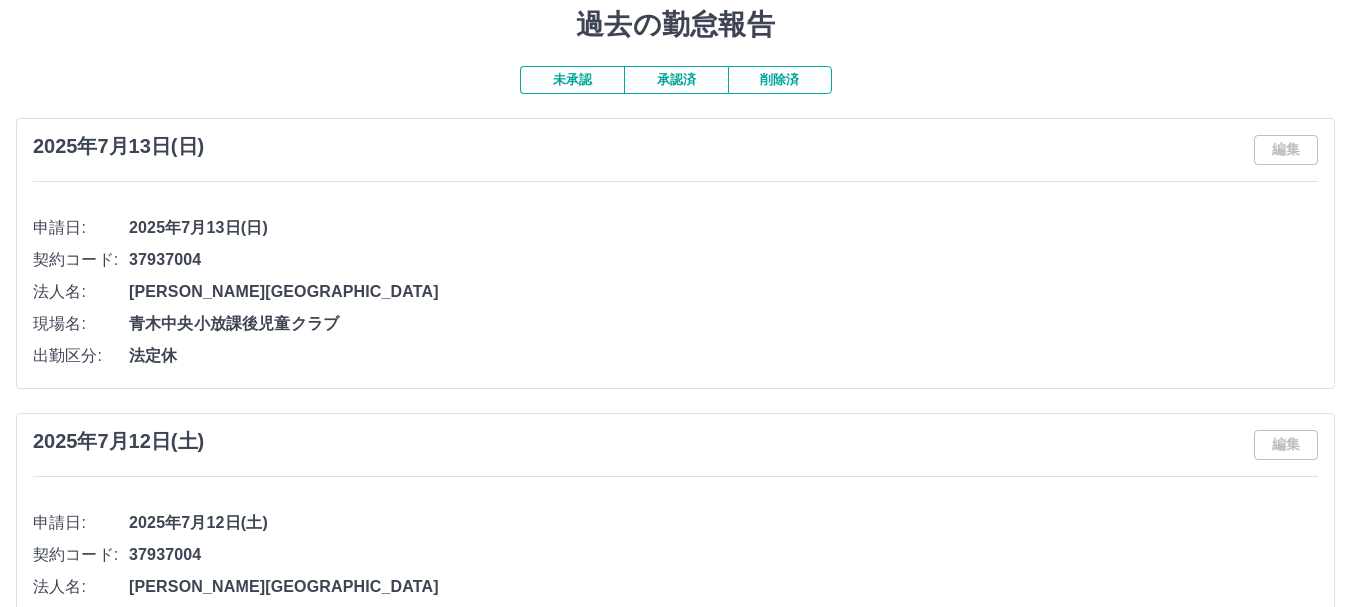 scroll, scrollTop: 0, scrollLeft: 0, axis: both 